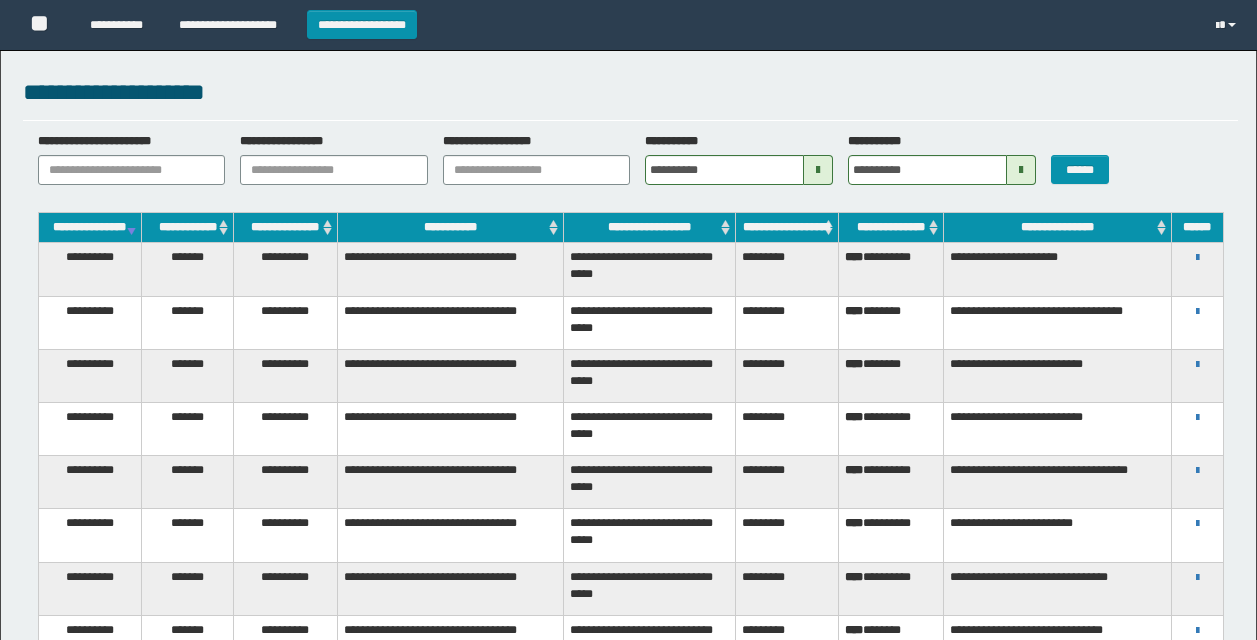 scroll, scrollTop: 0, scrollLeft: 0, axis: both 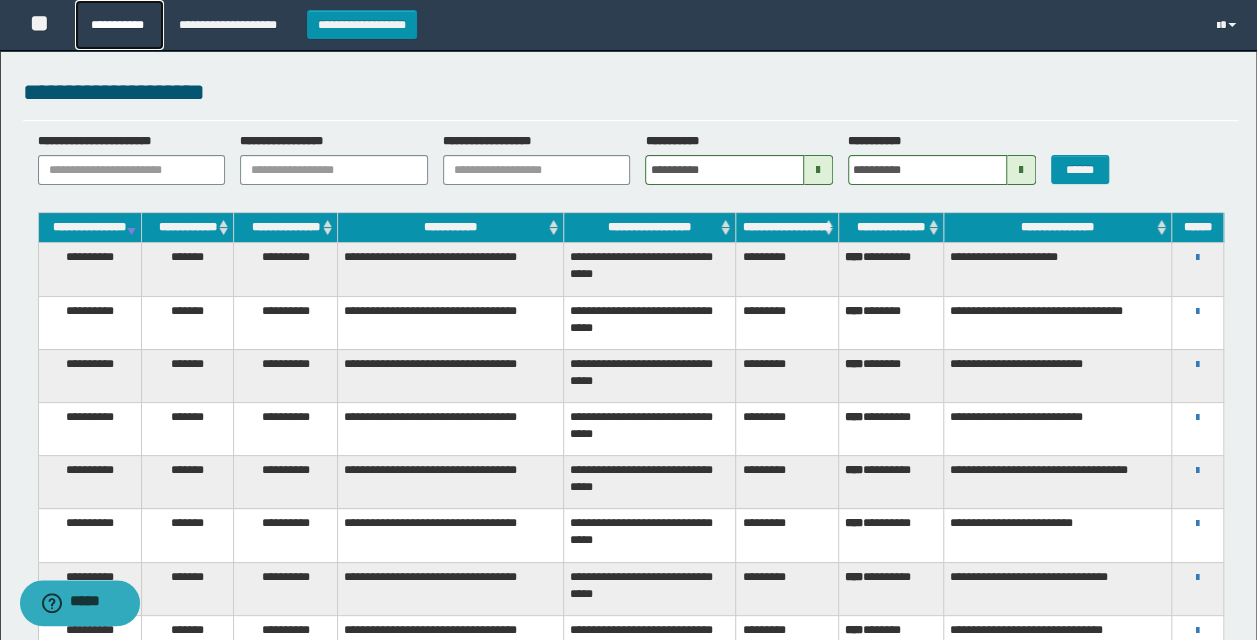 click on "**********" at bounding box center (119, 25) 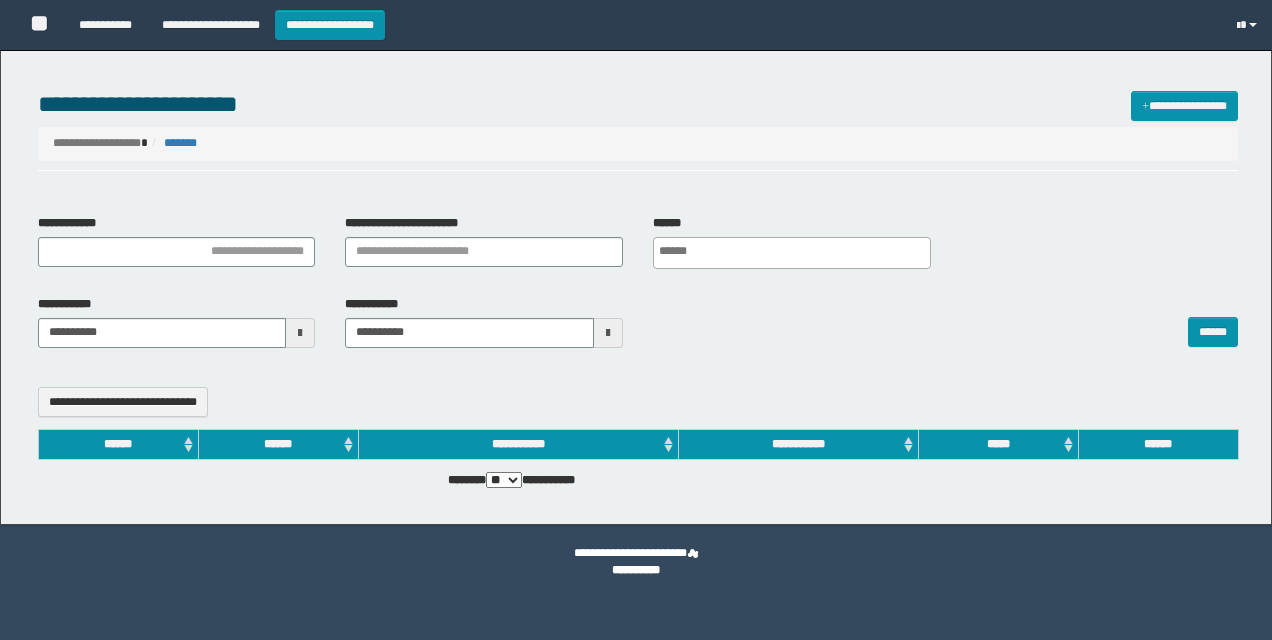select 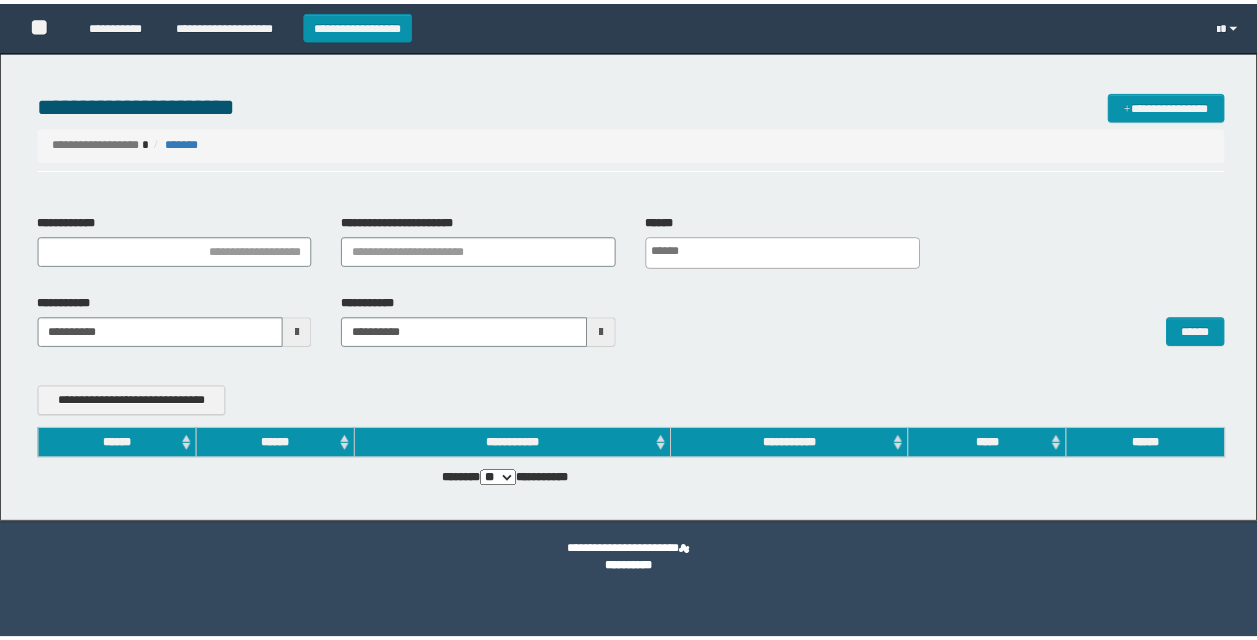 scroll, scrollTop: 0, scrollLeft: 0, axis: both 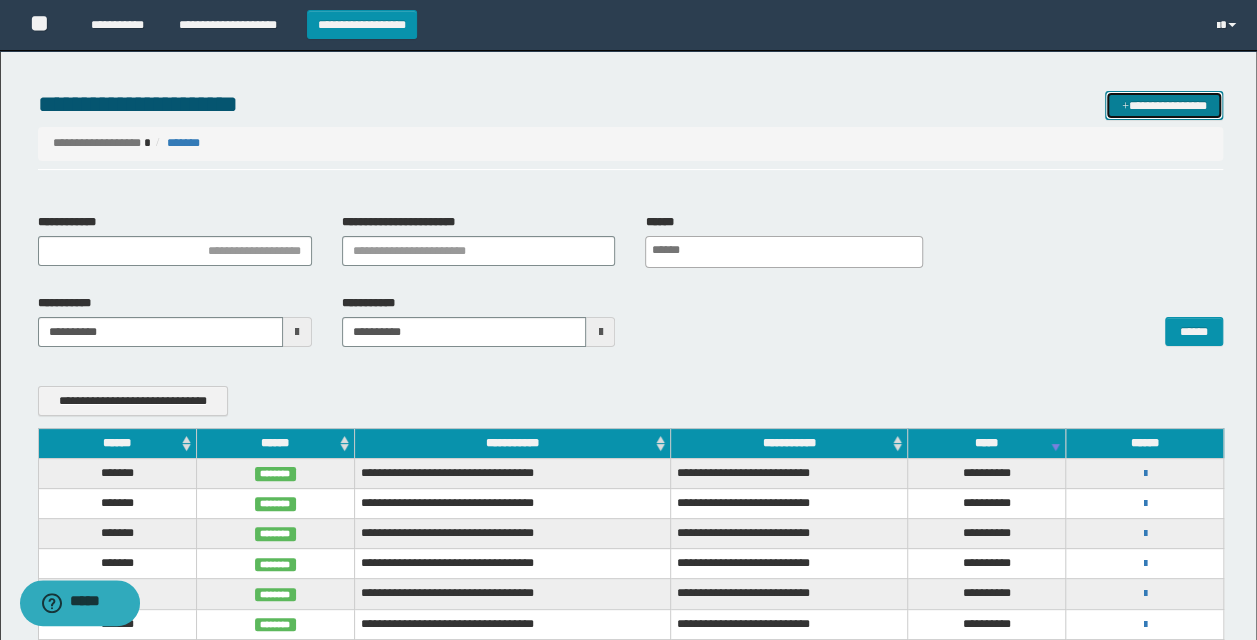 click on "**********" at bounding box center [1164, 105] 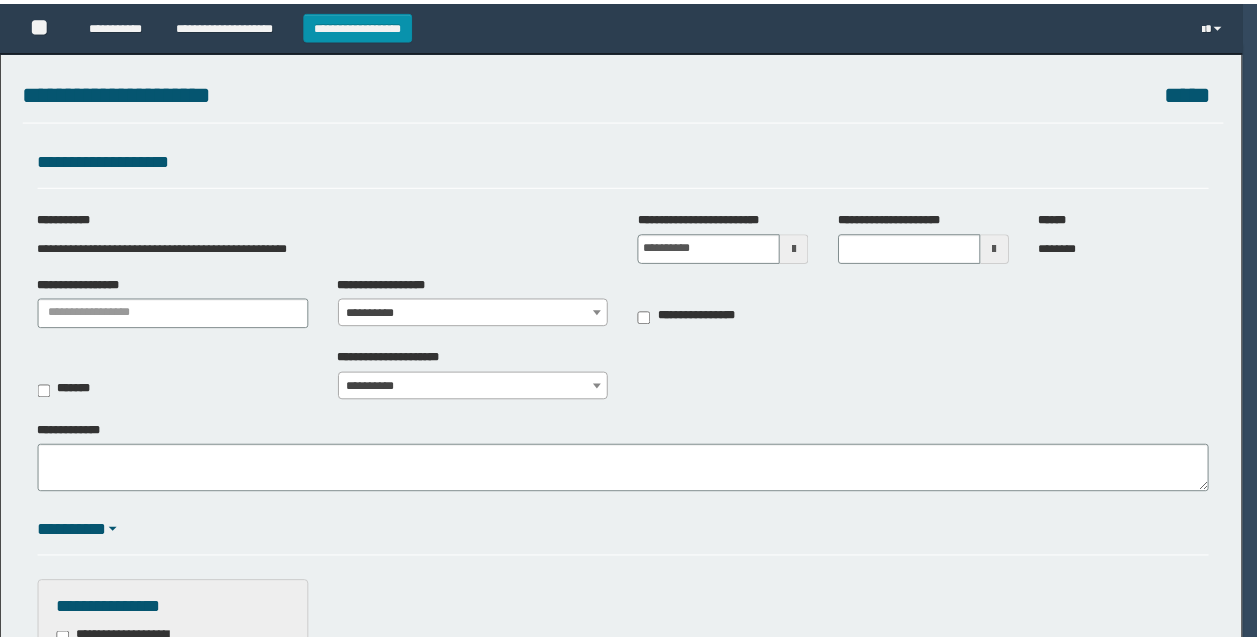 scroll, scrollTop: 0, scrollLeft: 0, axis: both 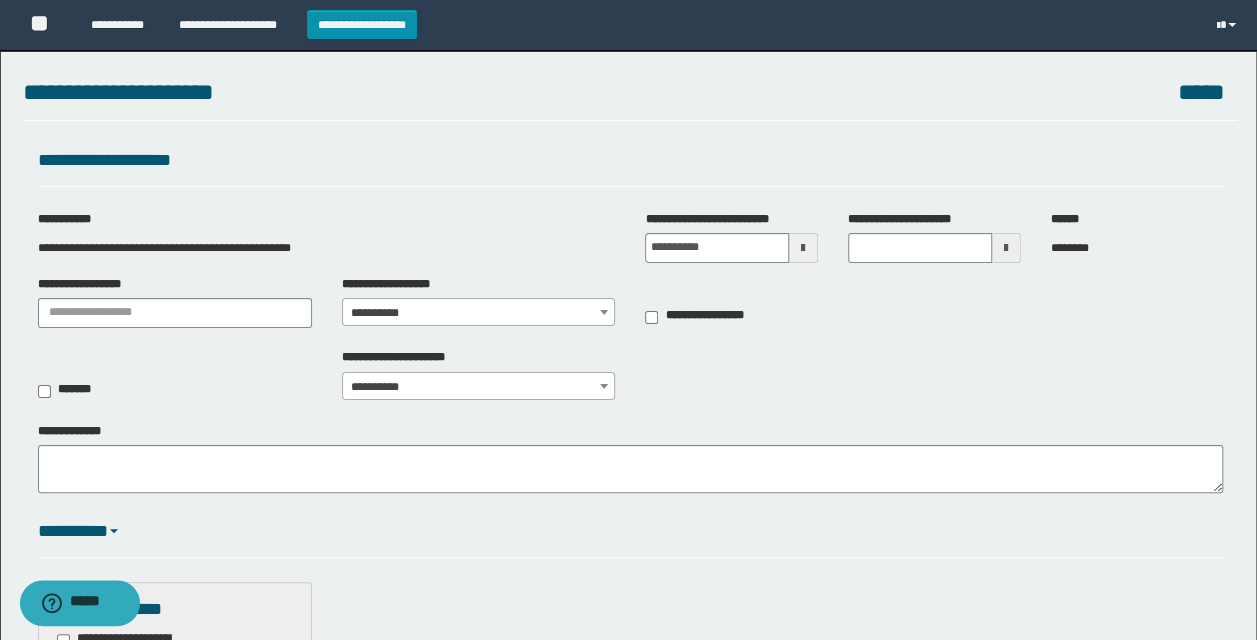 click on "**********" at bounding box center (164, 248) 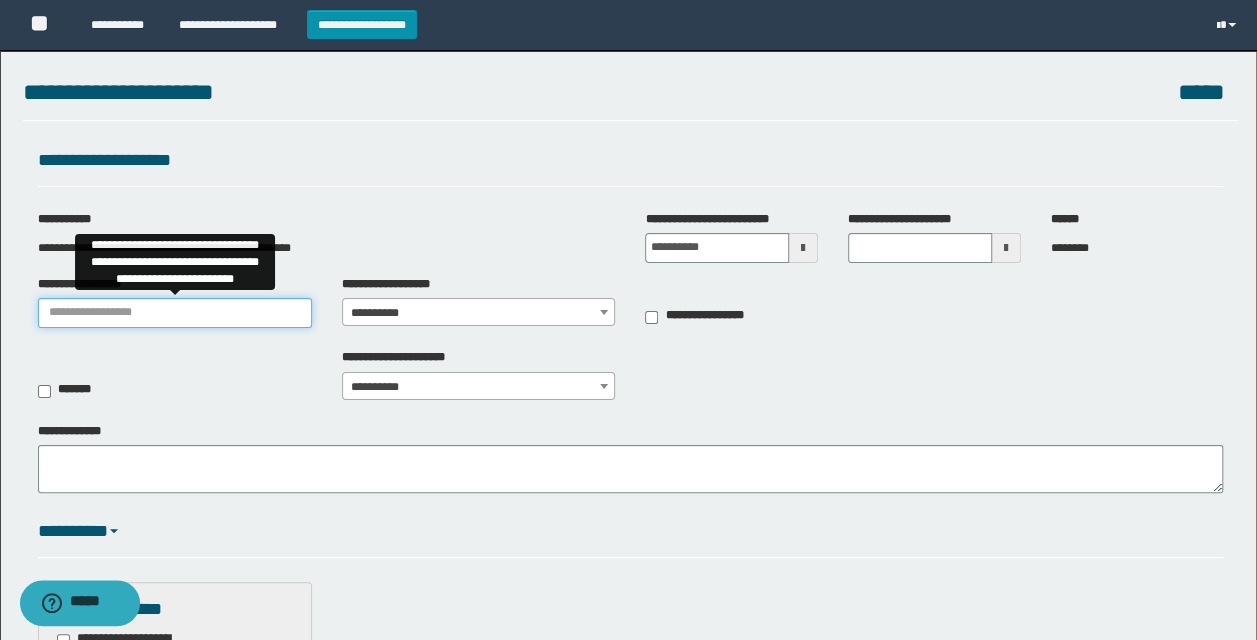 click on "**********" at bounding box center [175, 313] 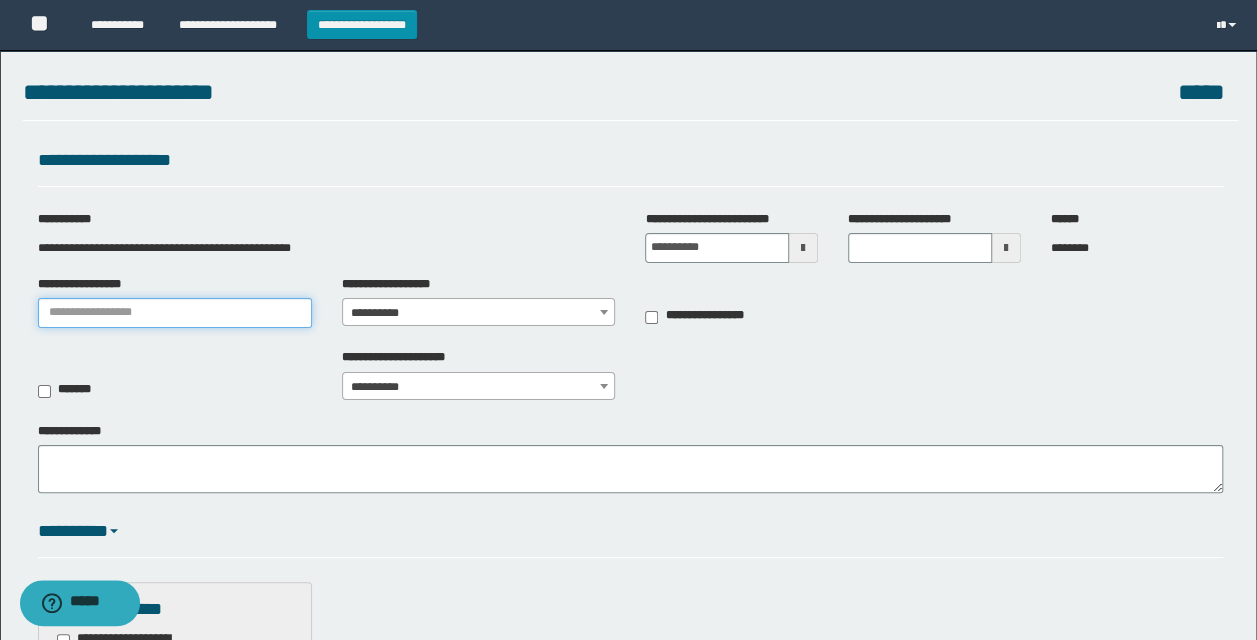 type on "******" 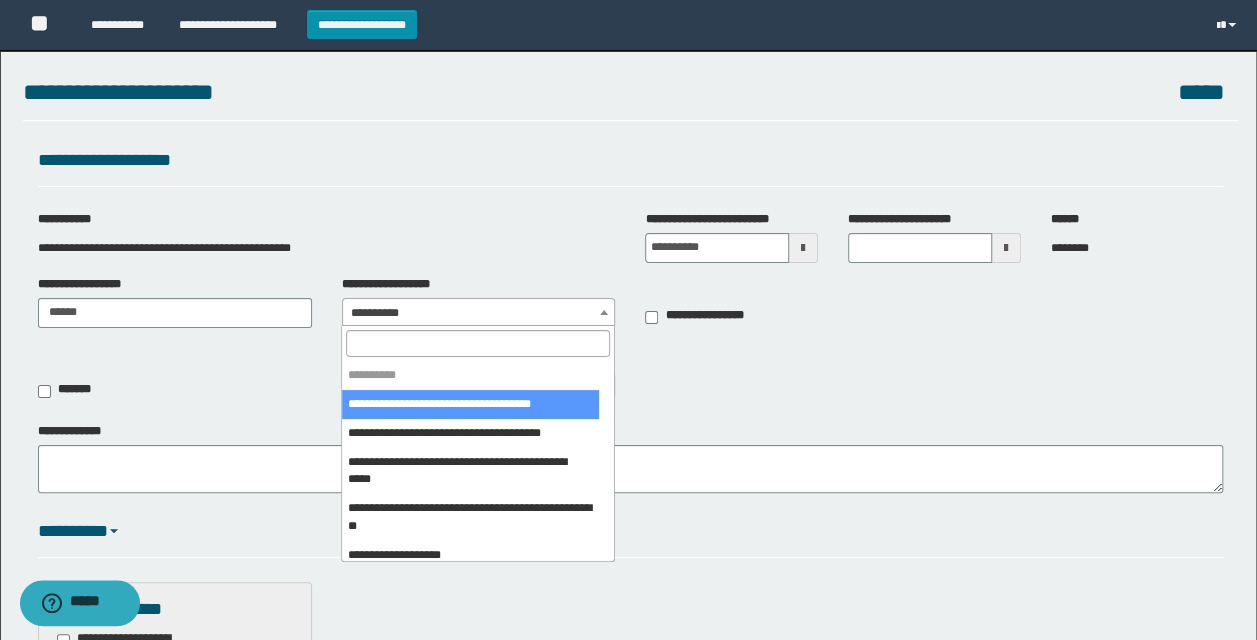 click on "**********" at bounding box center (479, 313) 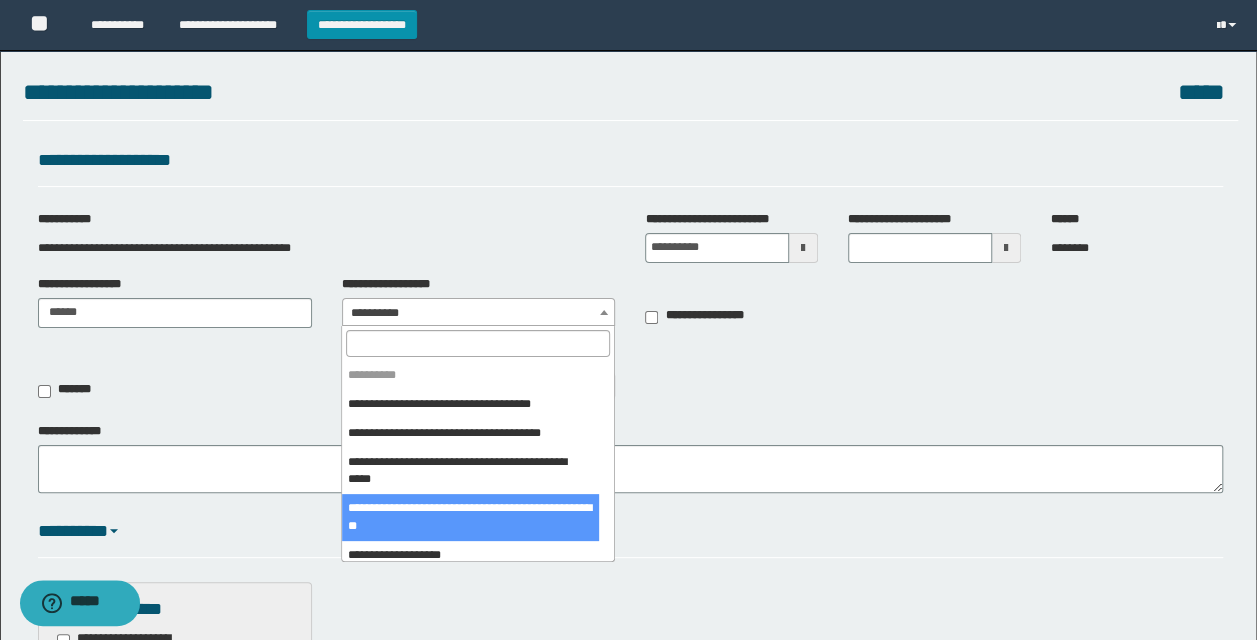 scroll, scrollTop: 400, scrollLeft: 0, axis: vertical 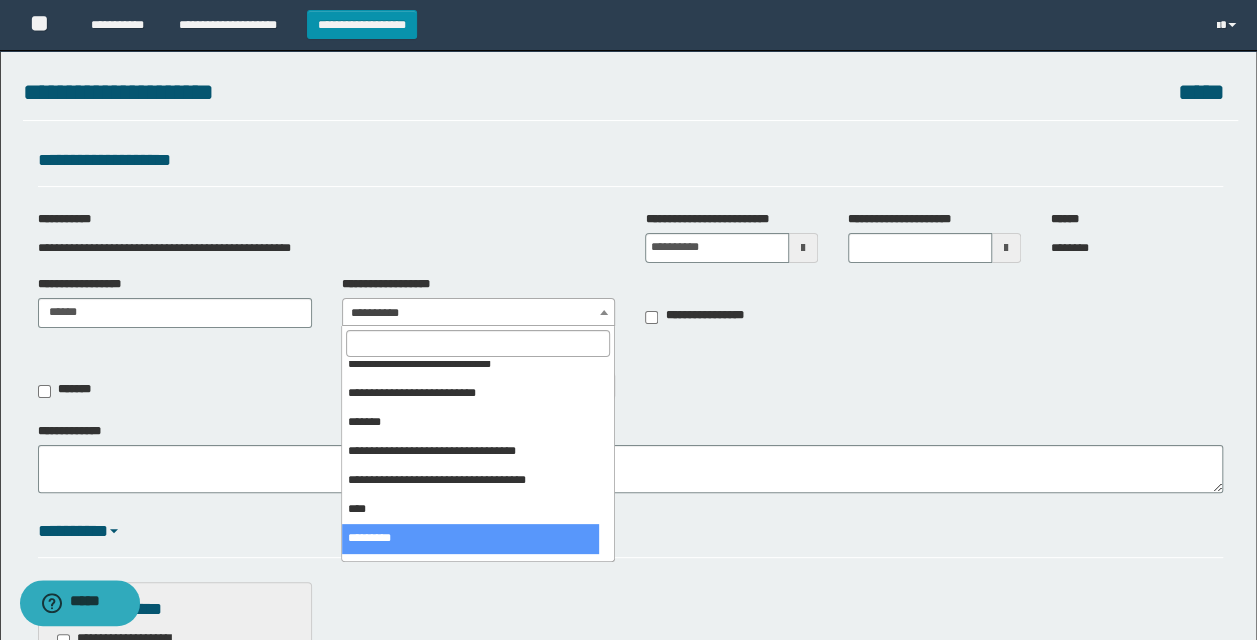 select on "***" 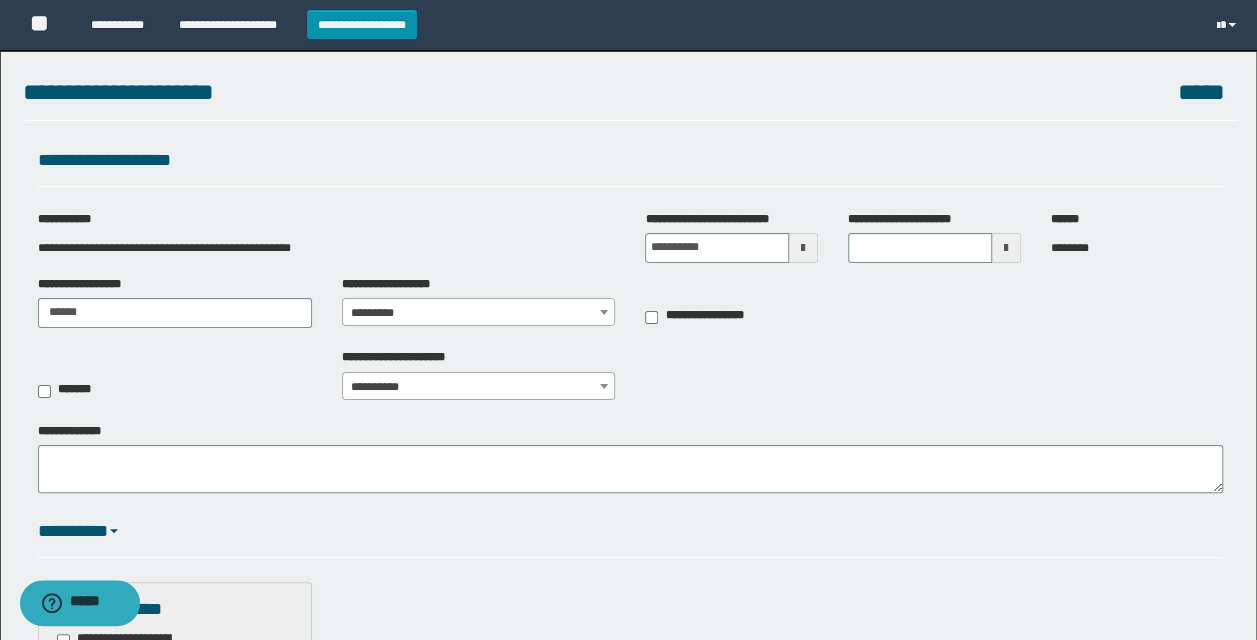 click at bounding box center [803, 248] 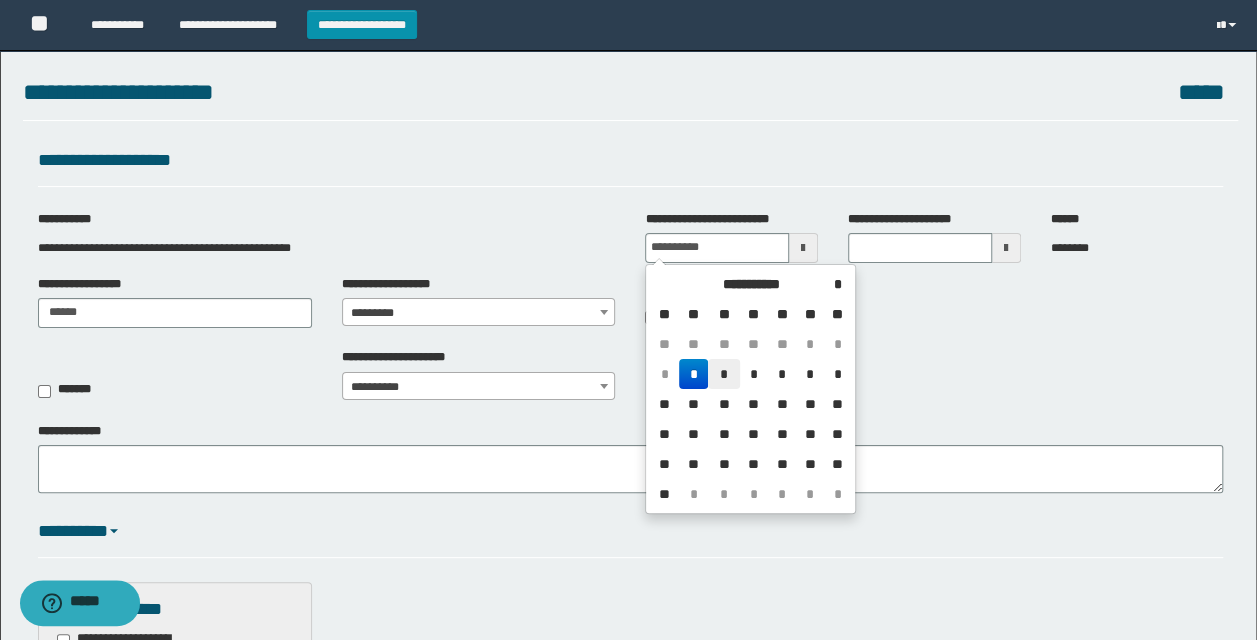 click on "*" at bounding box center (724, 374) 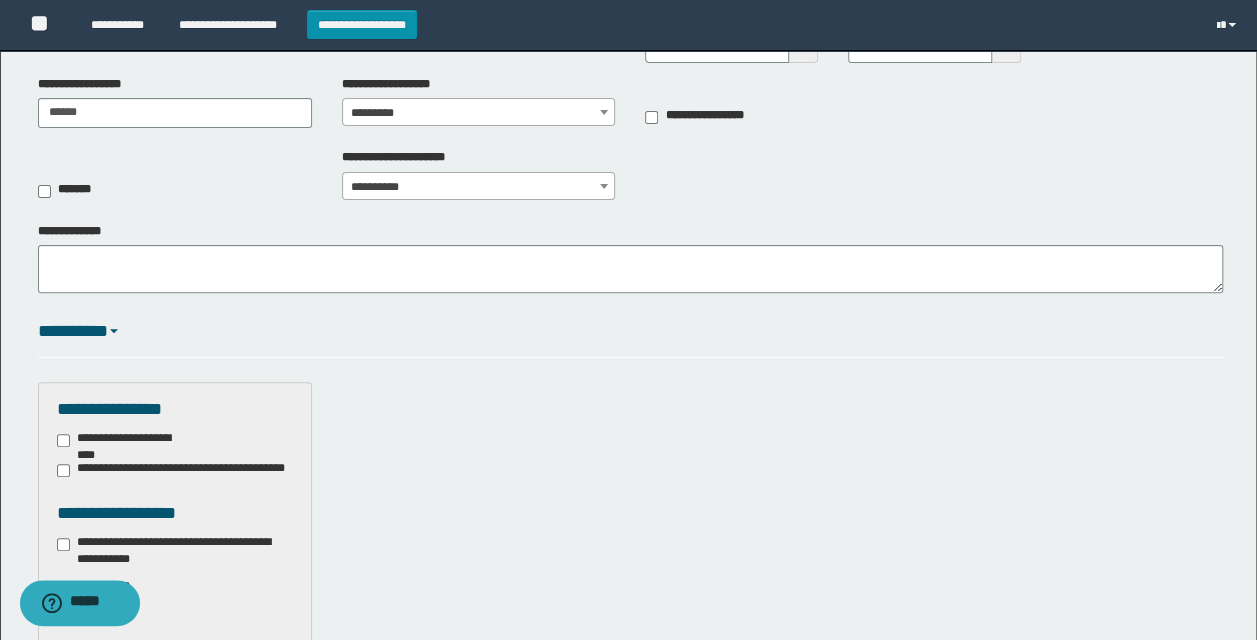 scroll, scrollTop: 300, scrollLeft: 0, axis: vertical 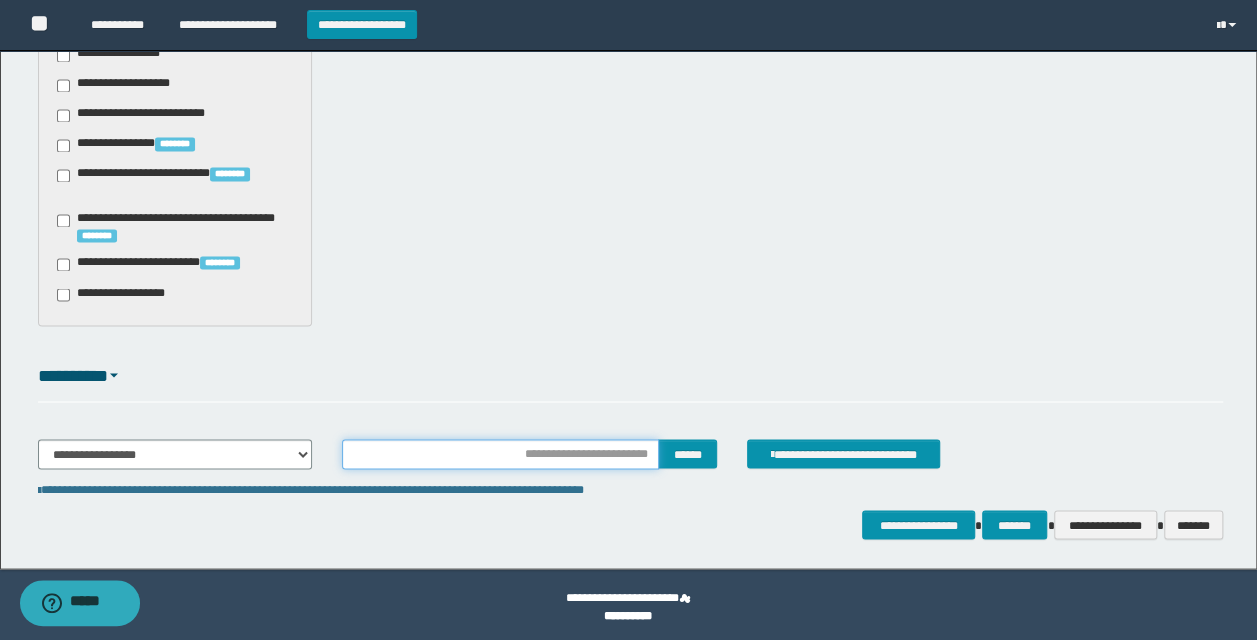 click at bounding box center (501, 454) 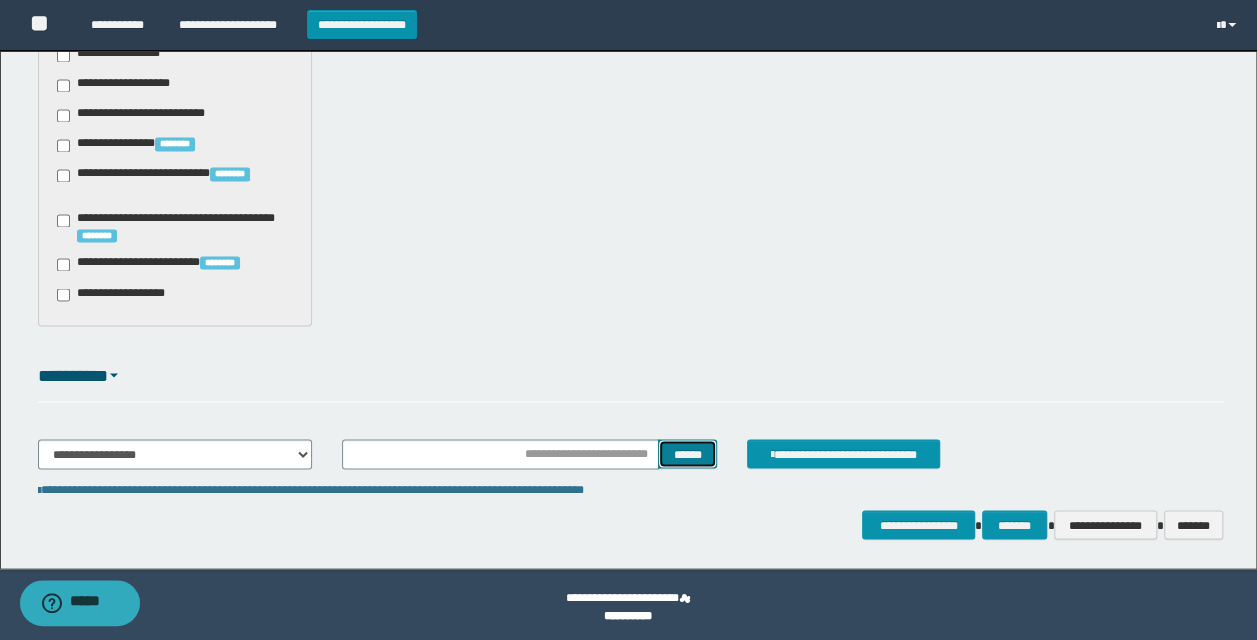 click on "******" at bounding box center [687, 453] 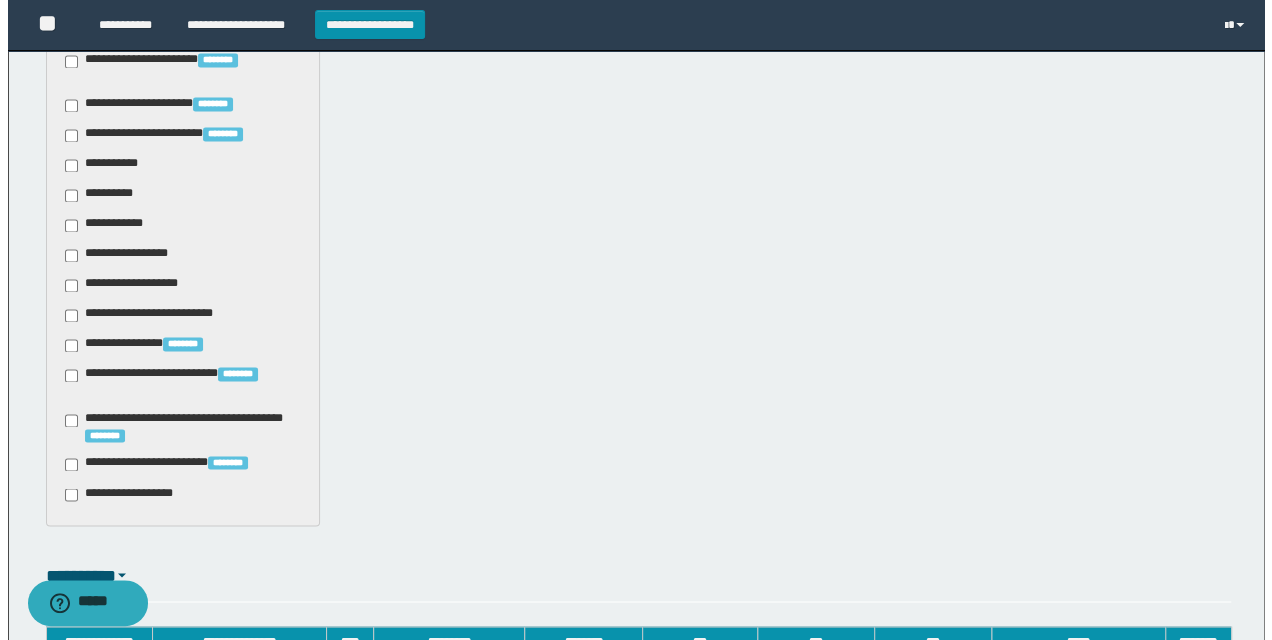 scroll, scrollTop: 1717, scrollLeft: 0, axis: vertical 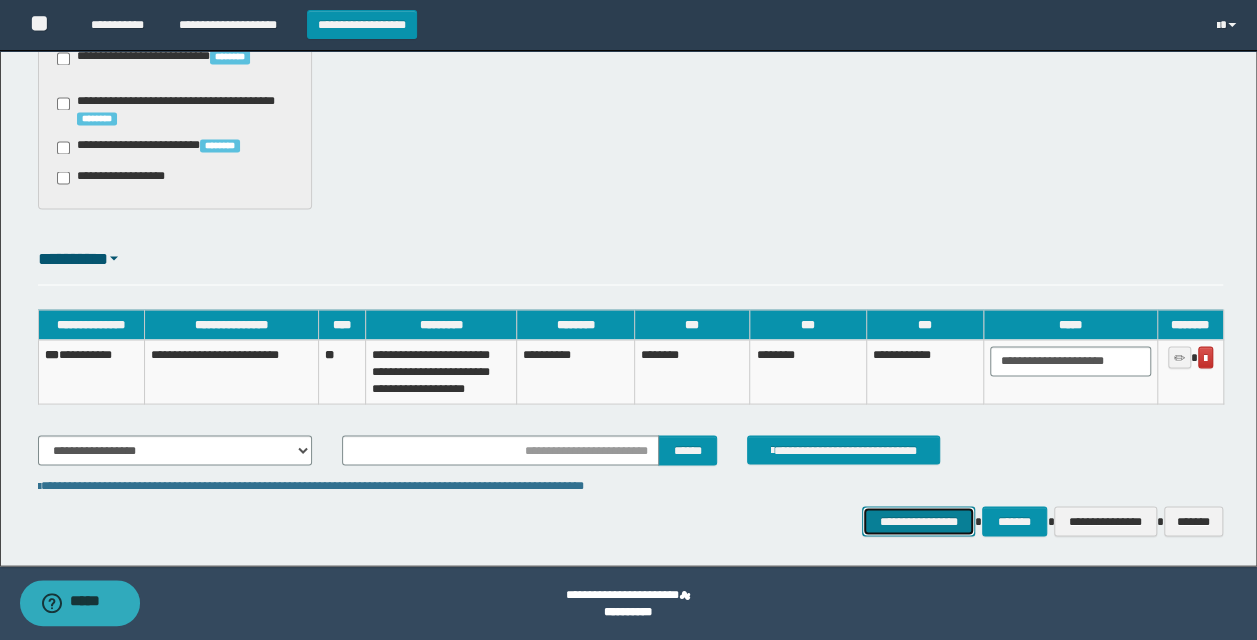 click on "**********" at bounding box center [918, 520] 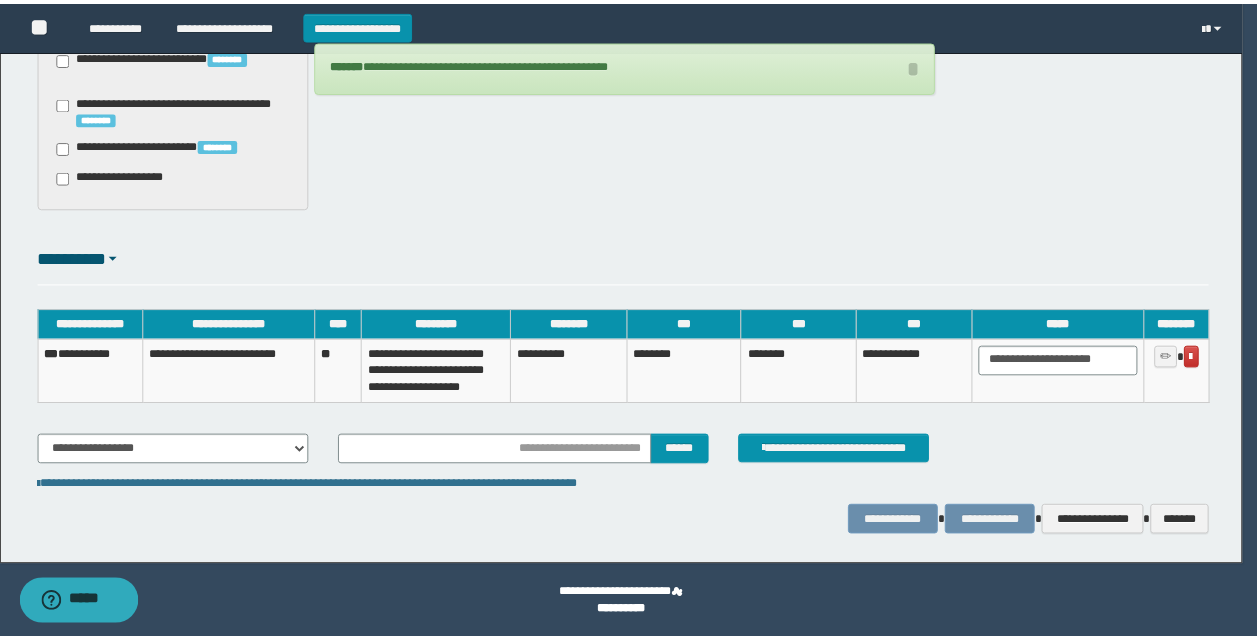 scroll, scrollTop: 1702, scrollLeft: 0, axis: vertical 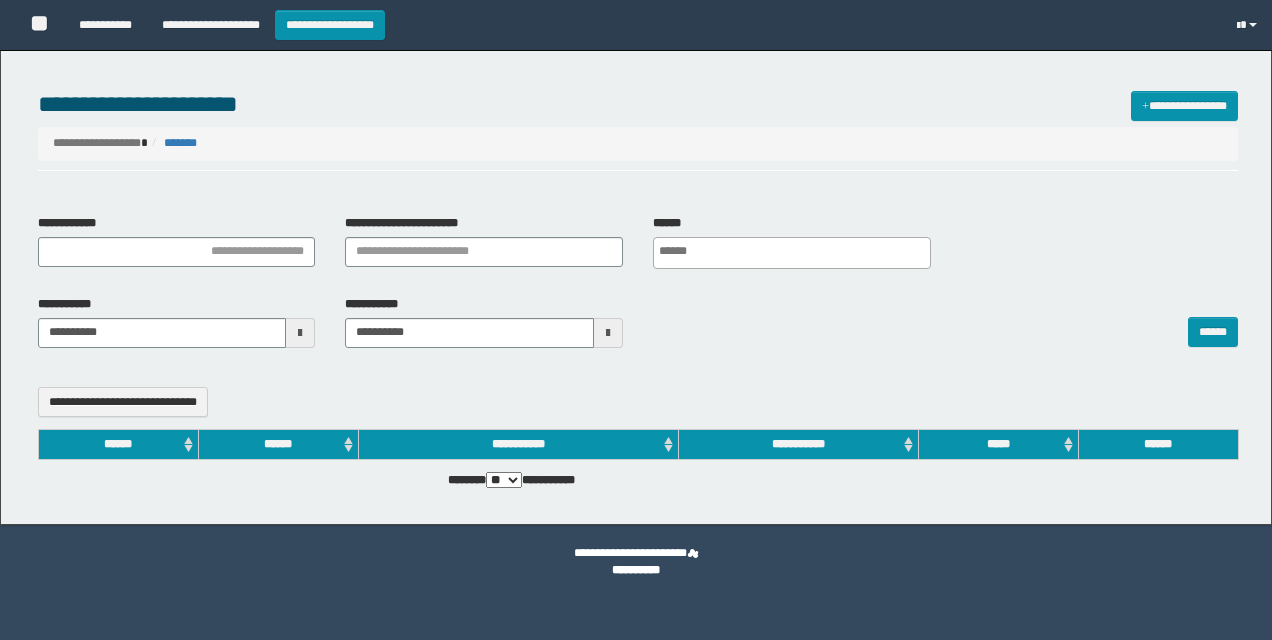 select 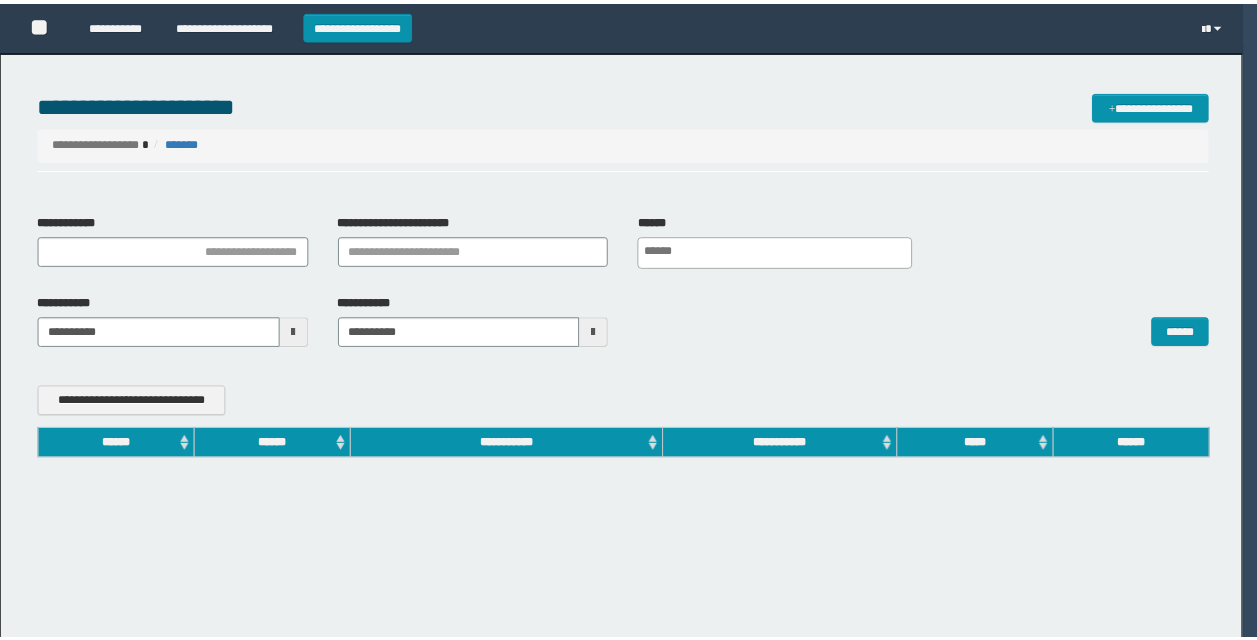scroll, scrollTop: 0, scrollLeft: 0, axis: both 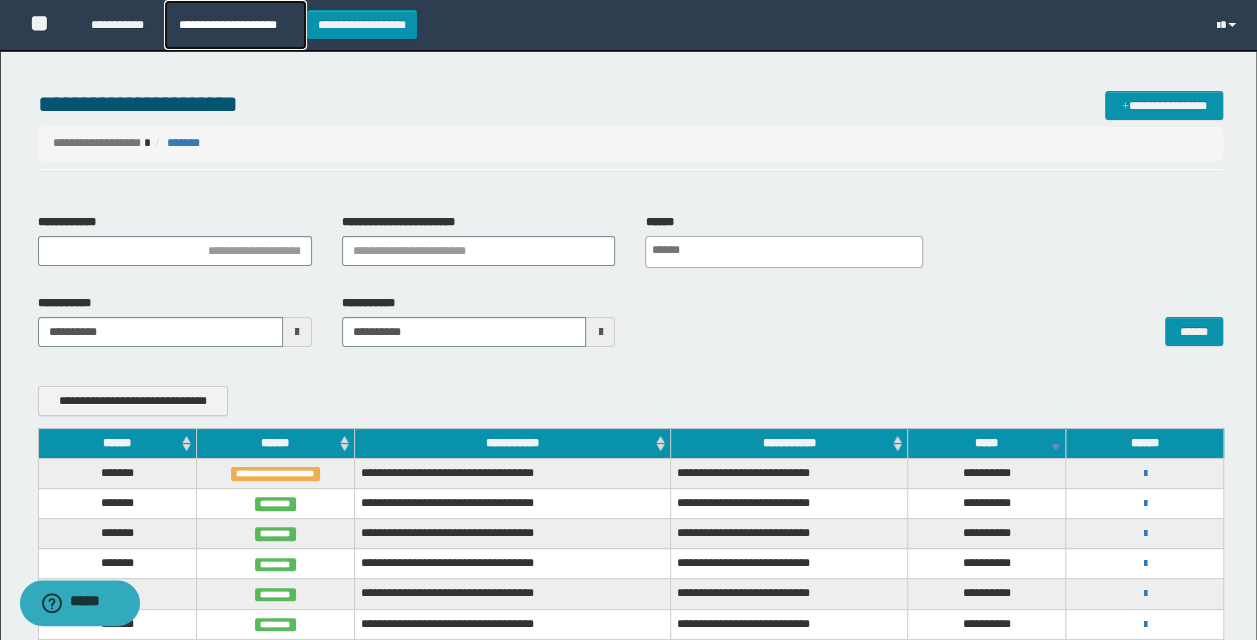 click on "**********" at bounding box center (235, 25) 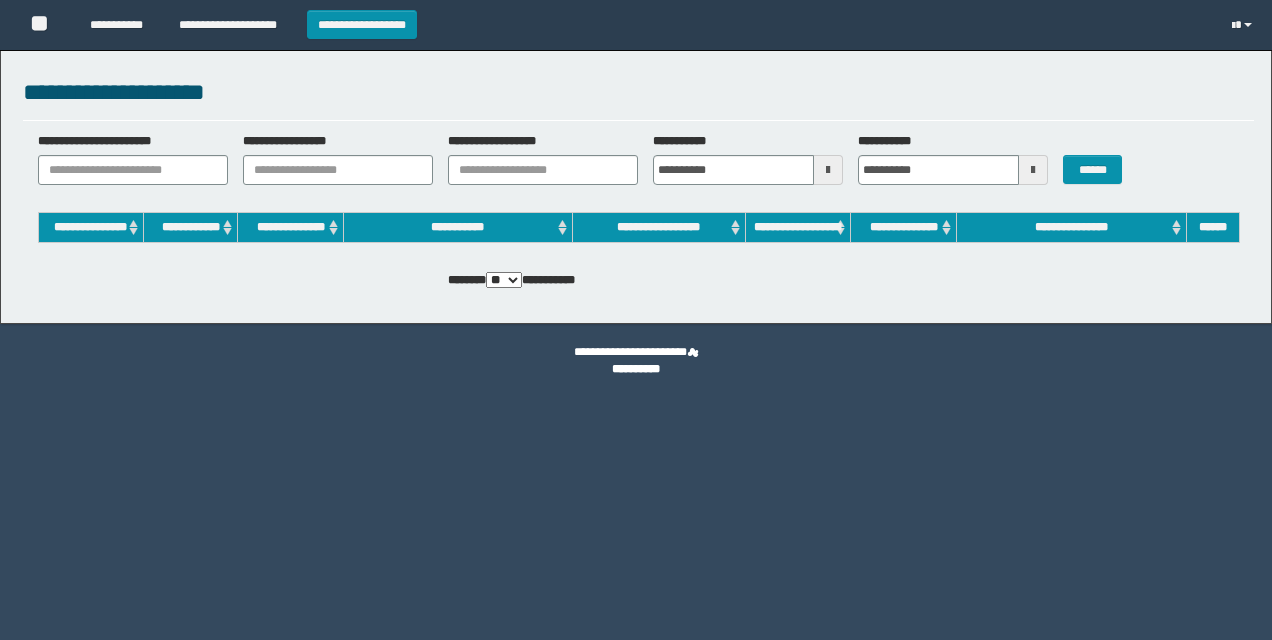 scroll, scrollTop: 0, scrollLeft: 0, axis: both 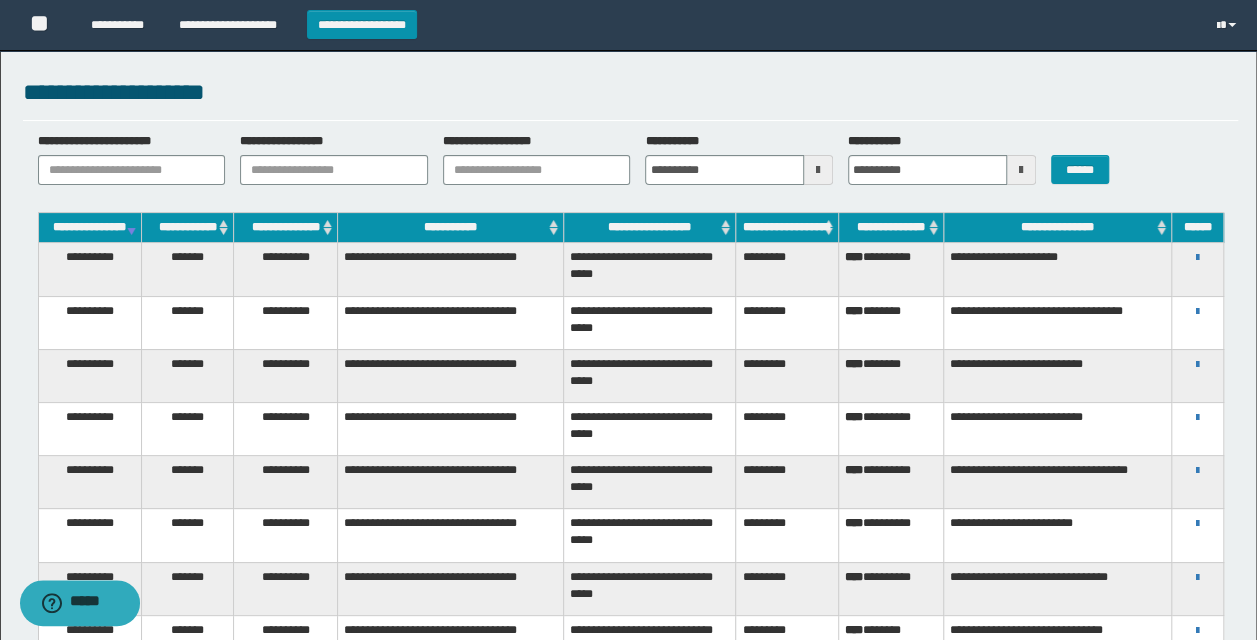 click on "**********" at bounding box center [1057, 428] 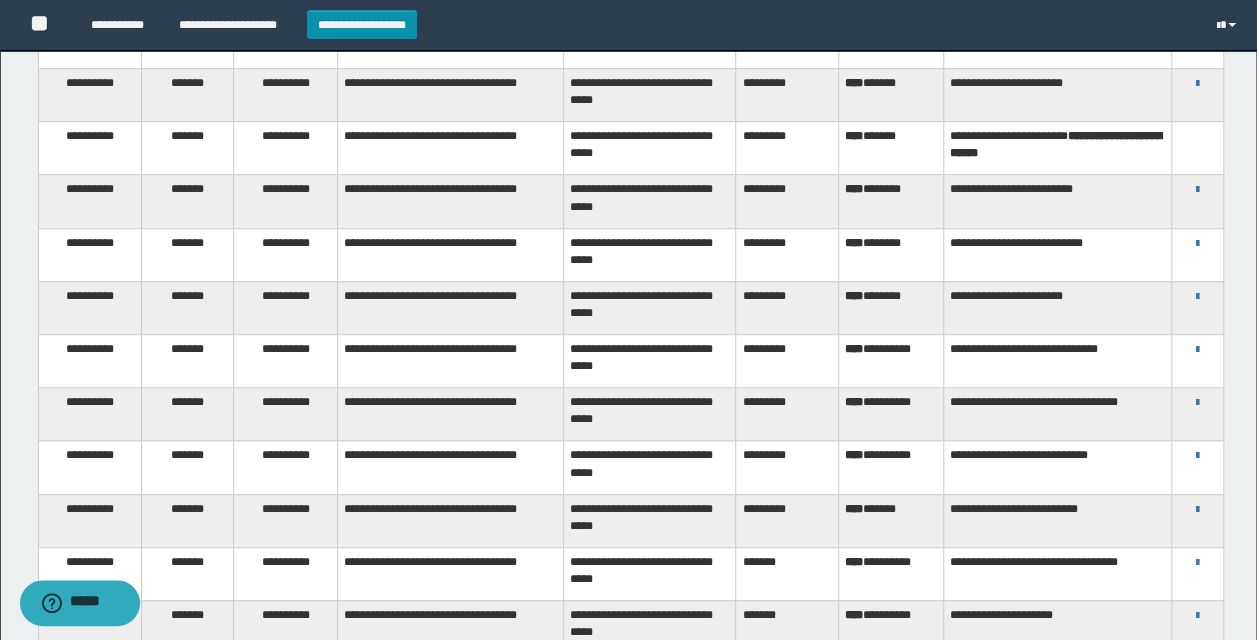 scroll, scrollTop: 0, scrollLeft: 0, axis: both 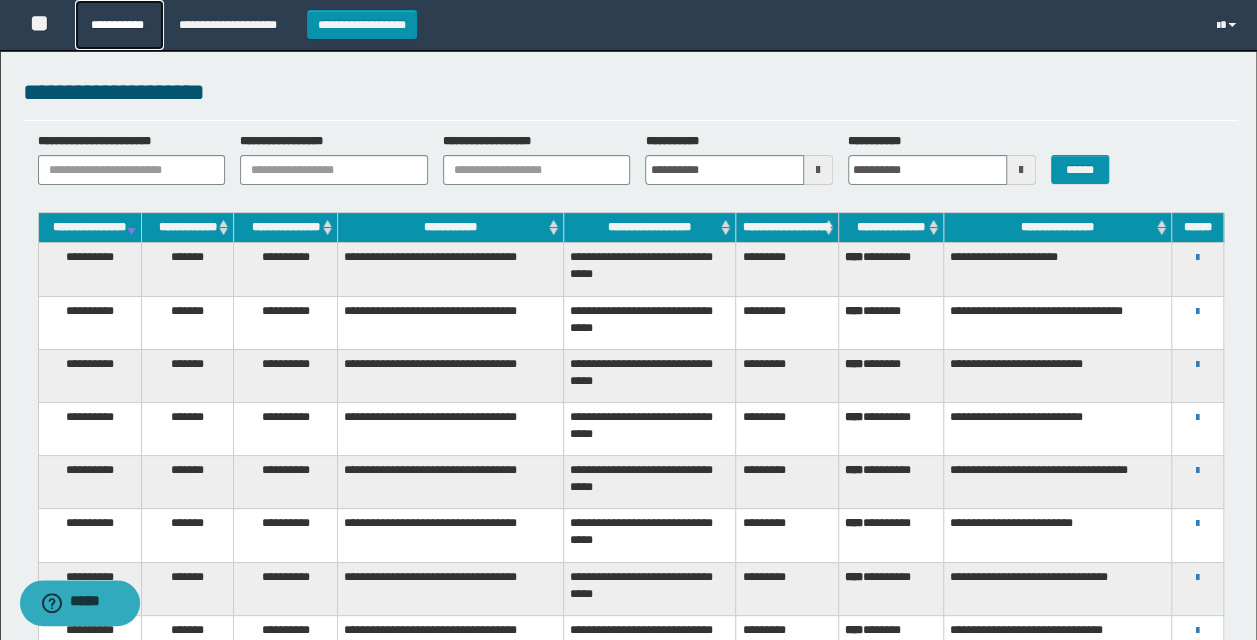 click on "**********" at bounding box center (119, 25) 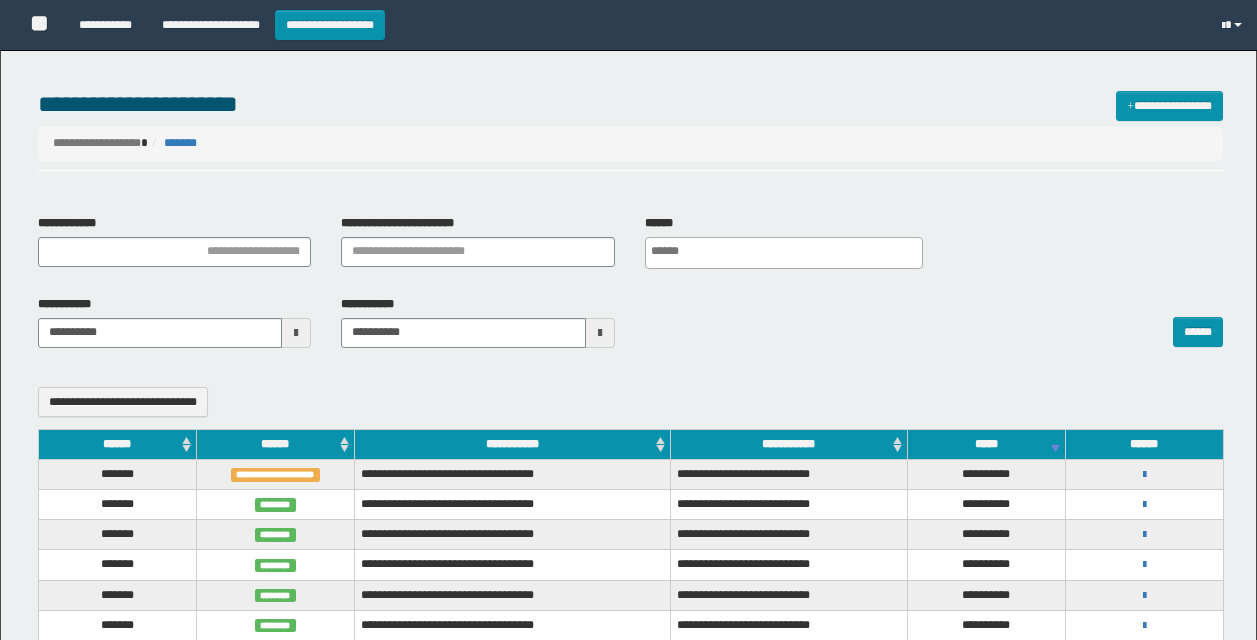 select 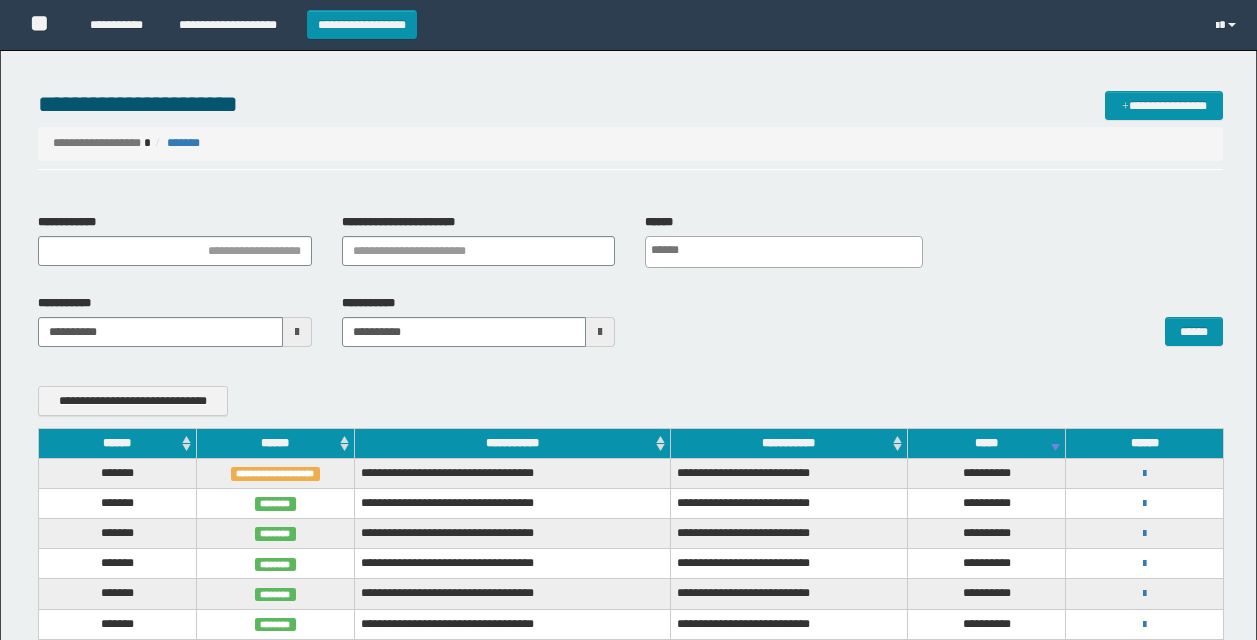 scroll, scrollTop: 0, scrollLeft: 0, axis: both 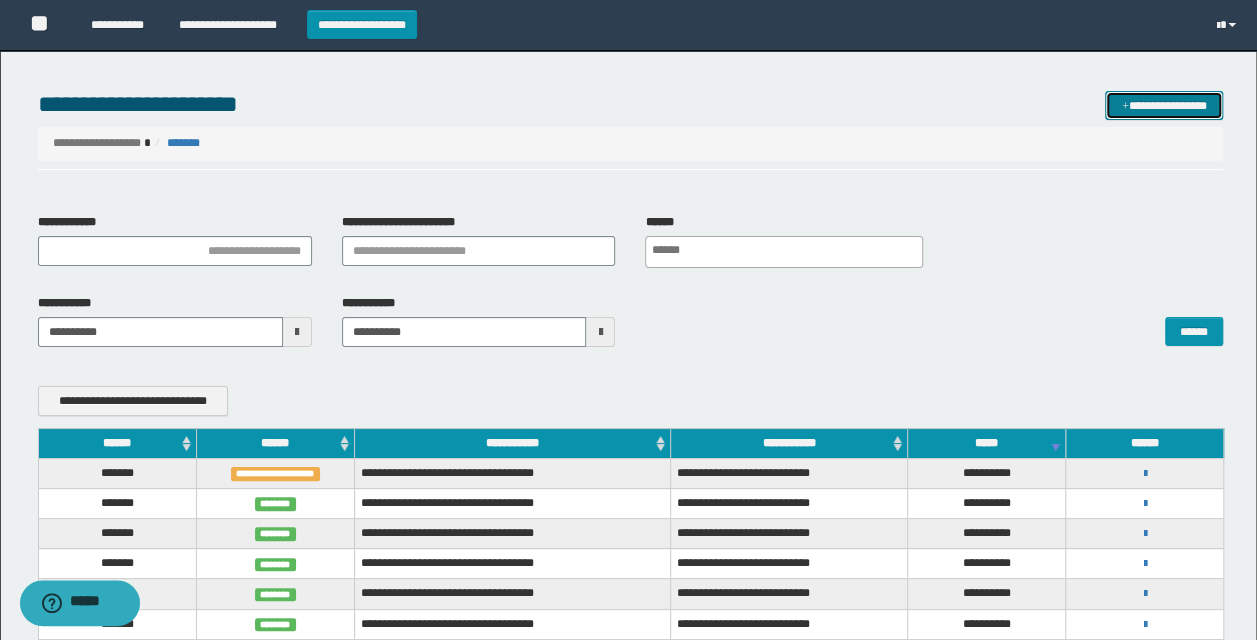 click on "**********" at bounding box center (1164, 105) 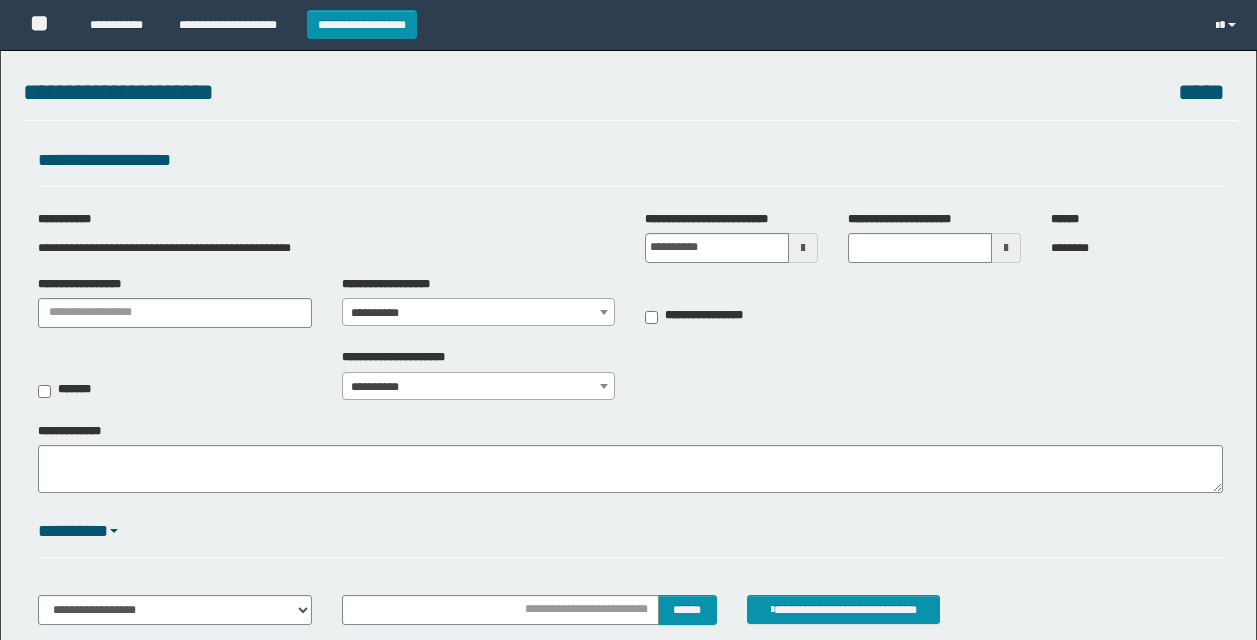 scroll, scrollTop: 160, scrollLeft: 0, axis: vertical 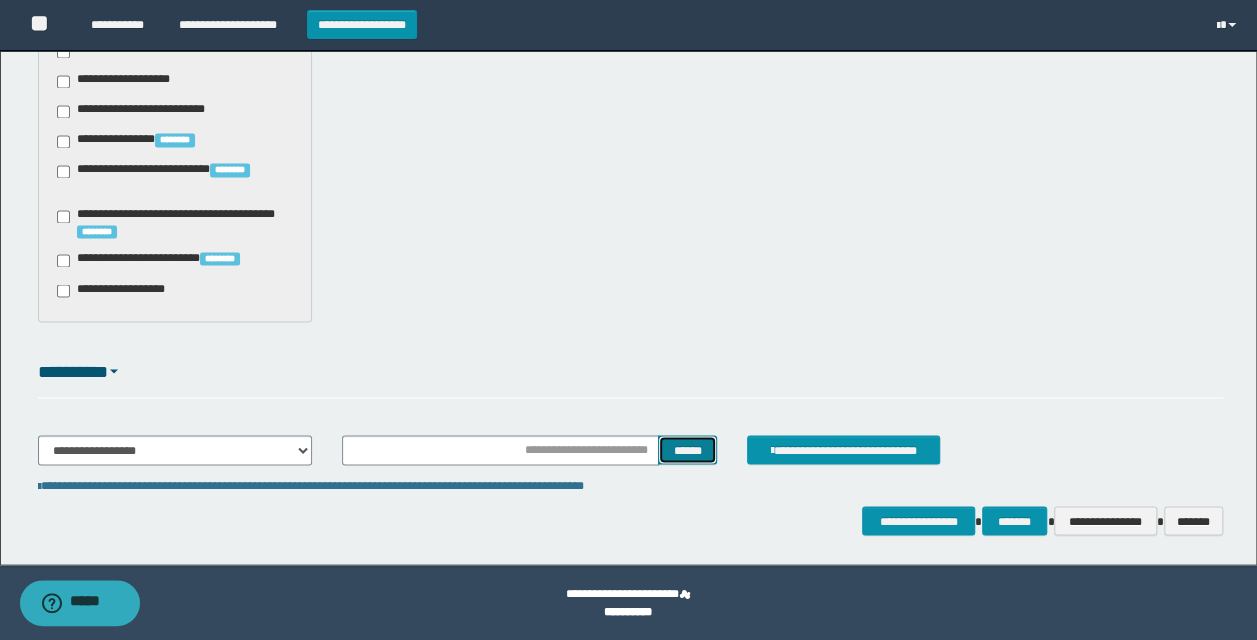 click on "******" at bounding box center [687, 449] 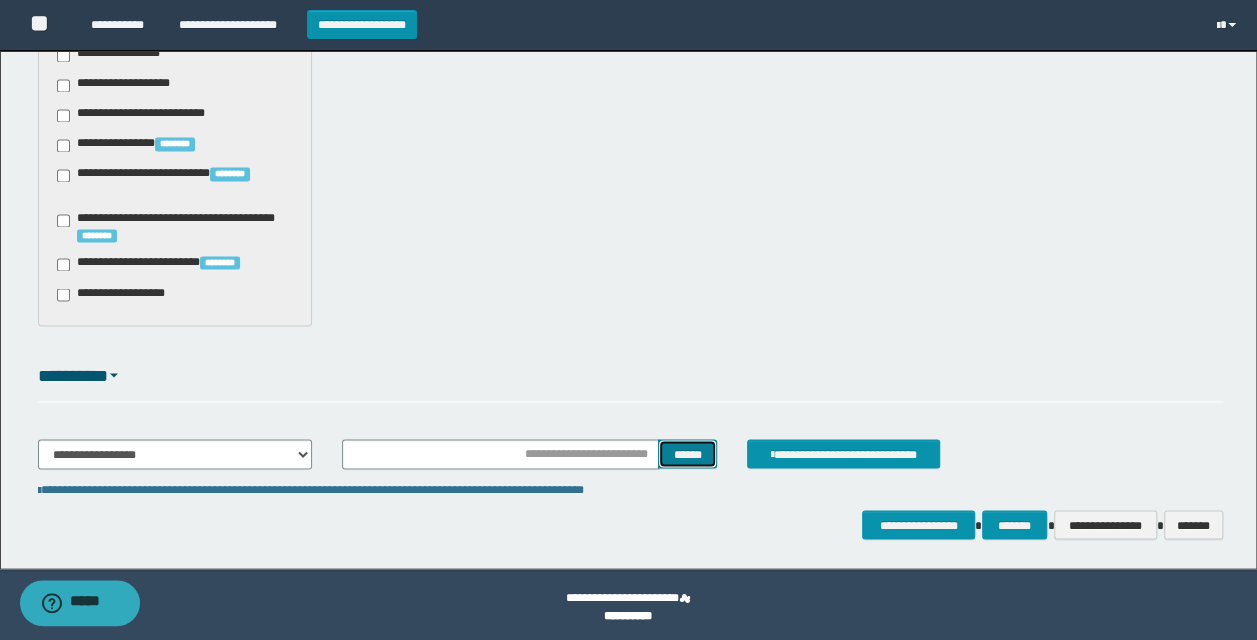 scroll, scrollTop: 1604, scrollLeft: 0, axis: vertical 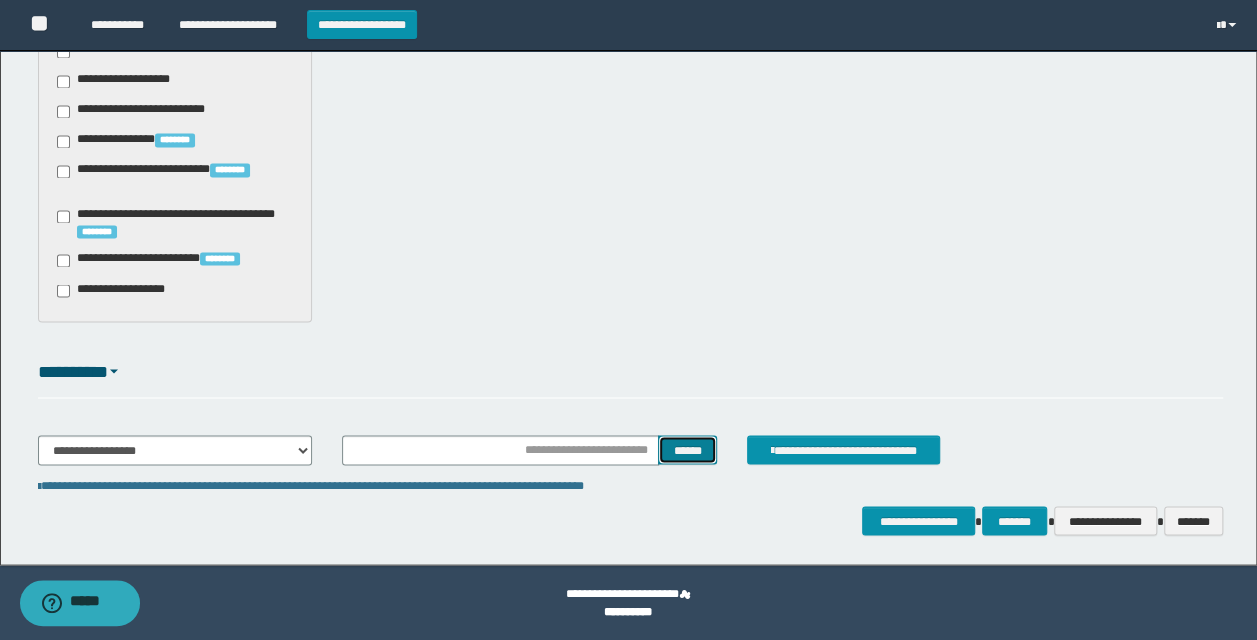 click on "******" at bounding box center (687, 449) 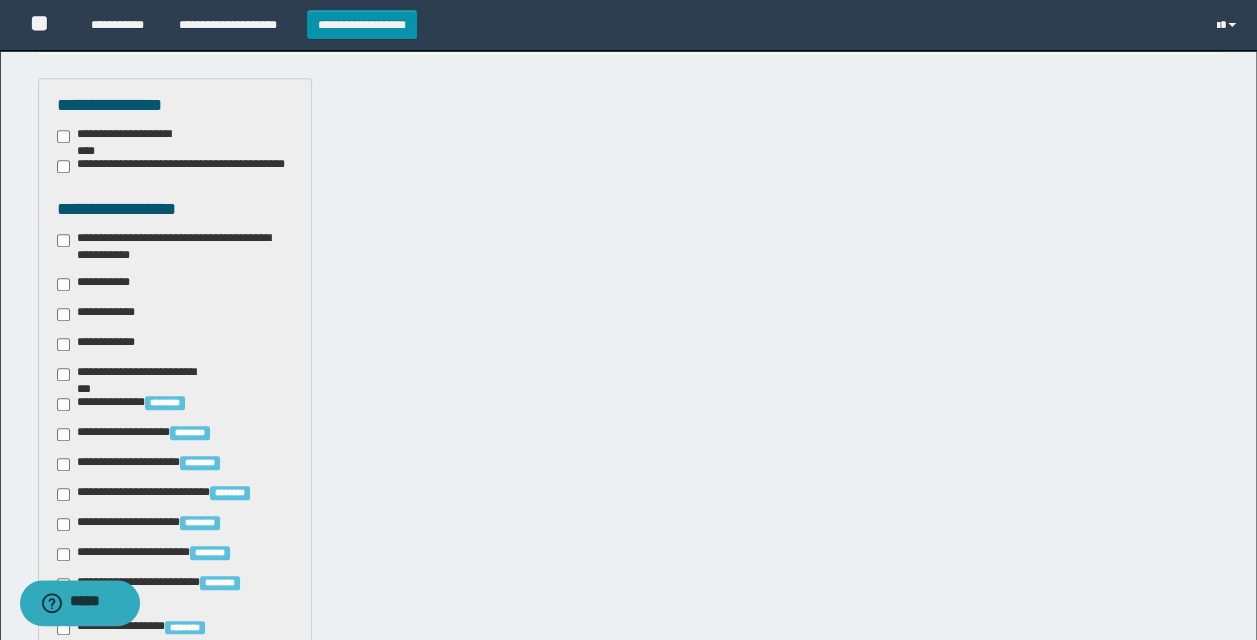 scroll, scrollTop: 0, scrollLeft: 0, axis: both 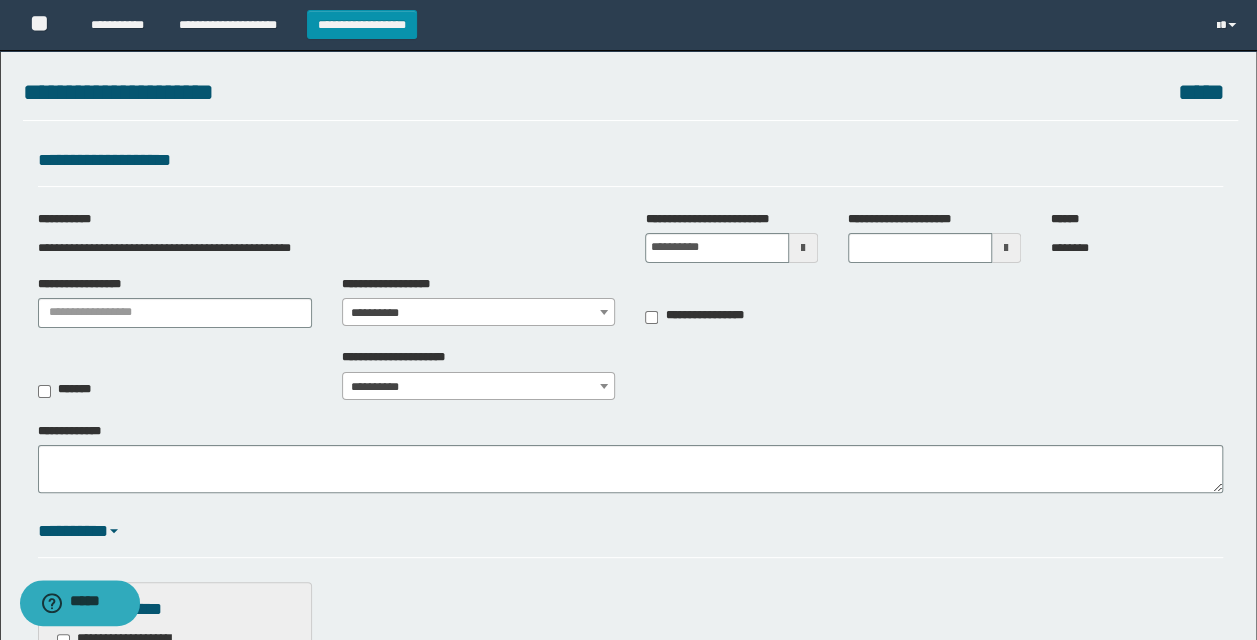 click on "**********" at bounding box center (175, 302) 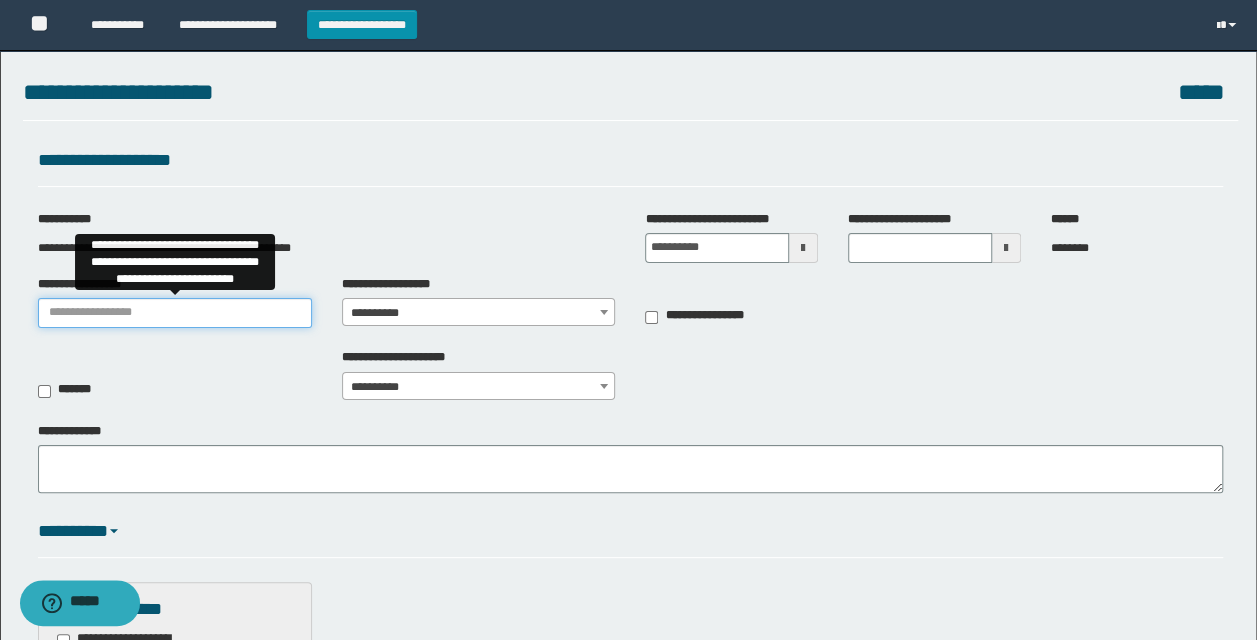 click on "**********" at bounding box center [175, 313] 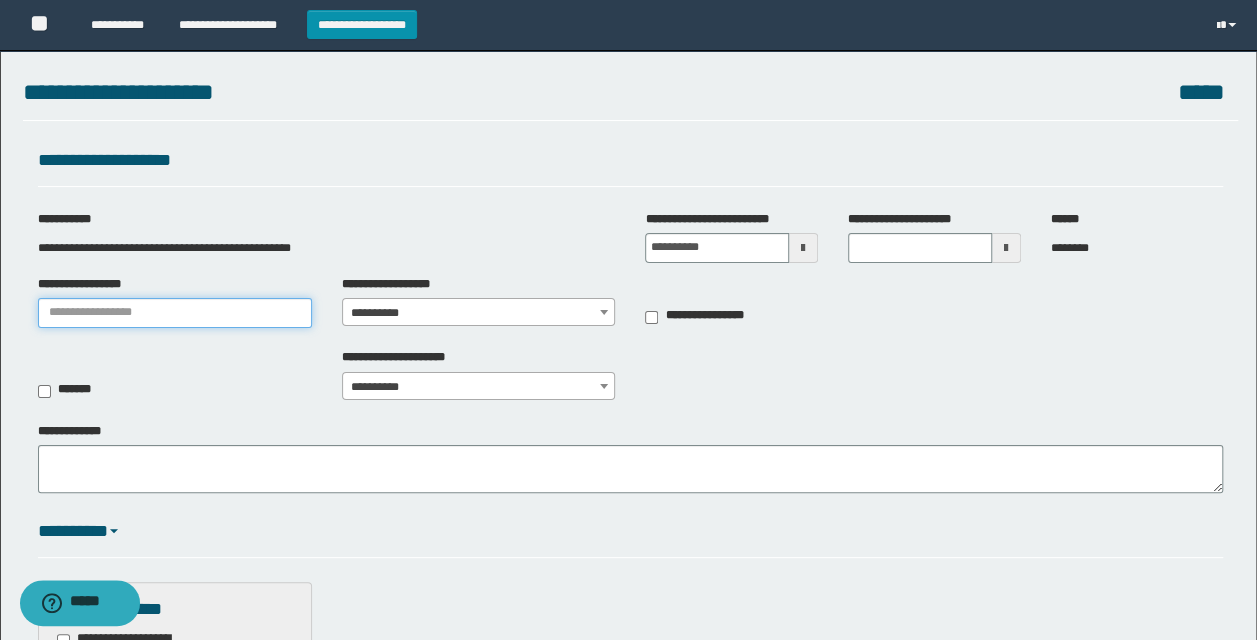 type on "******" 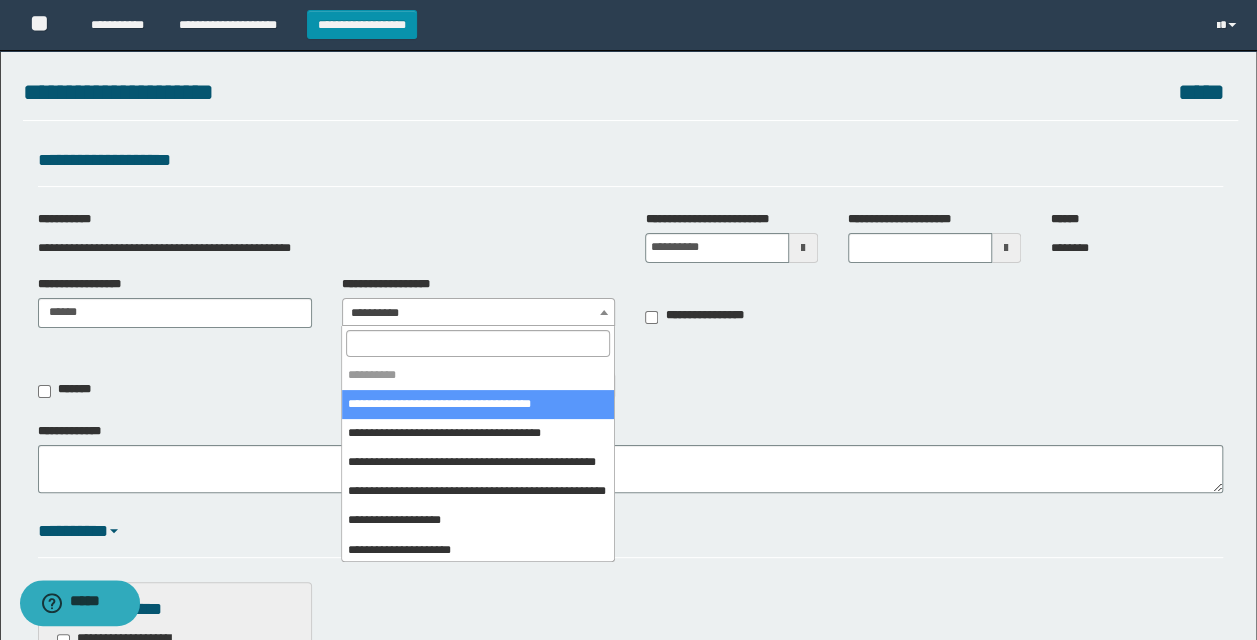 click on "**********" at bounding box center [479, 313] 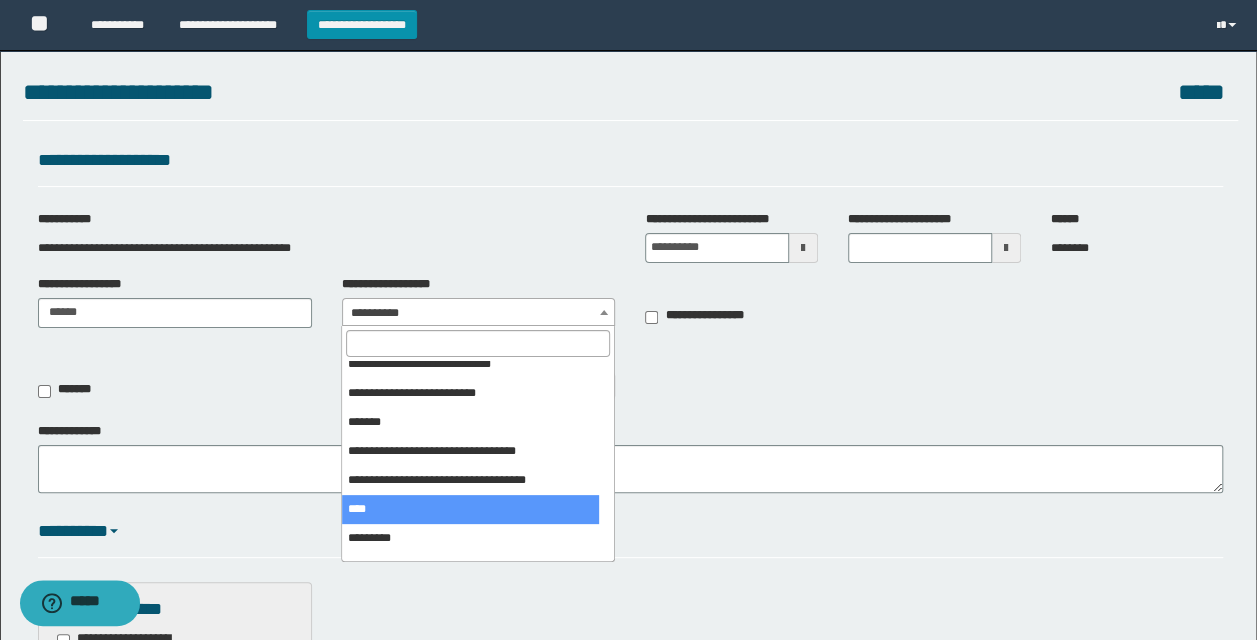 scroll, scrollTop: 500, scrollLeft: 0, axis: vertical 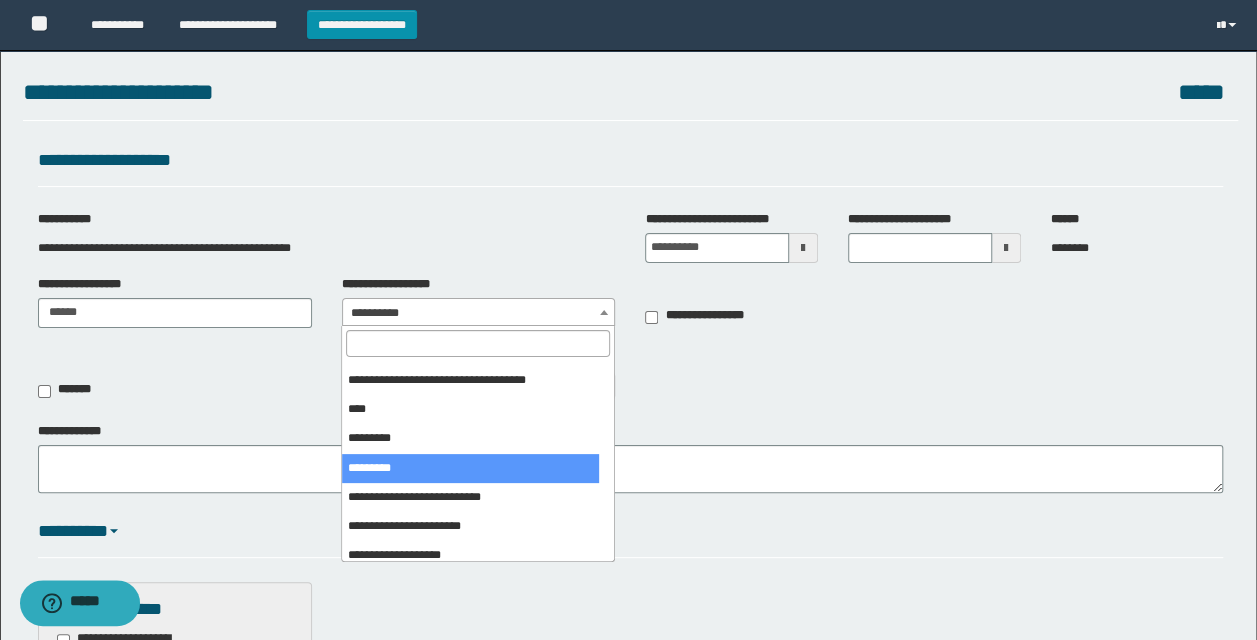 select on "***" 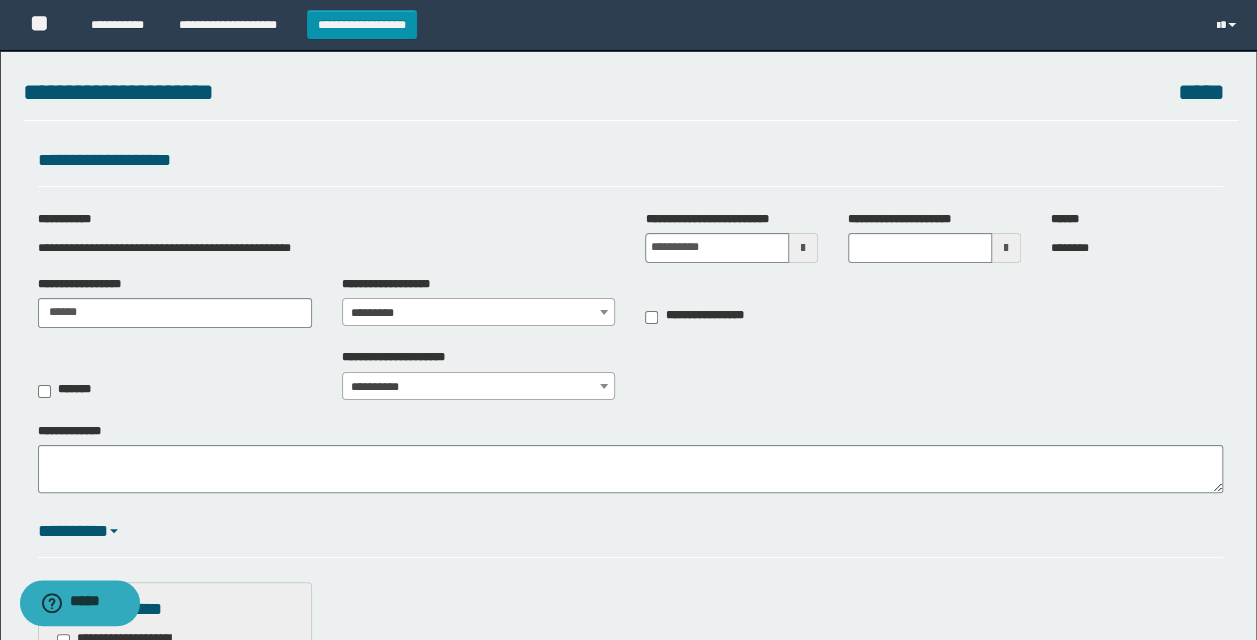click on "**********" at bounding box center [628, 1153] 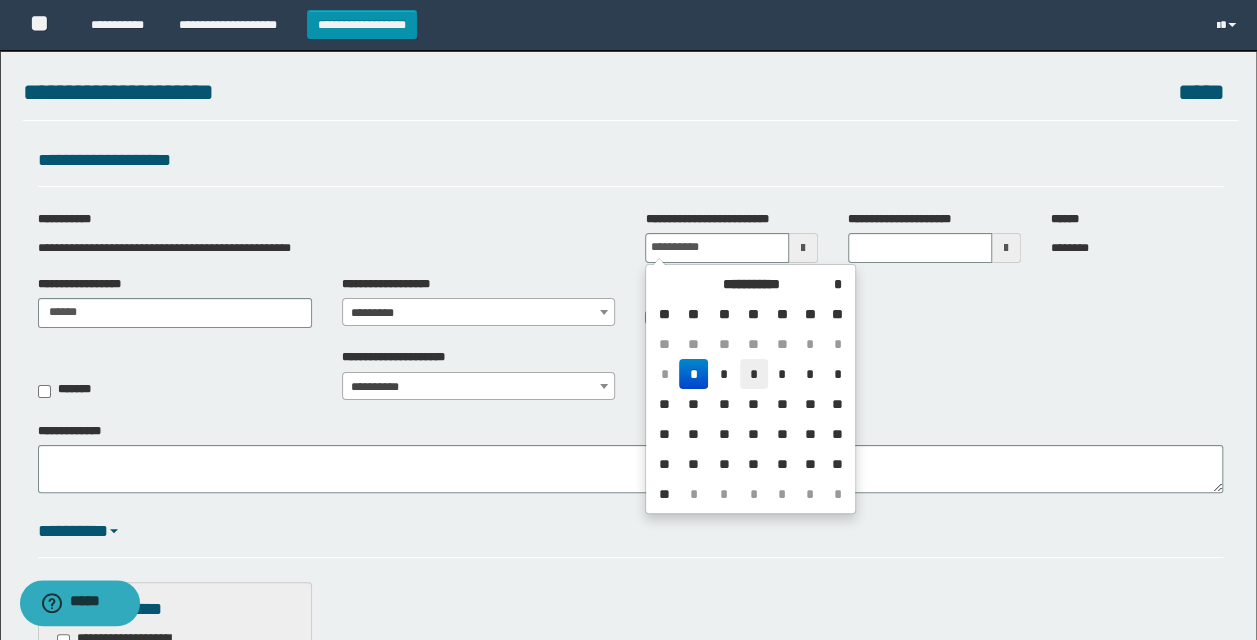 click on "*" at bounding box center (754, 374) 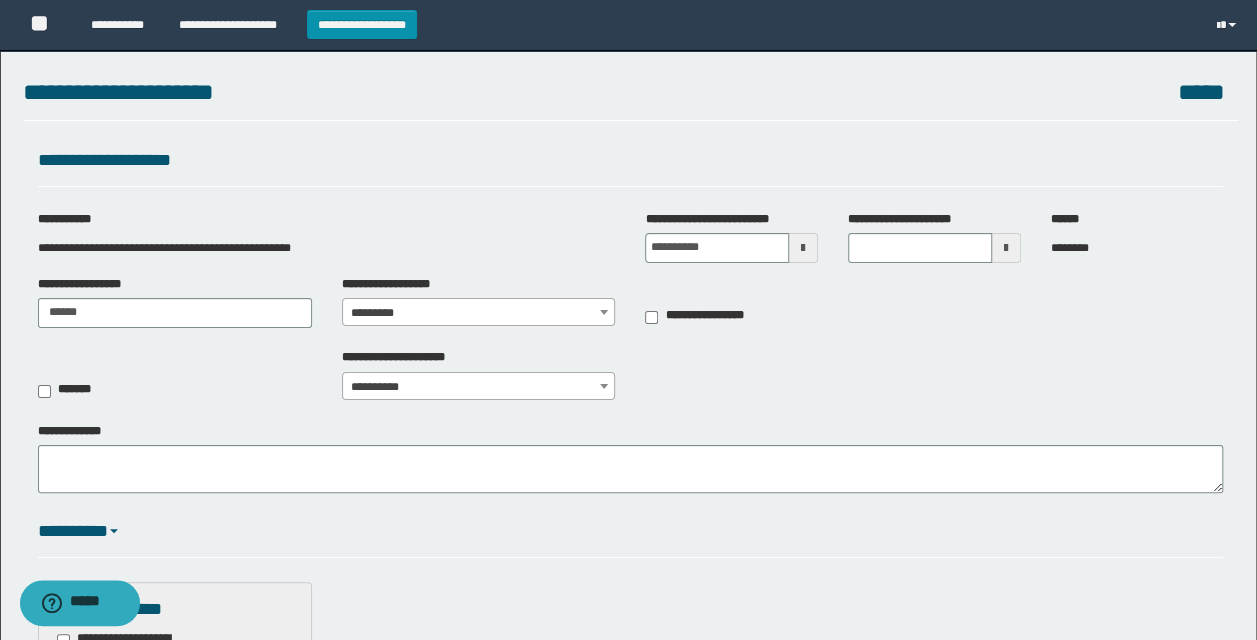 scroll, scrollTop: 100, scrollLeft: 0, axis: vertical 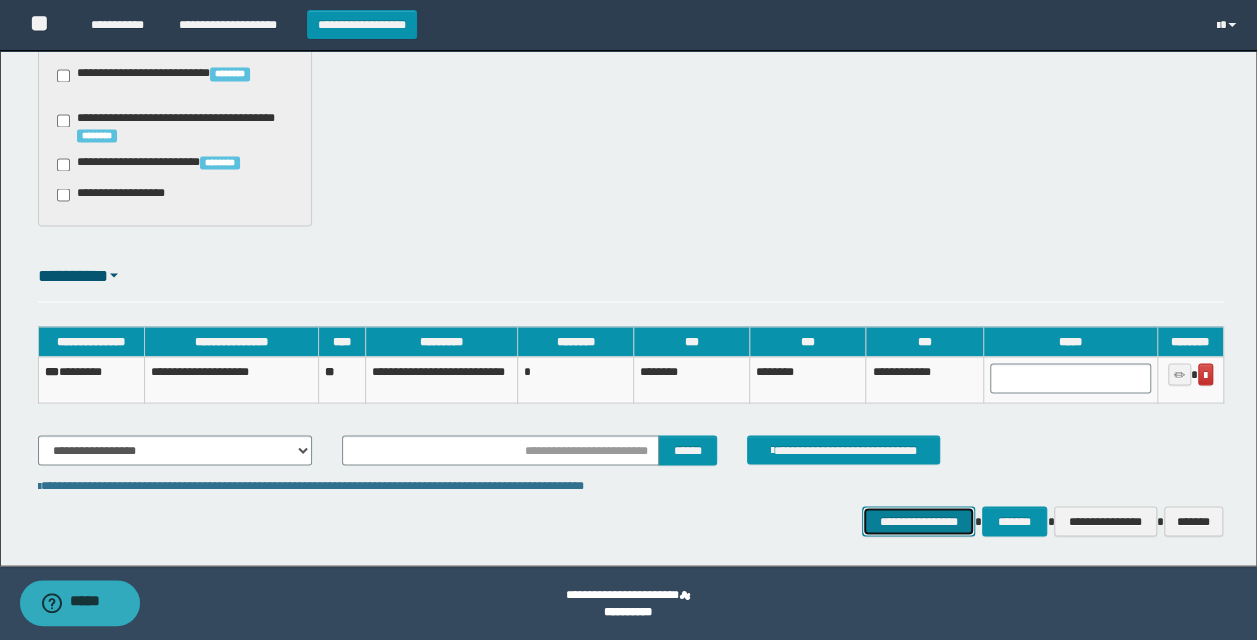 click on "**********" at bounding box center (918, 520) 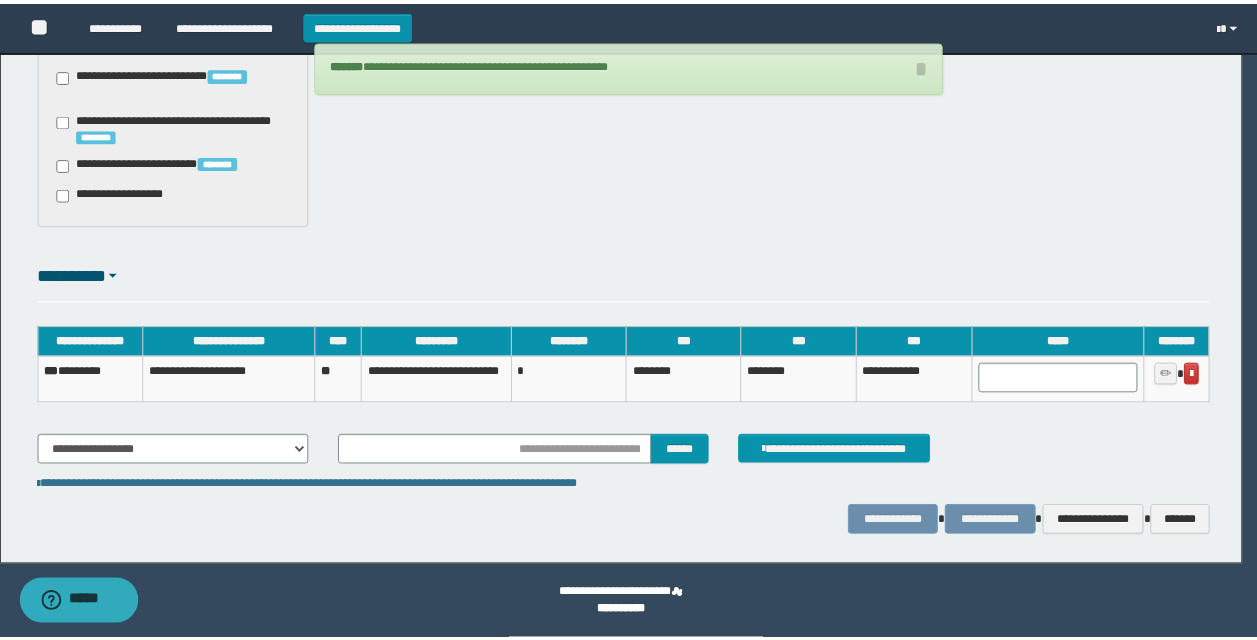 scroll, scrollTop: 1686, scrollLeft: 0, axis: vertical 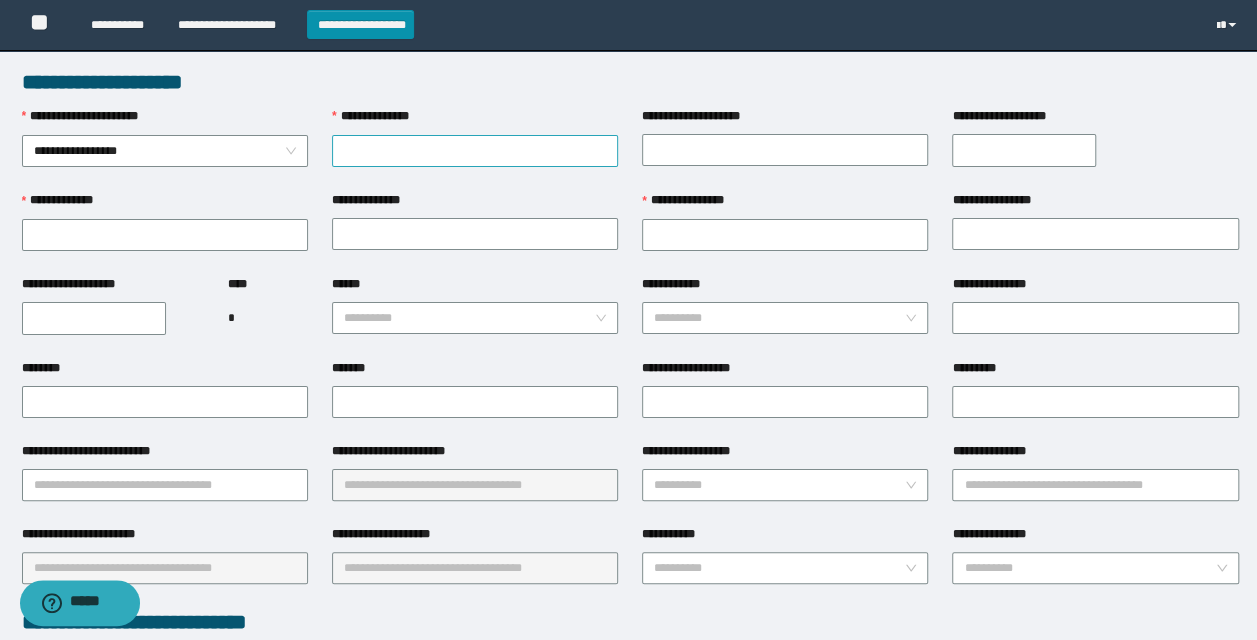 click on "**********" at bounding box center [475, 151] 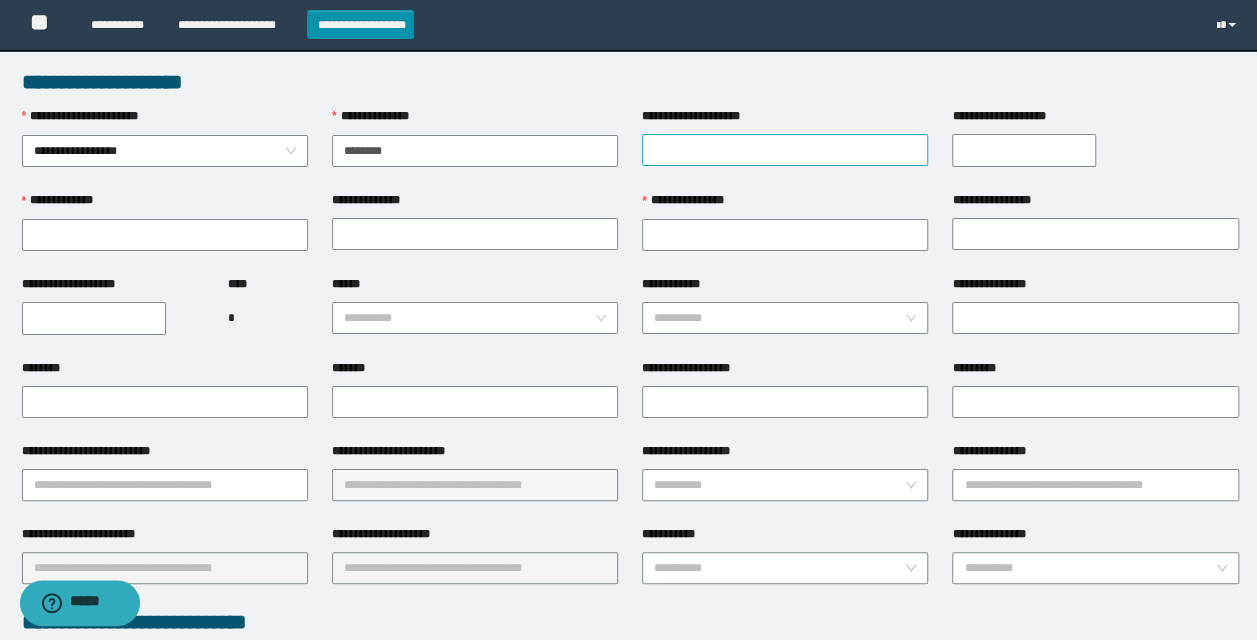 type on "********" 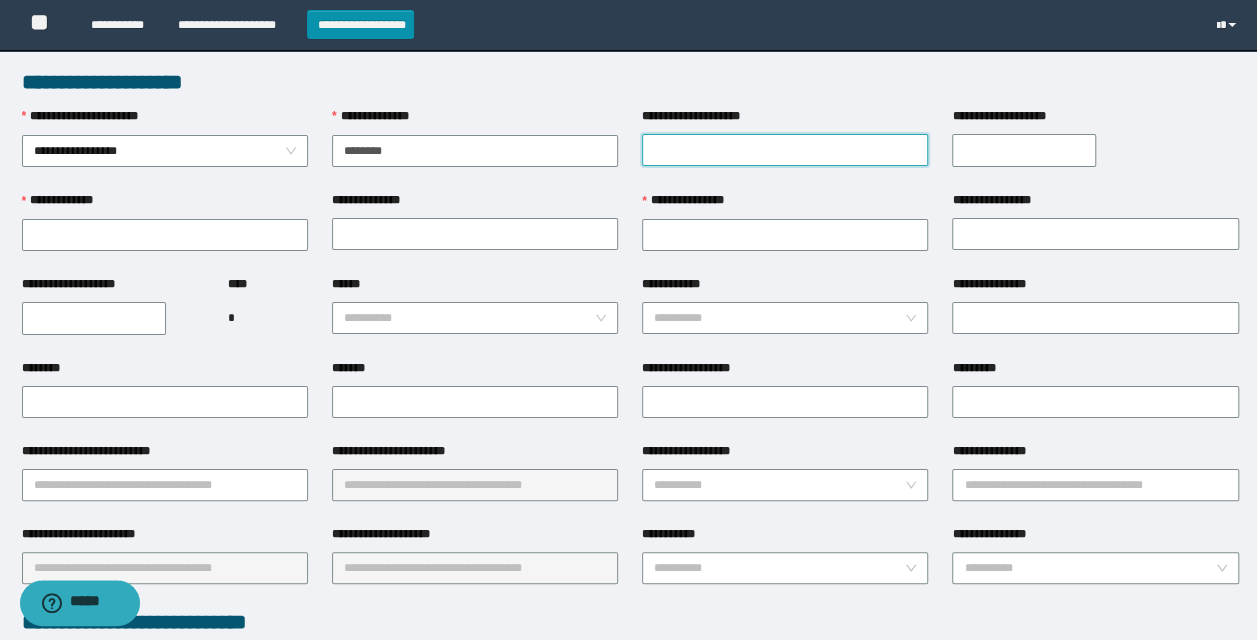 click on "**********" at bounding box center (785, 150) 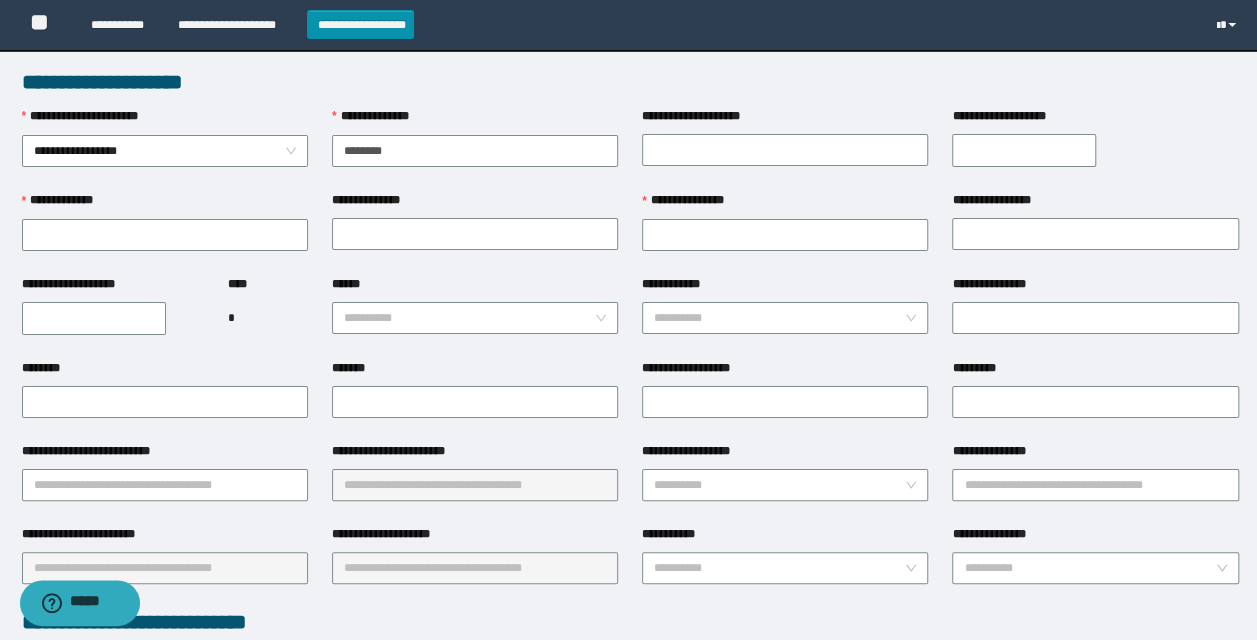 drag, startPoint x: 828, startPoint y: 92, endPoint x: 784, endPoint y: 112, distance: 48.332184 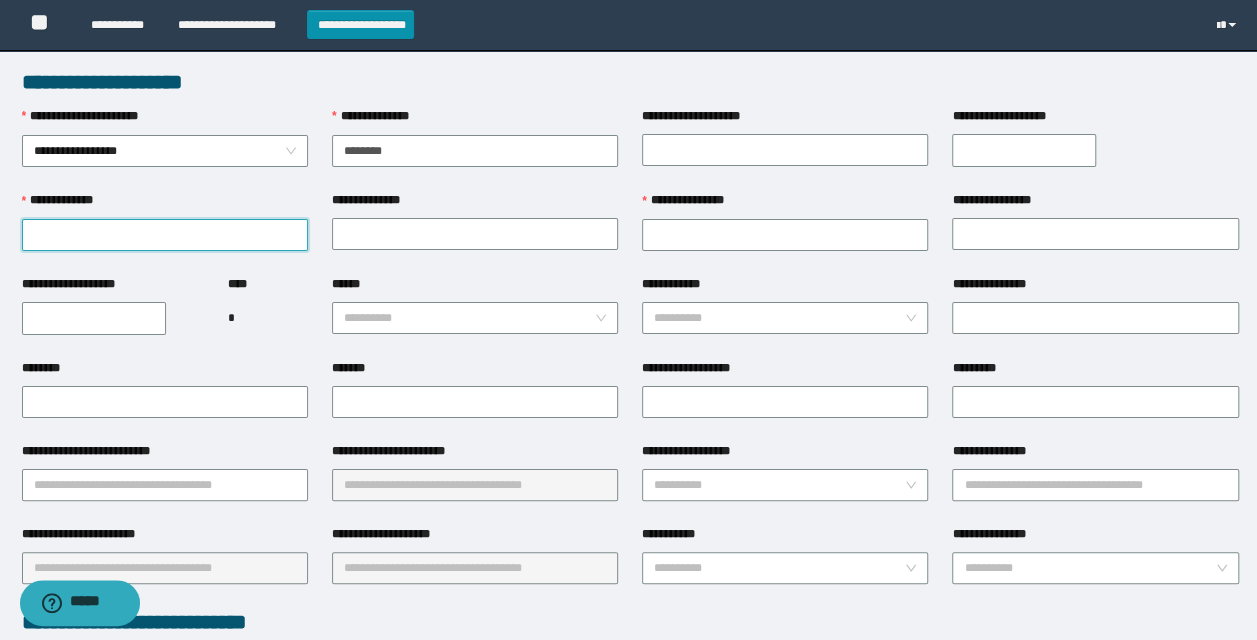 click on "**********" at bounding box center [165, 235] 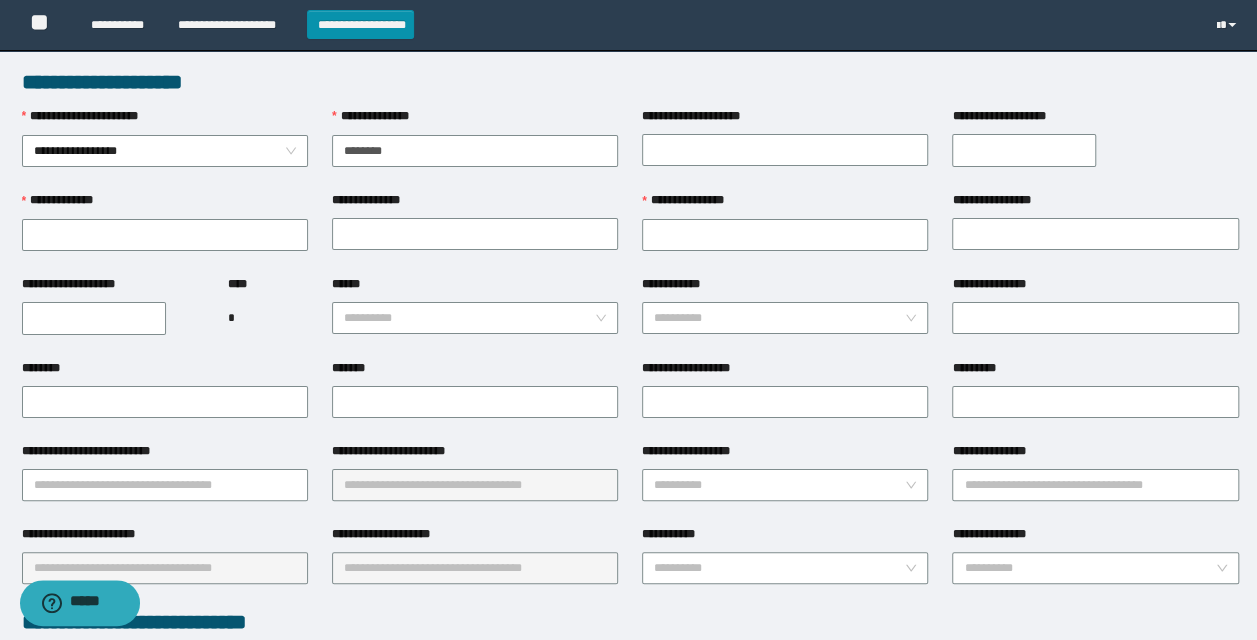drag, startPoint x: 359, startPoint y: 273, endPoint x: 325, endPoint y: 271, distance: 34.058773 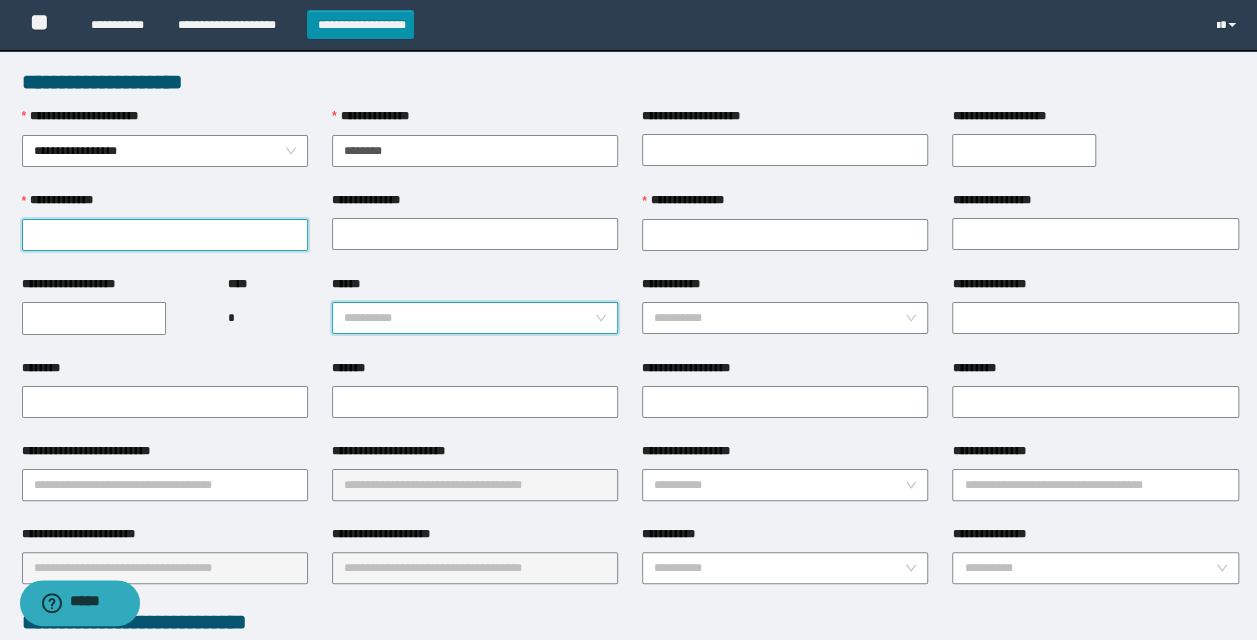 click on "**********" at bounding box center (165, 235) 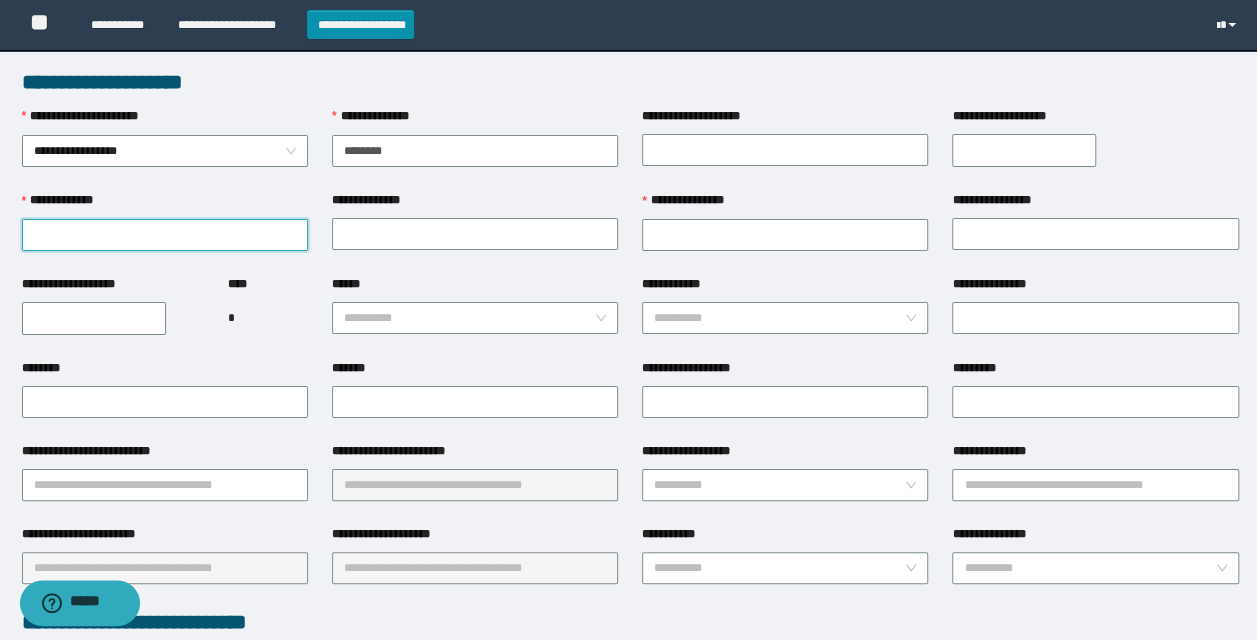 paste on "**********" 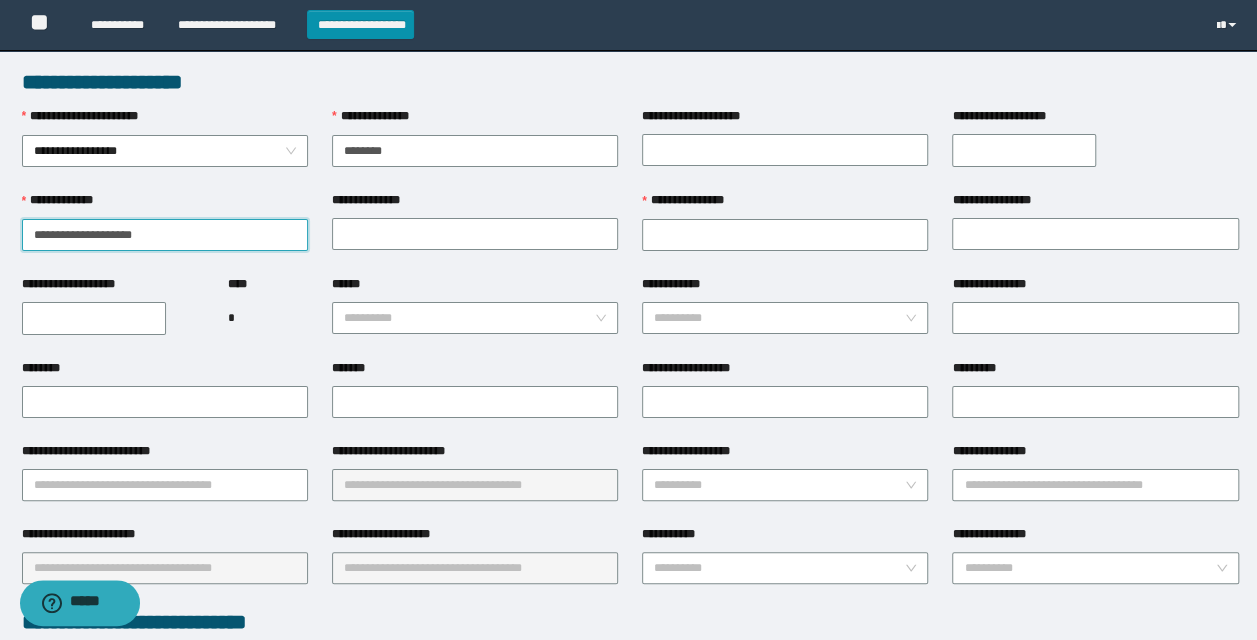 drag, startPoint x: 113, startPoint y: 234, endPoint x: 18, endPoint y: 231, distance: 95.047356 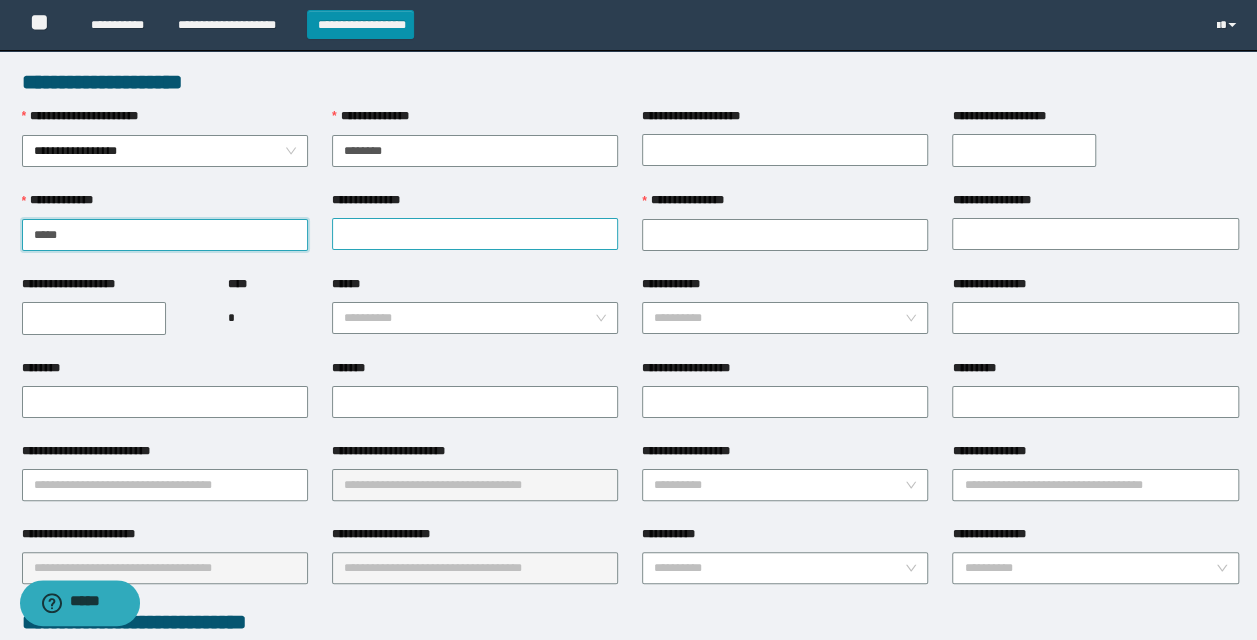 type on "*****" 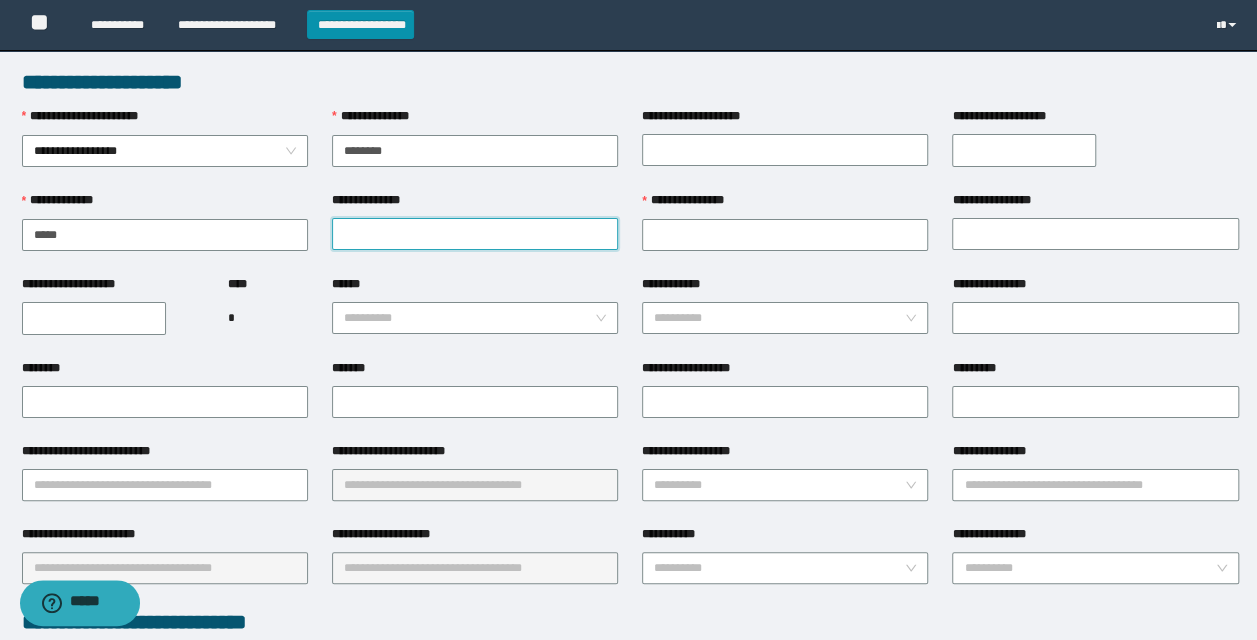 paste on "**********" 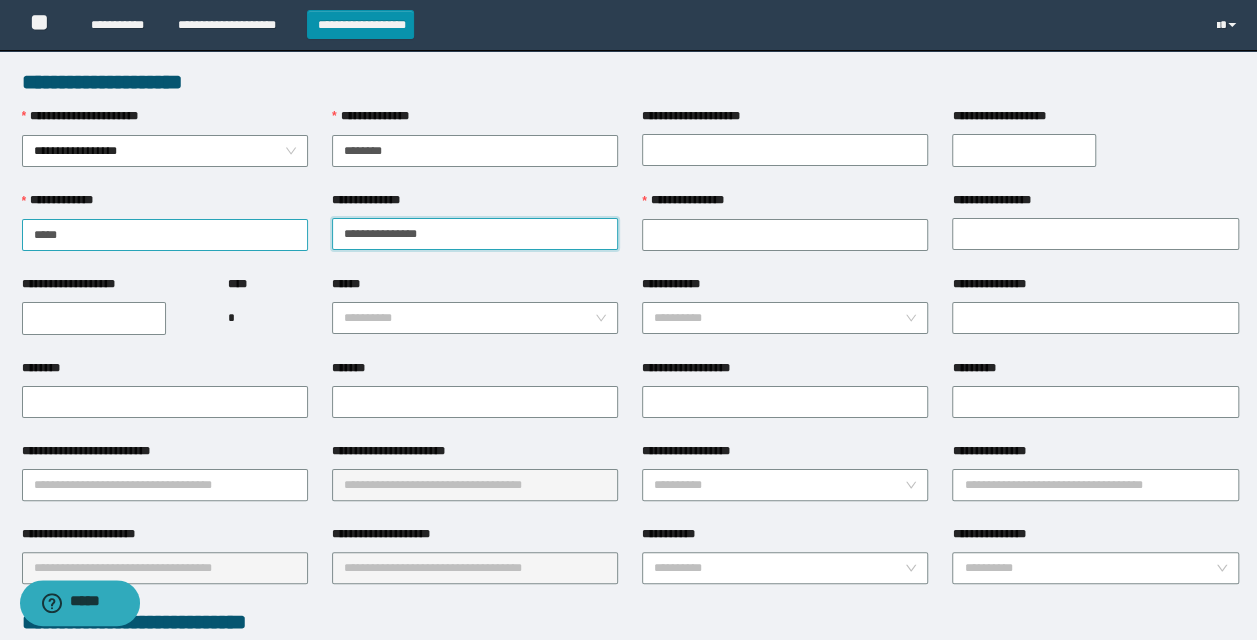 drag, startPoint x: 392, startPoint y: 231, endPoint x: 305, endPoint y: 230, distance: 87.005745 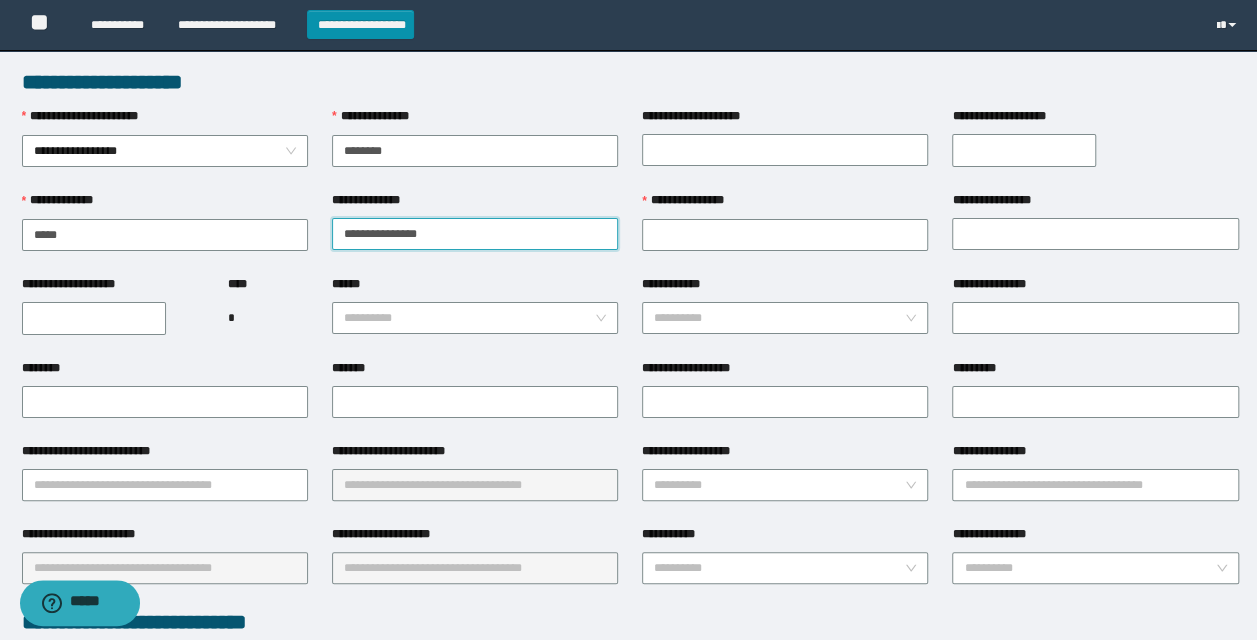 click on "**********" at bounding box center (475, 234) 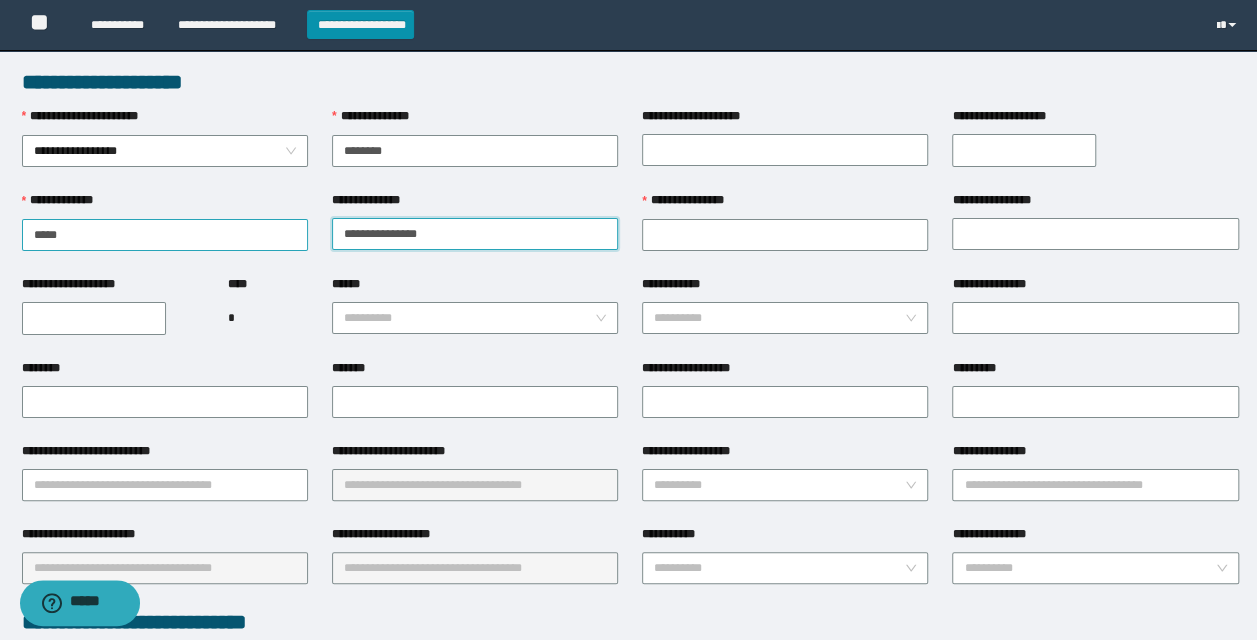 drag, startPoint x: 321, startPoint y: 230, endPoint x: 306, endPoint y: 231, distance: 15.033297 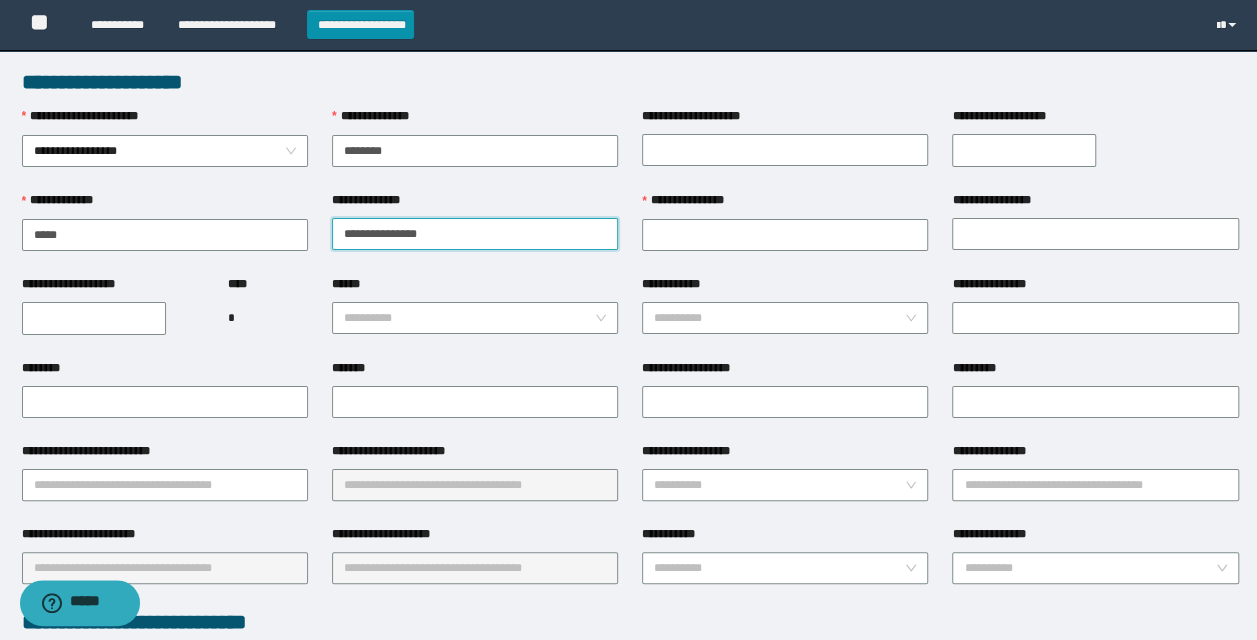 click on "**********" at bounding box center [475, 234] 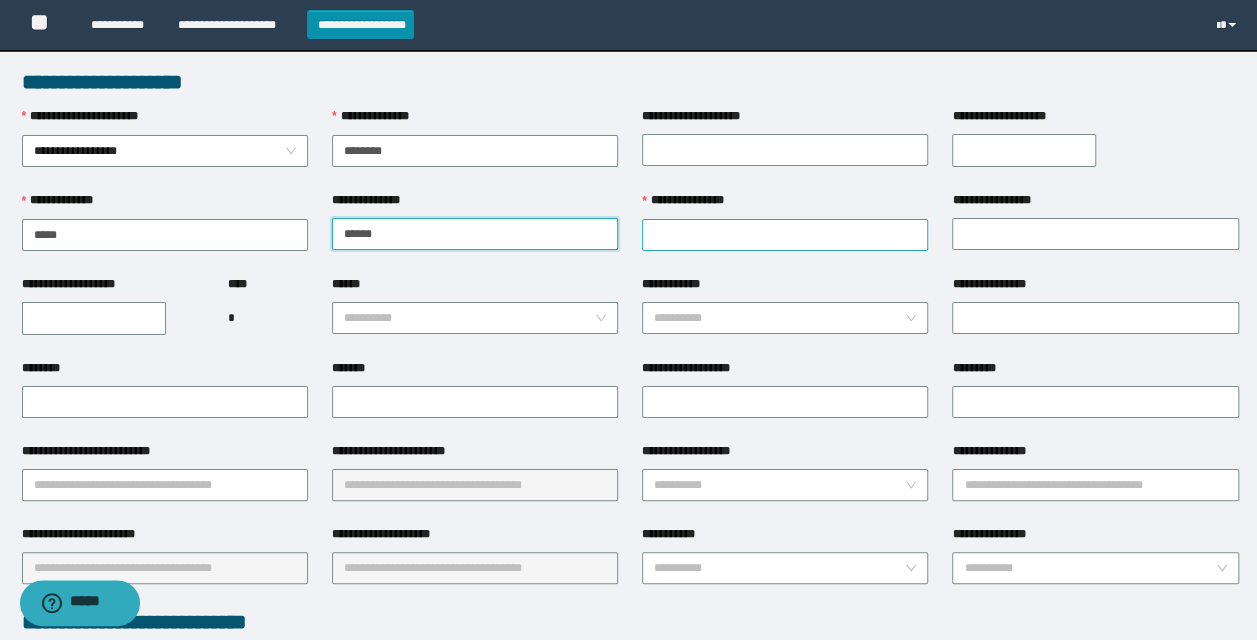 type on "****" 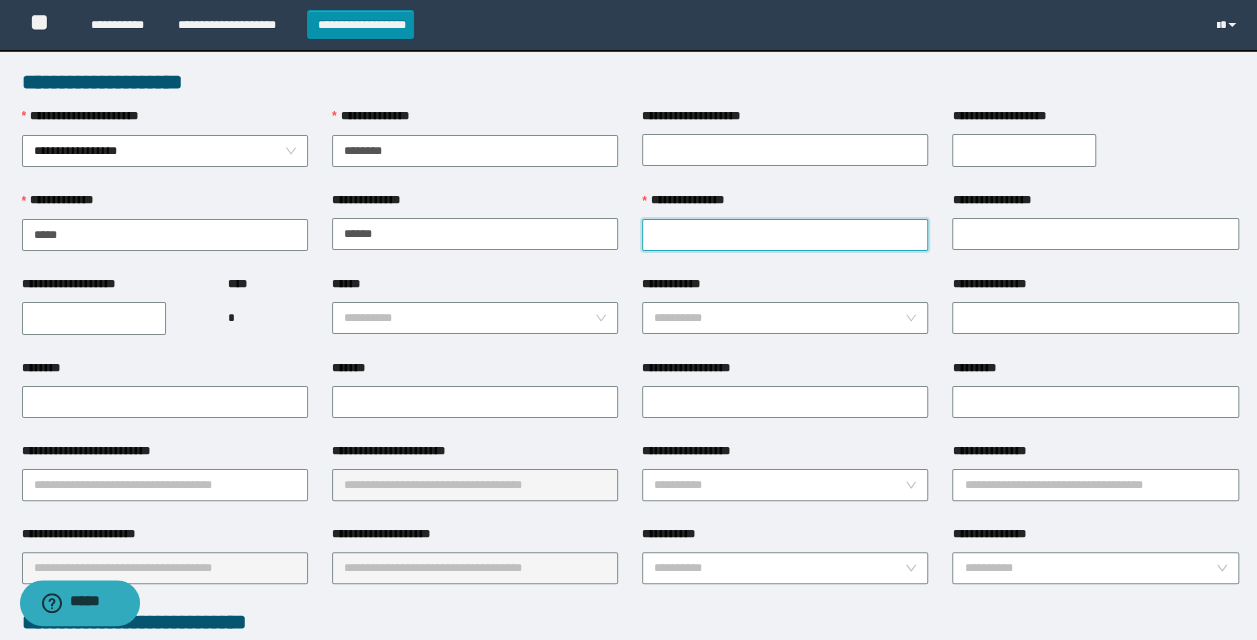 click on "**********" at bounding box center (785, 235) 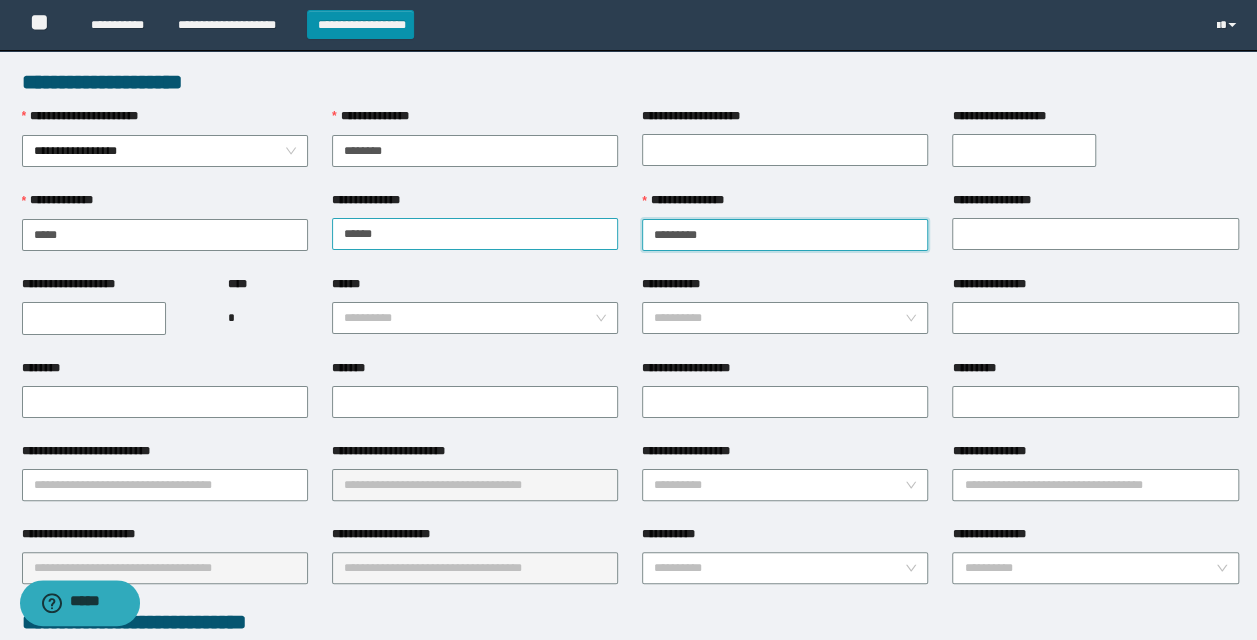 type on "*********" 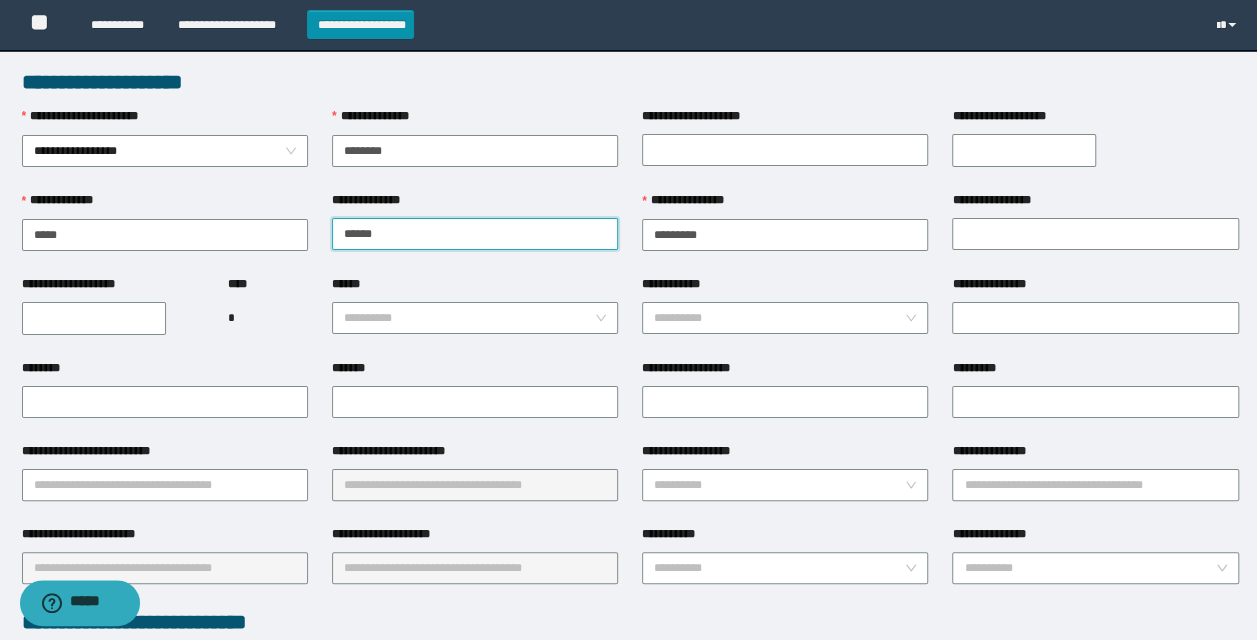 drag, startPoint x: 394, startPoint y: 238, endPoint x: 334, endPoint y: 227, distance: 61 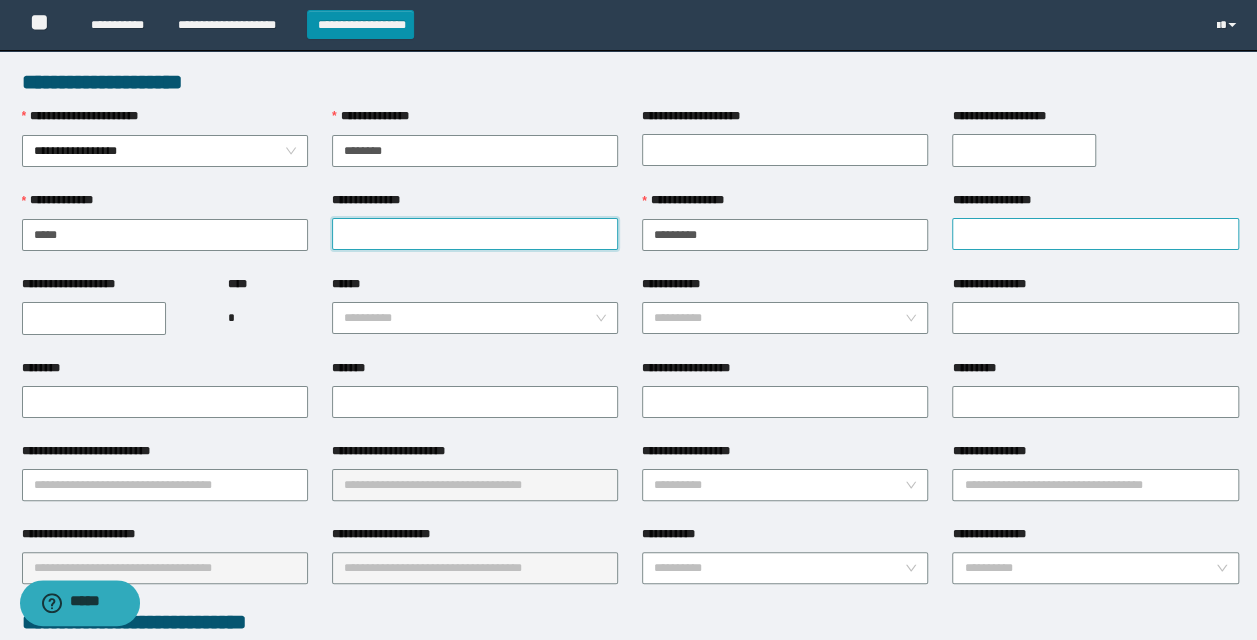 type 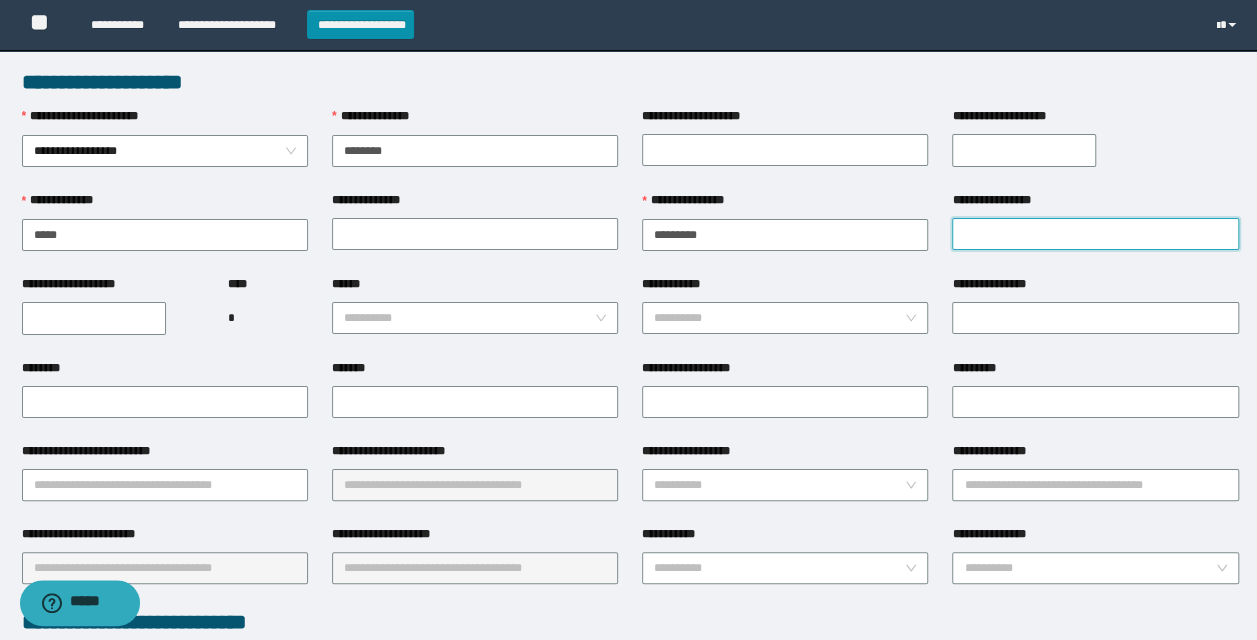 click on "**********" at bounding box center (1095, 234) 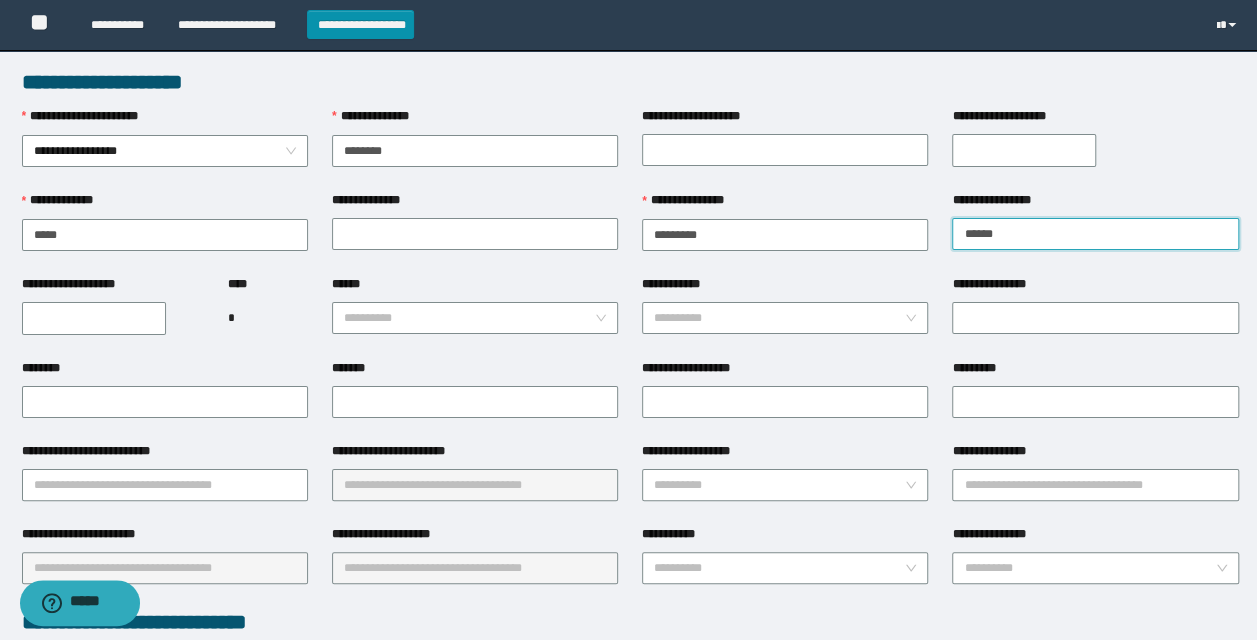 type on "****" 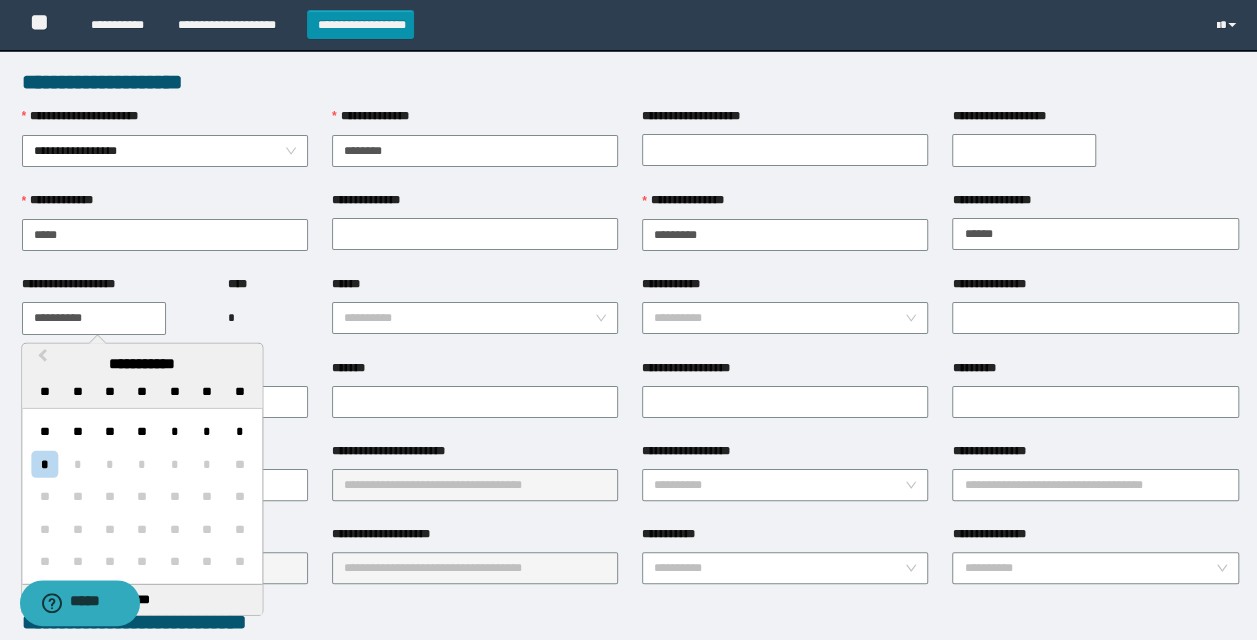 paste on "**********" 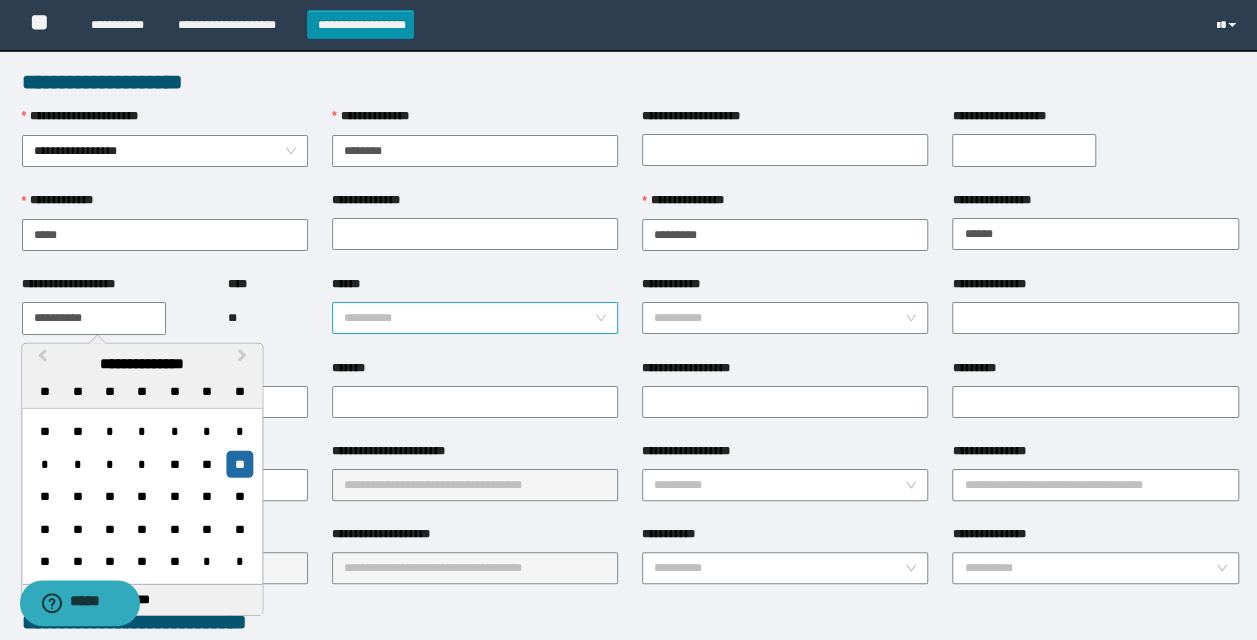 type on "**********" 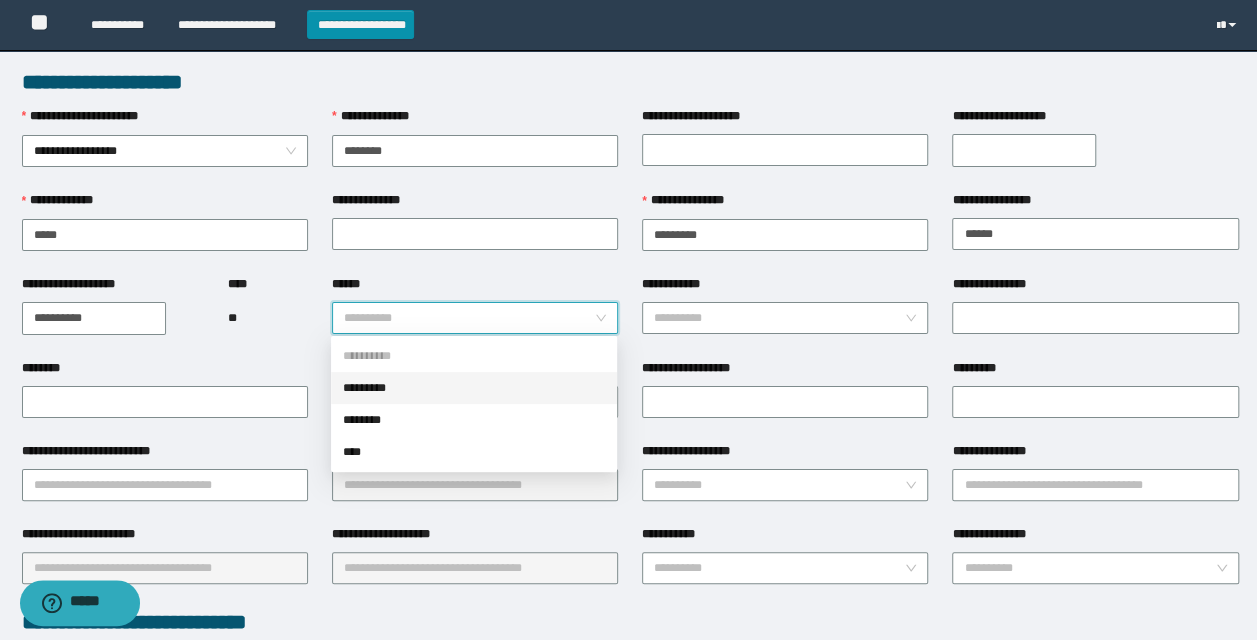 click on "*********" at bounding box center (474, 388) 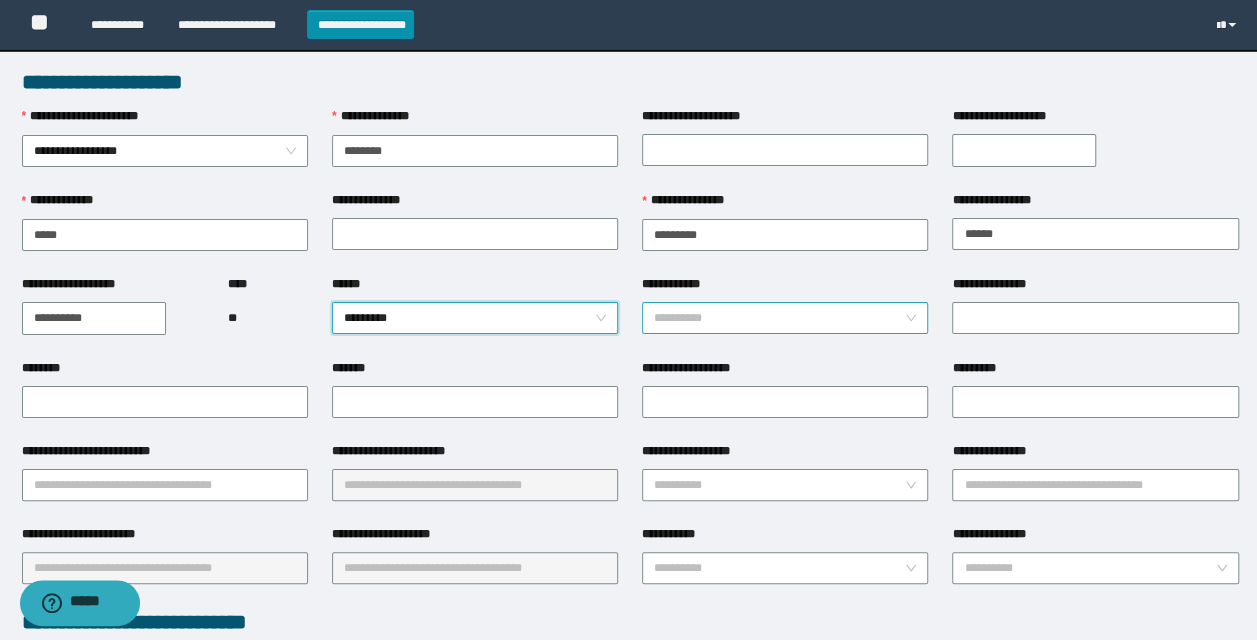 click on "**********" at bounding box center [779, 318] 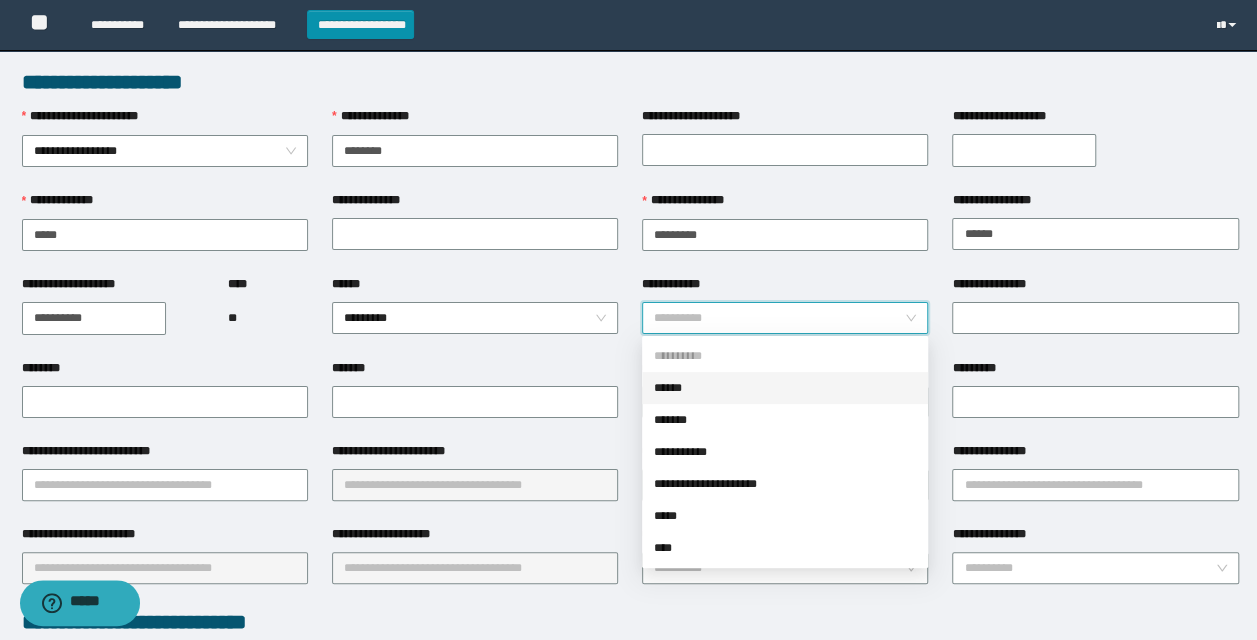 click on "******" at bounding box center (785, 388) 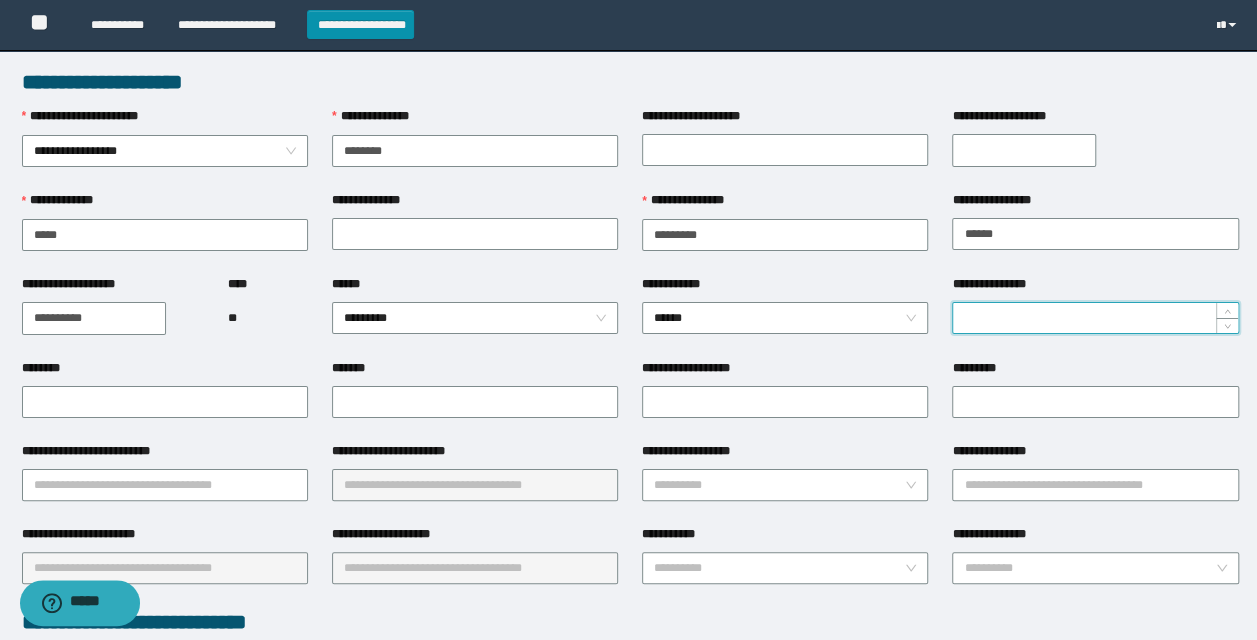 click on "**********" at bounding box center (1095, 318) 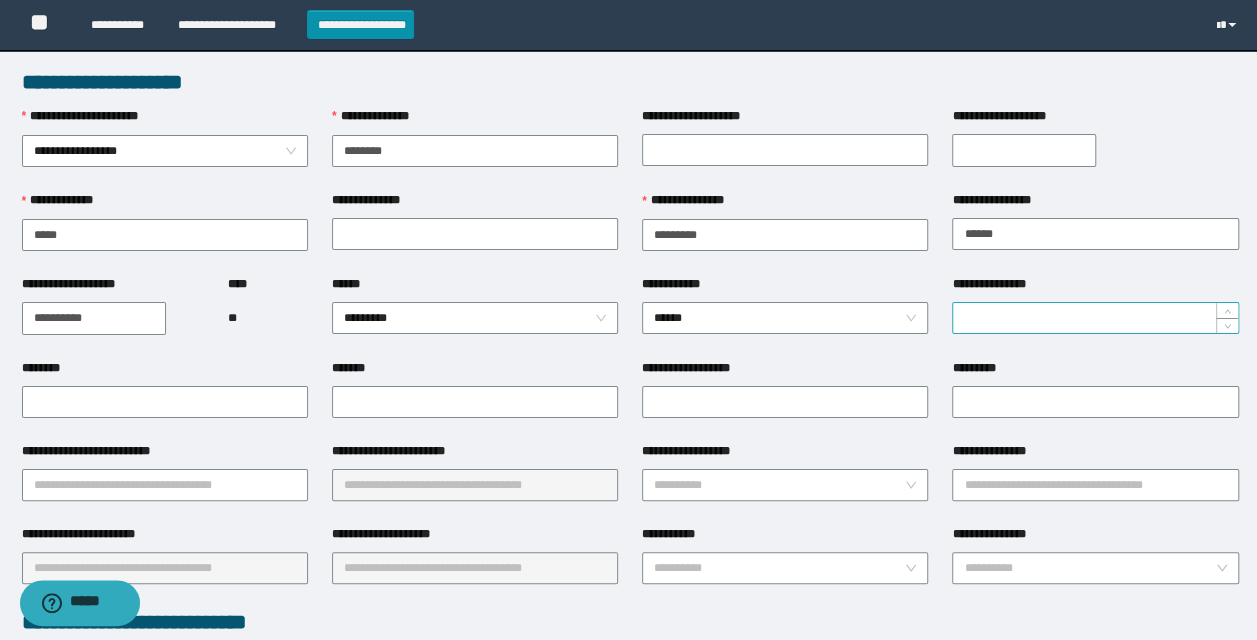 click on "**********" at bounding box center [1095, 318] 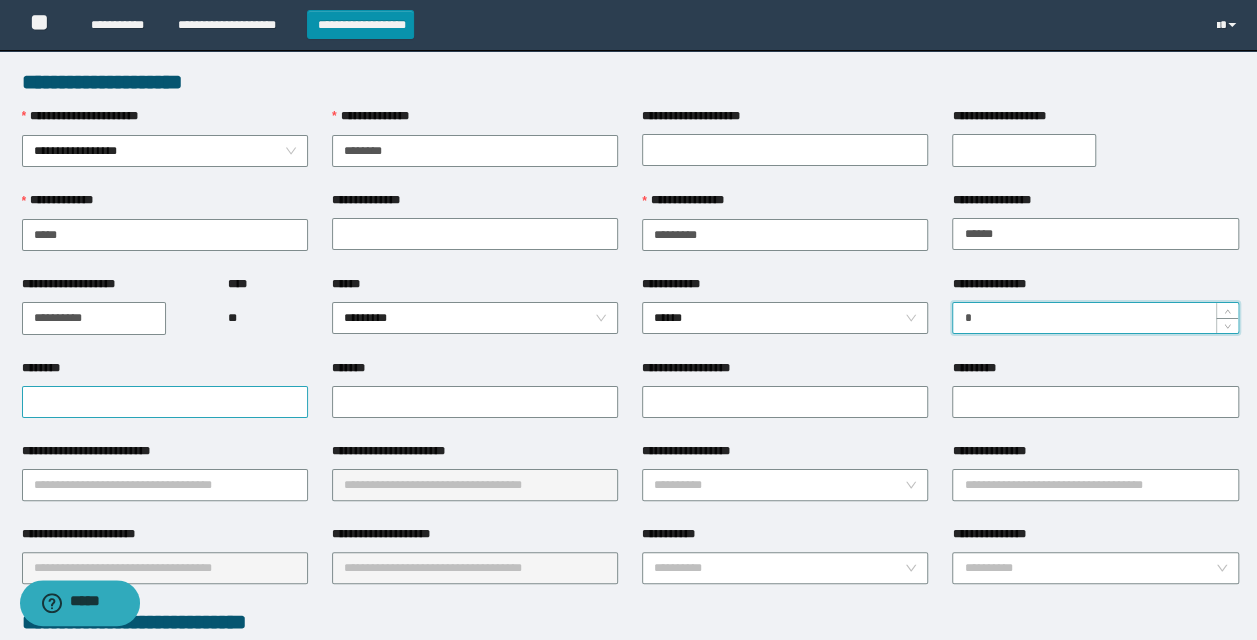 type on "*" 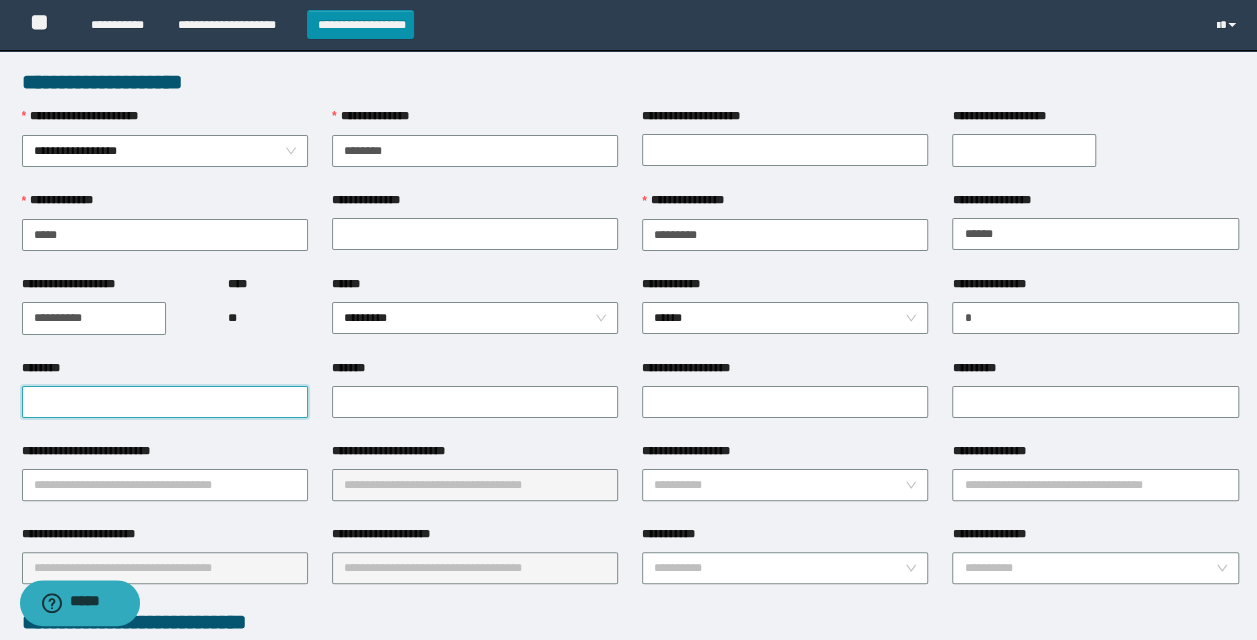 click on "********" at bounding box center (165, 402) 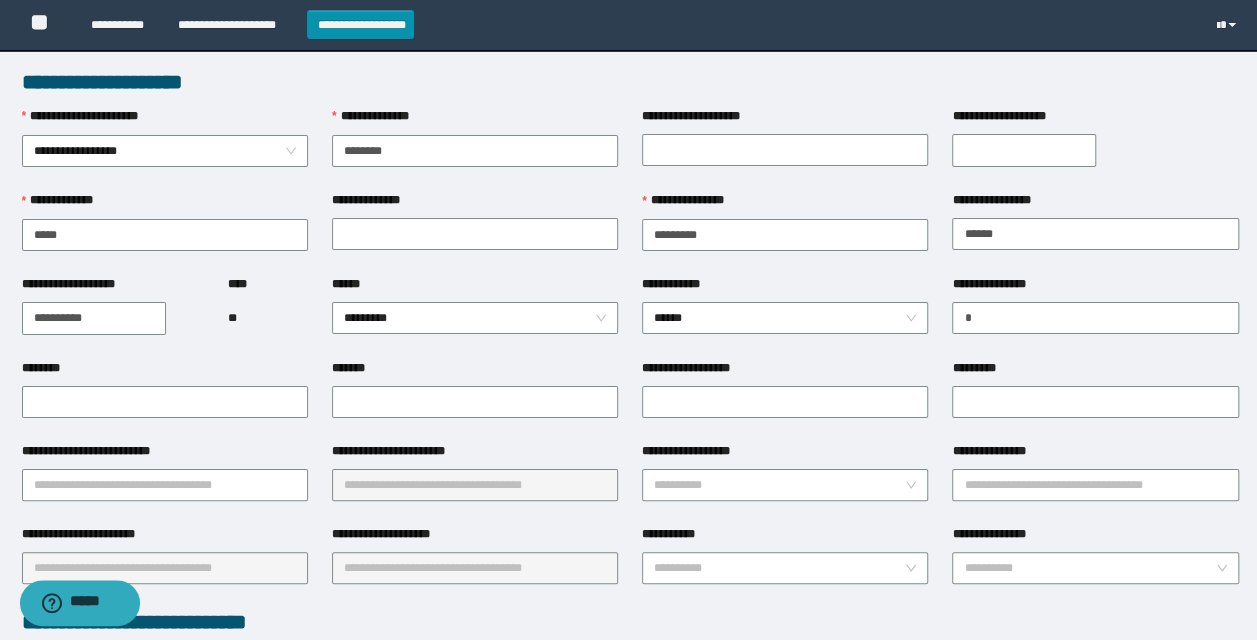 click on "**********" at bounding box center [475, 455] 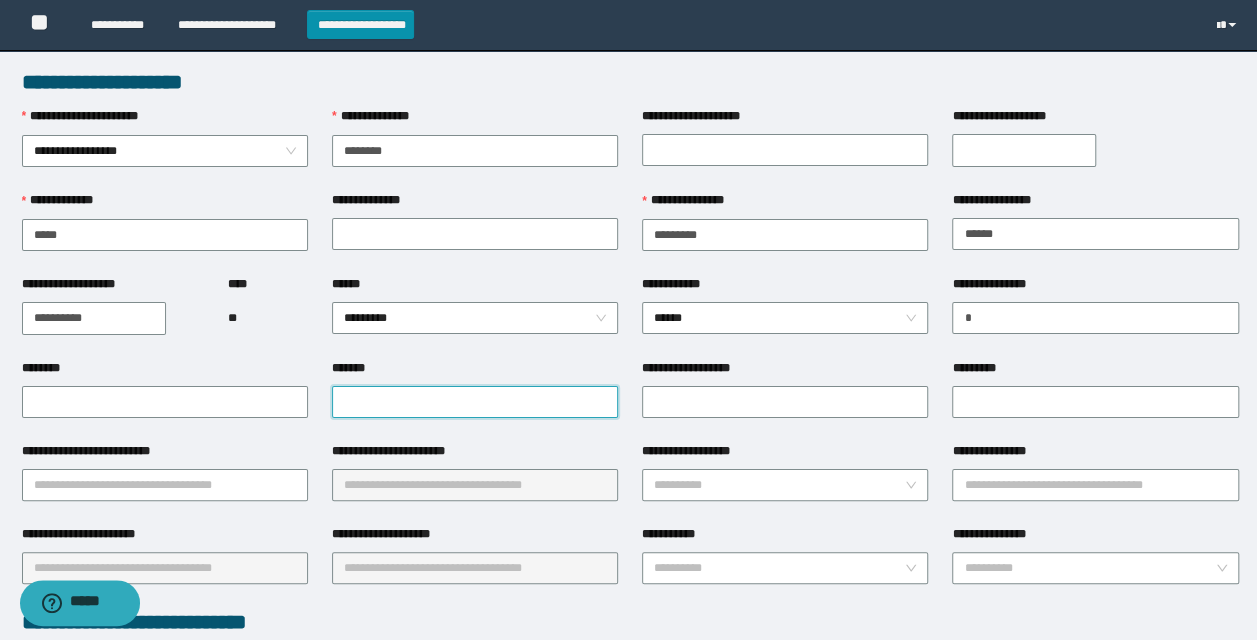 click on "*******" at bounding box center (475, 402) 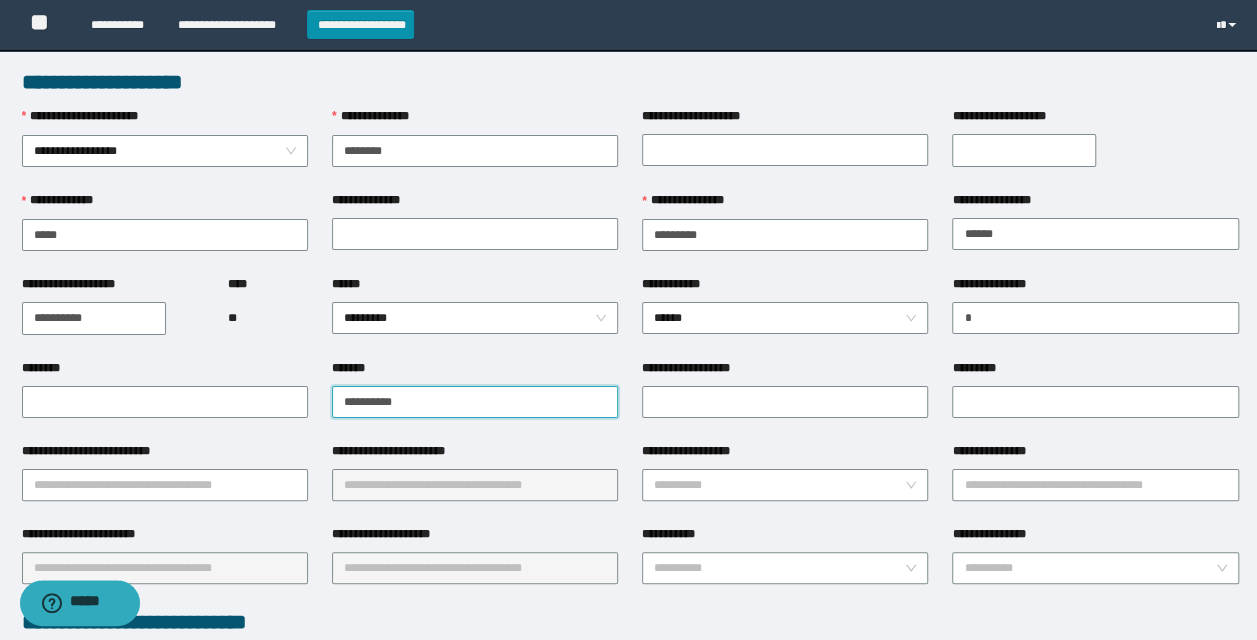 type on "**********" 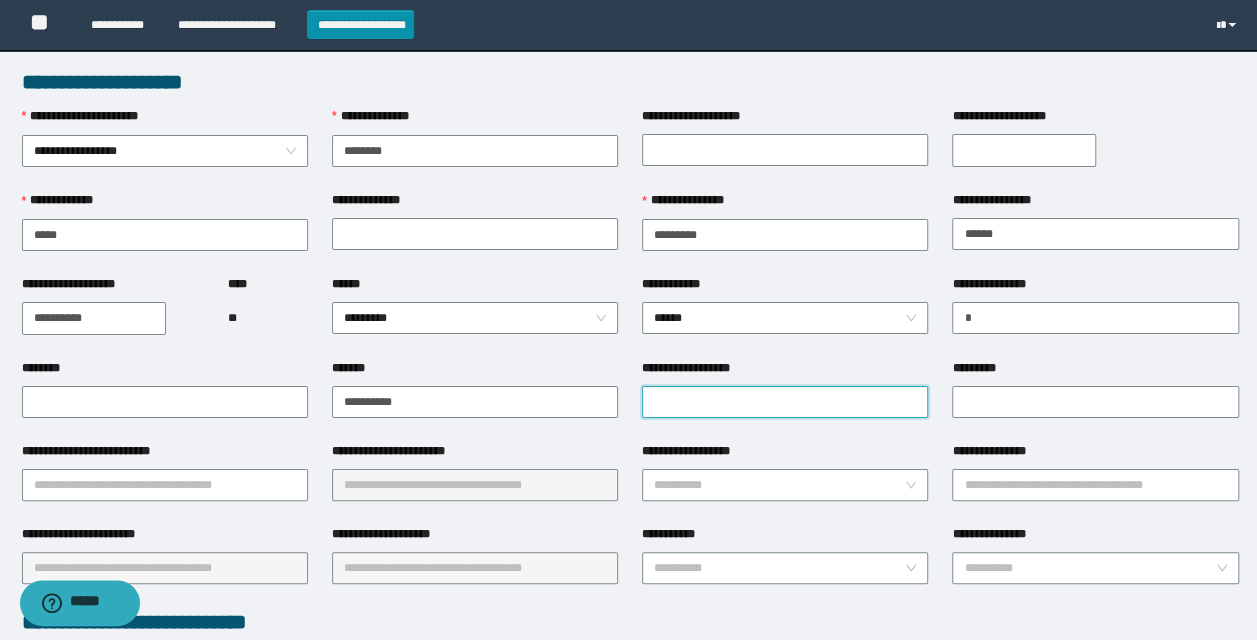 click on "**********" at bounding box center [785, 402] 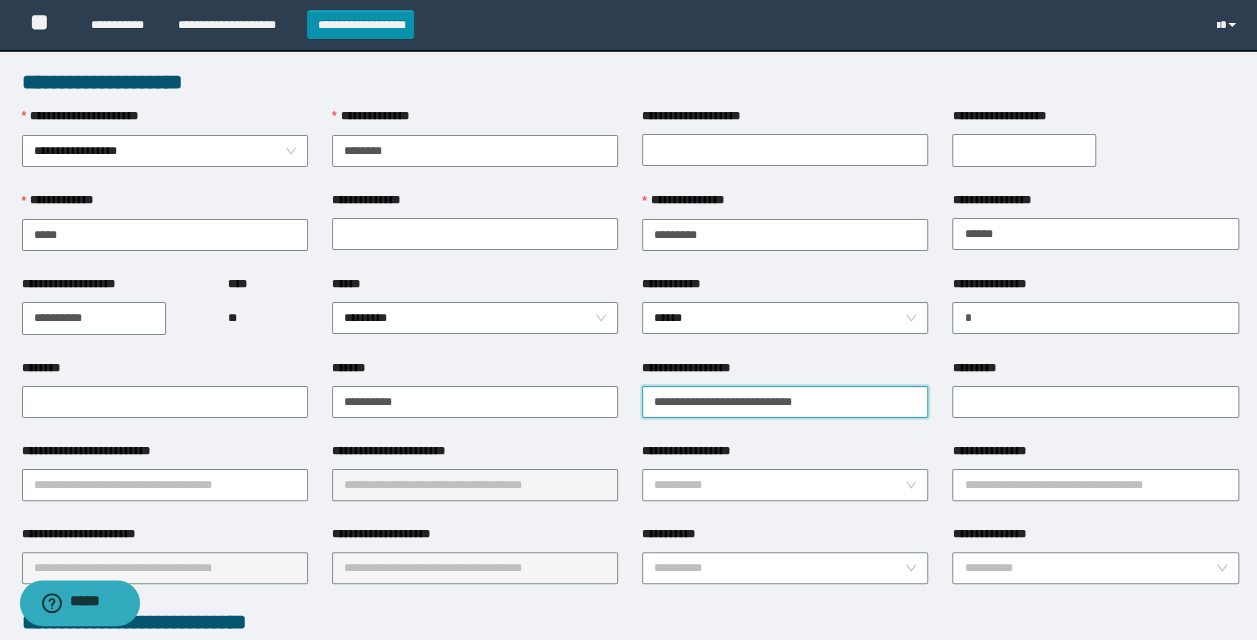 type on "**********" 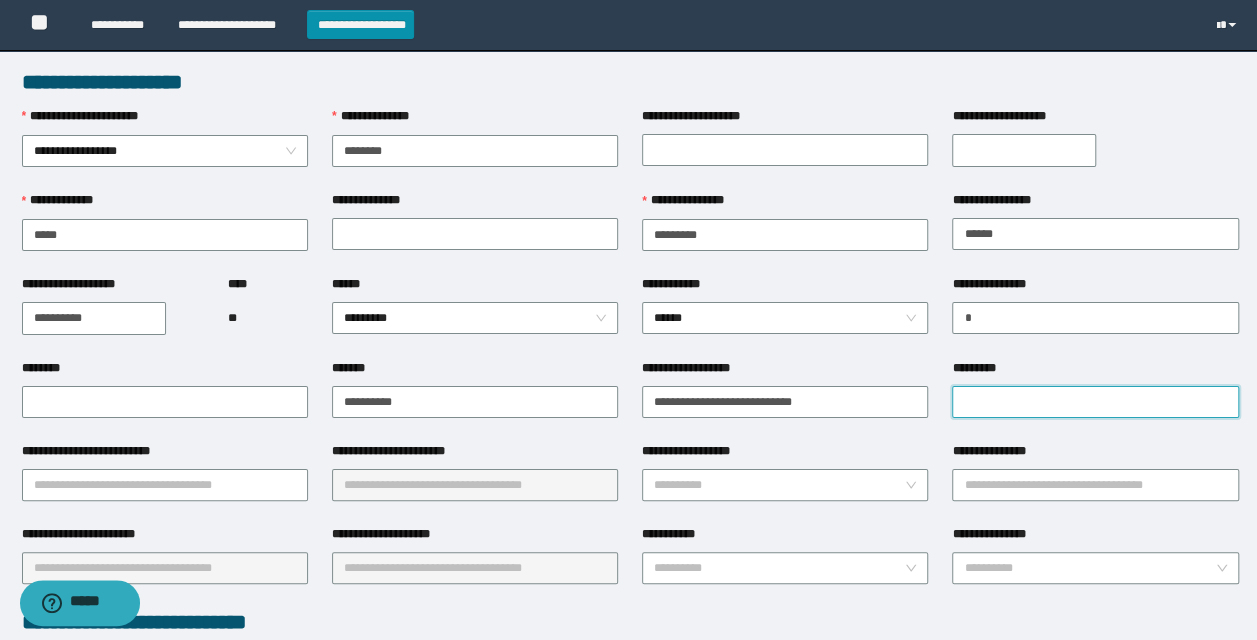 click on "*********" at bounding box center (1095, 402) 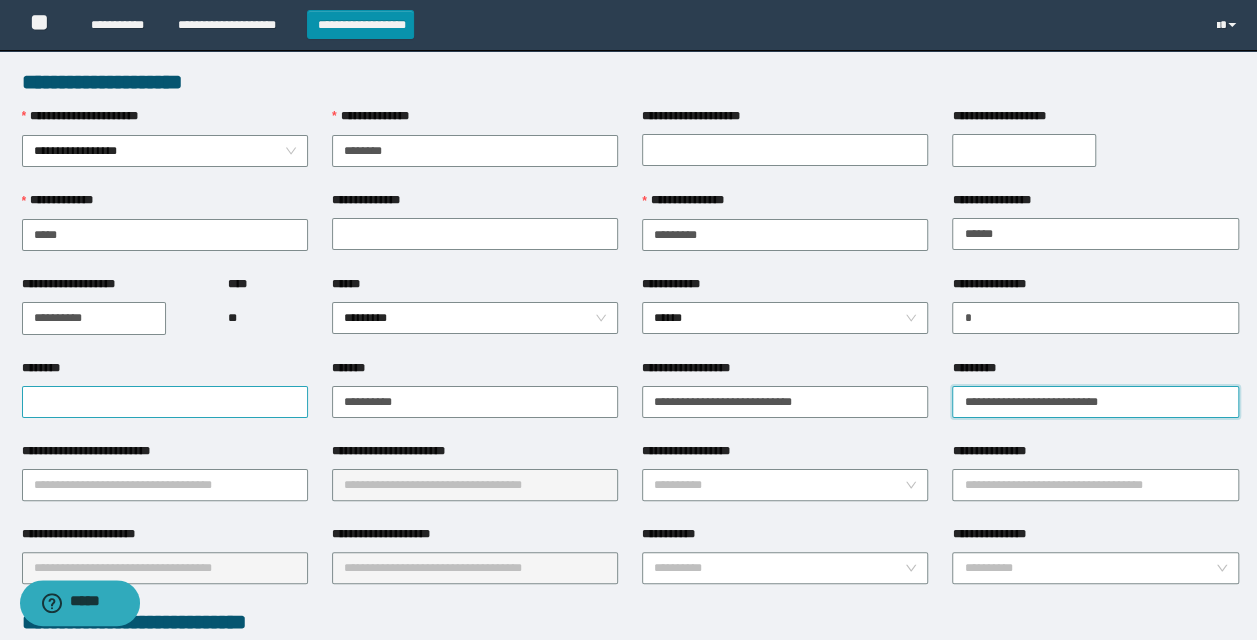 type on "**********" 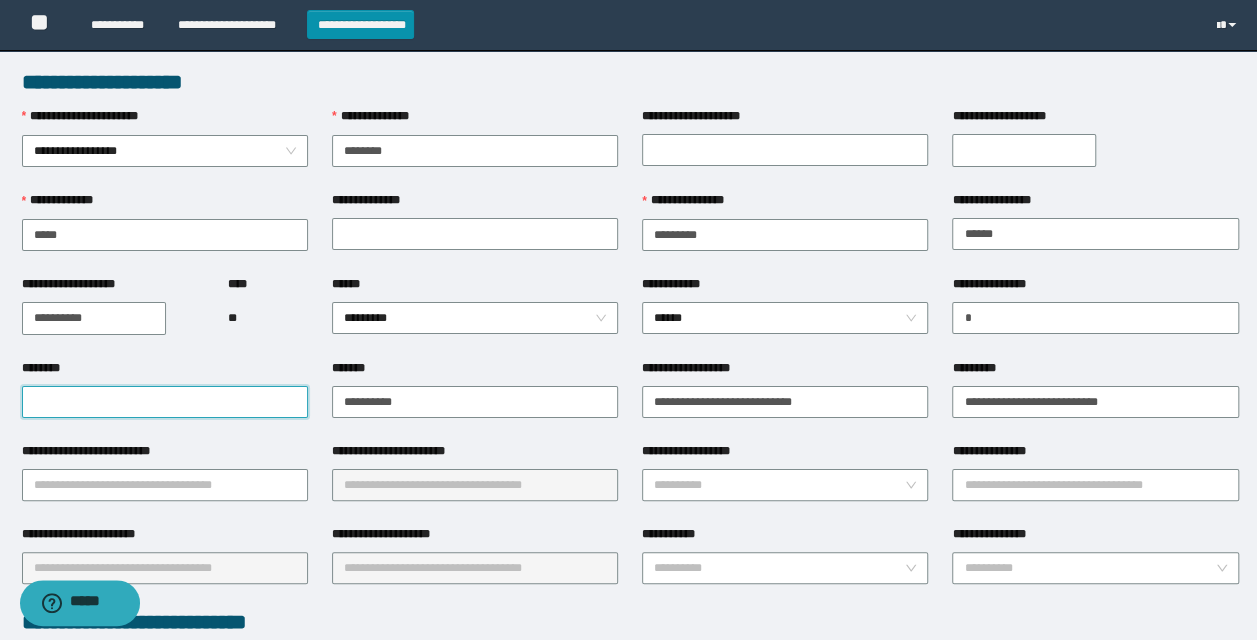 click on "********" at bounding box center (165, 402) 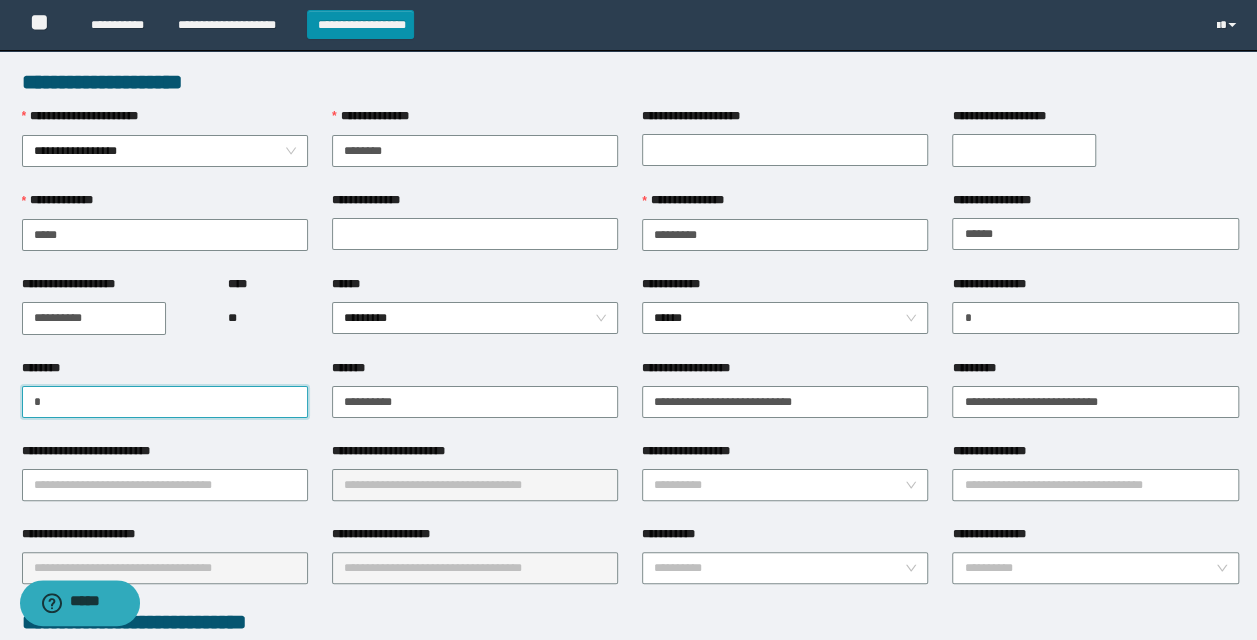 type on "*" 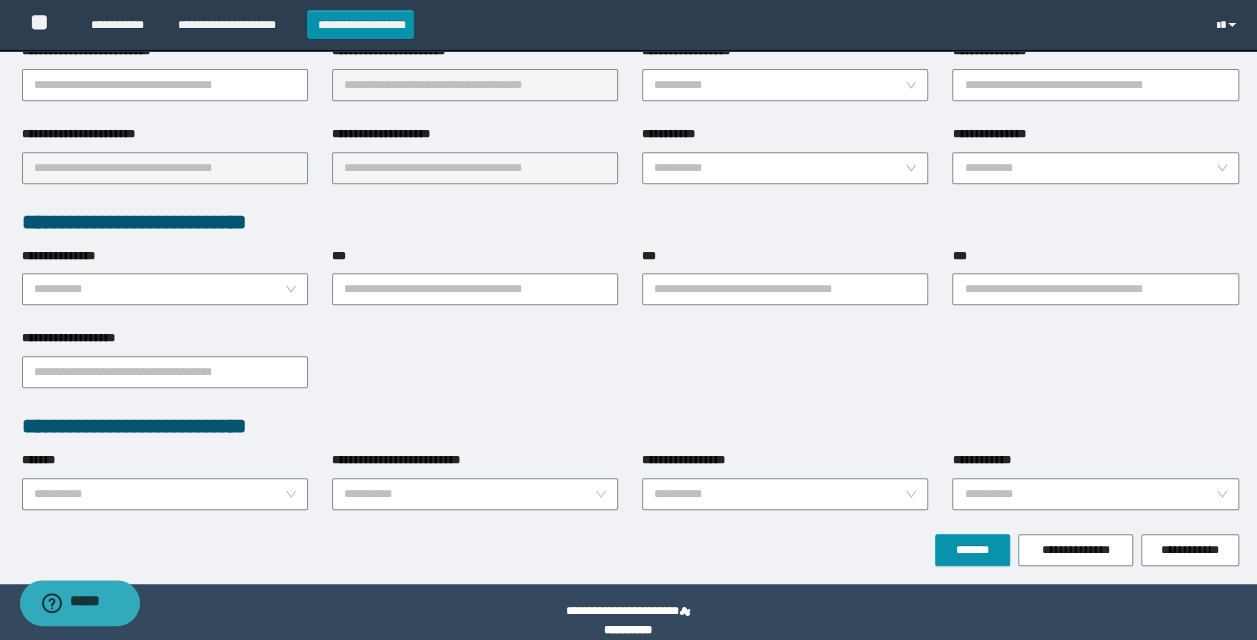 scroll, scrollTop: 420, scrollLeft: 0, axis: vertical 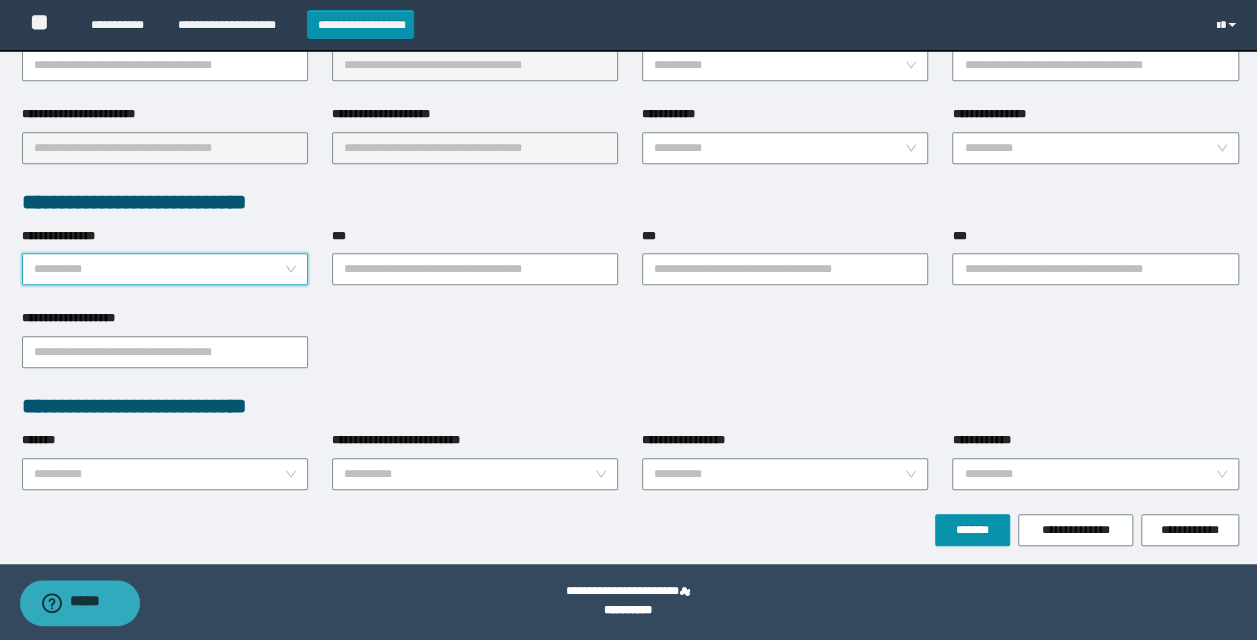 click on "**********" at bounding box center (159, 269) 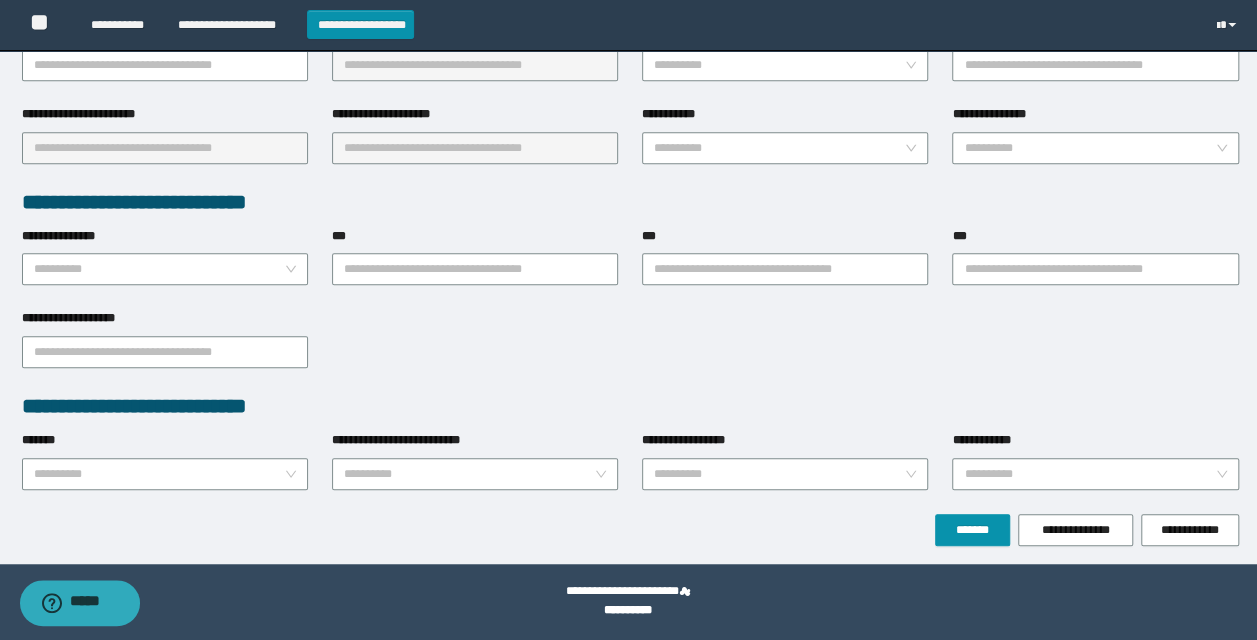 click on "**********" at bounding box center [630, 350] 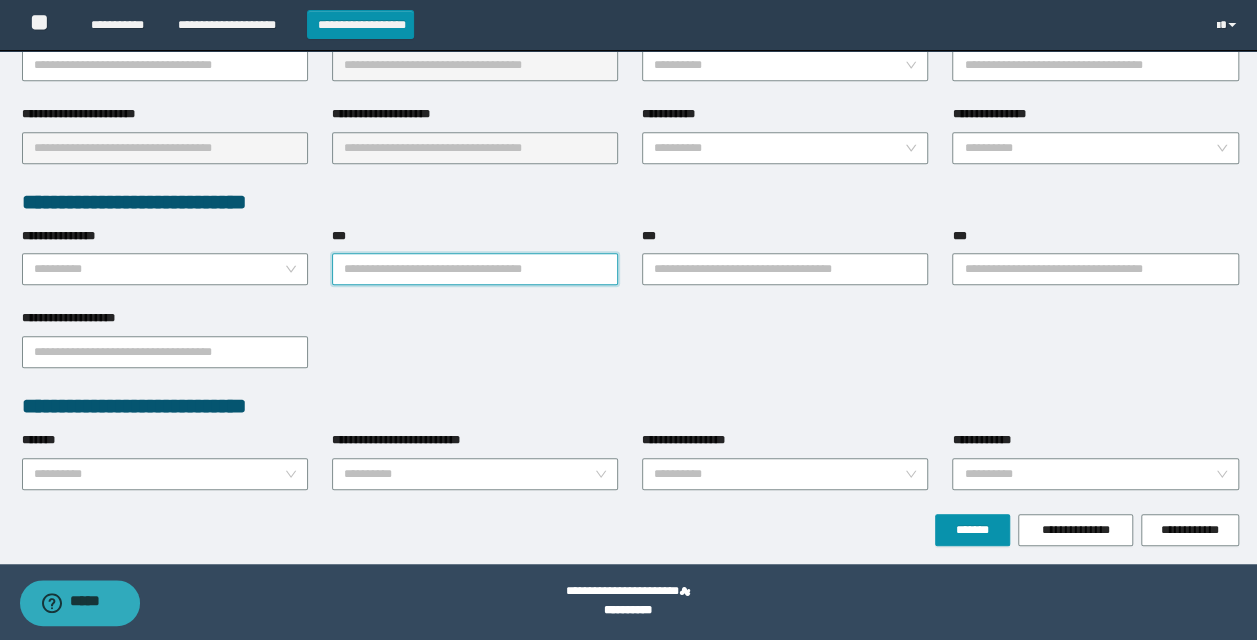 click on "***" at bounding box center (475, 269) 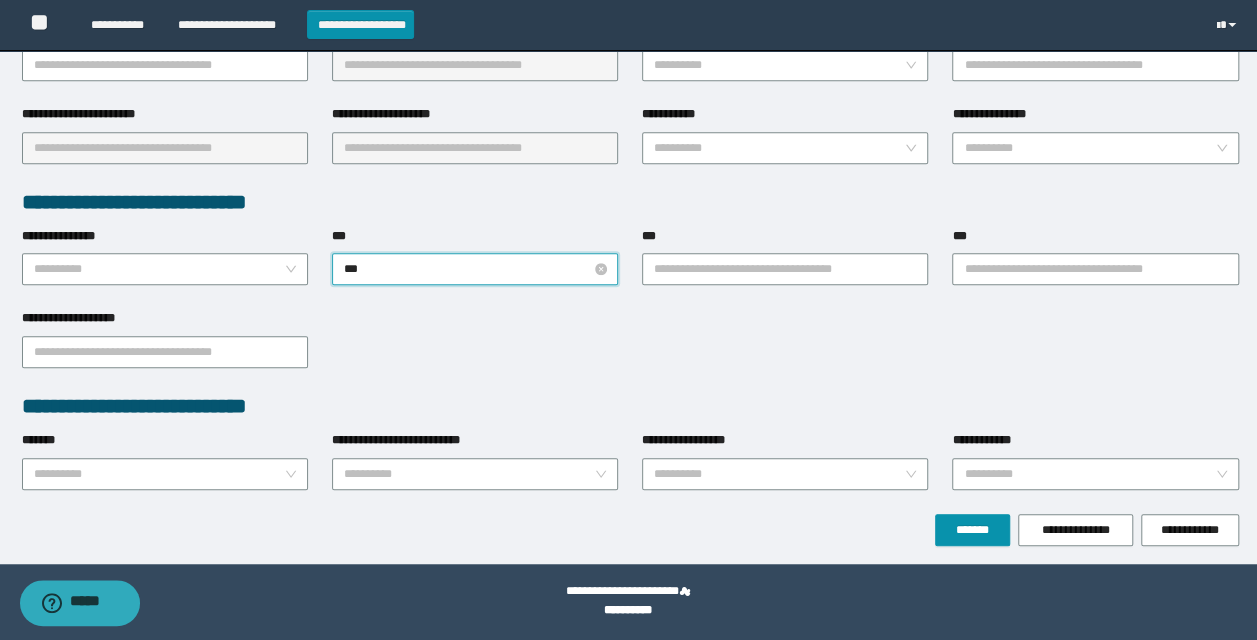 type on "****" 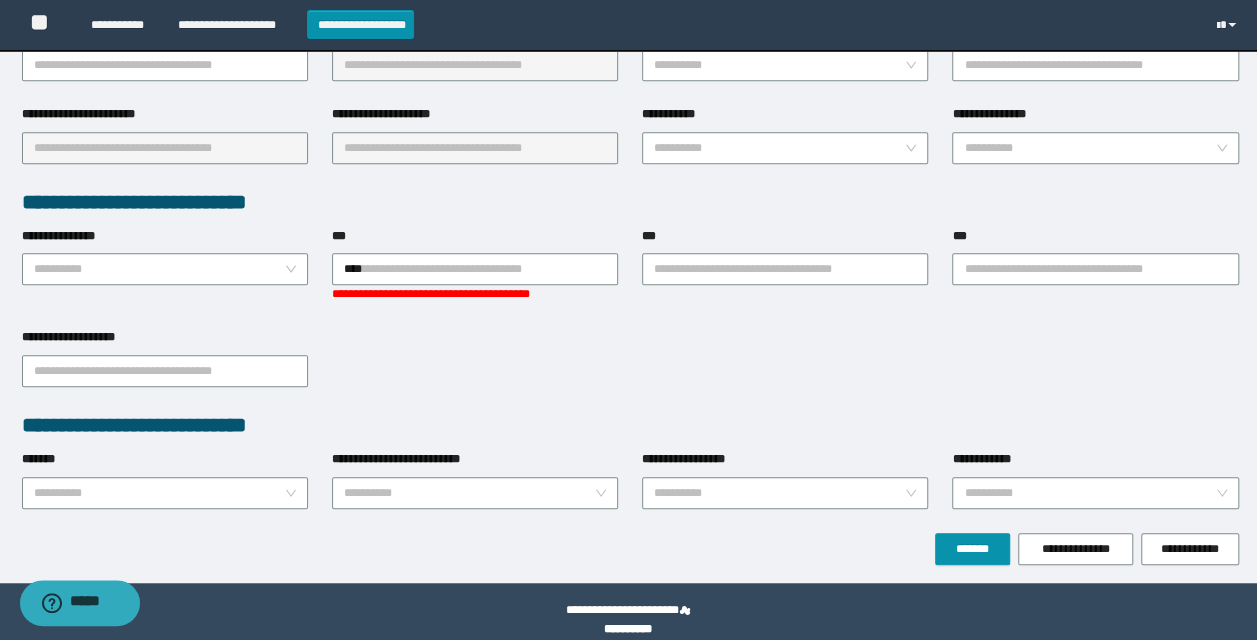 click on "**********" at bounding box center [628, -100] 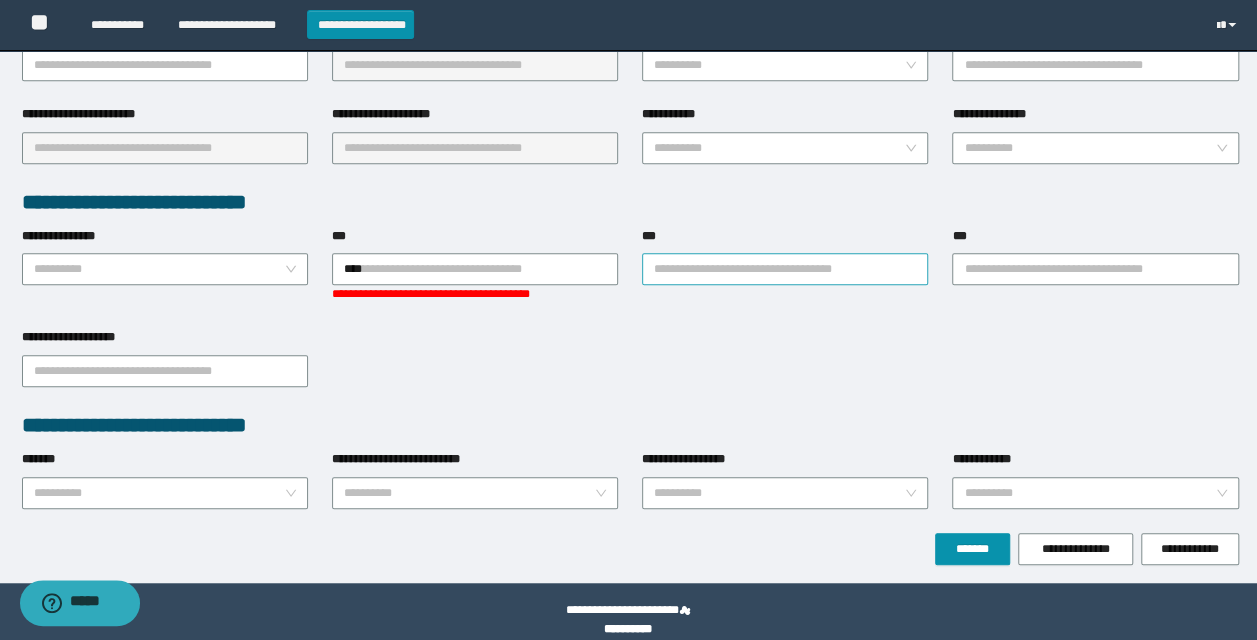 click on "***" at bounding box center (785, 269) 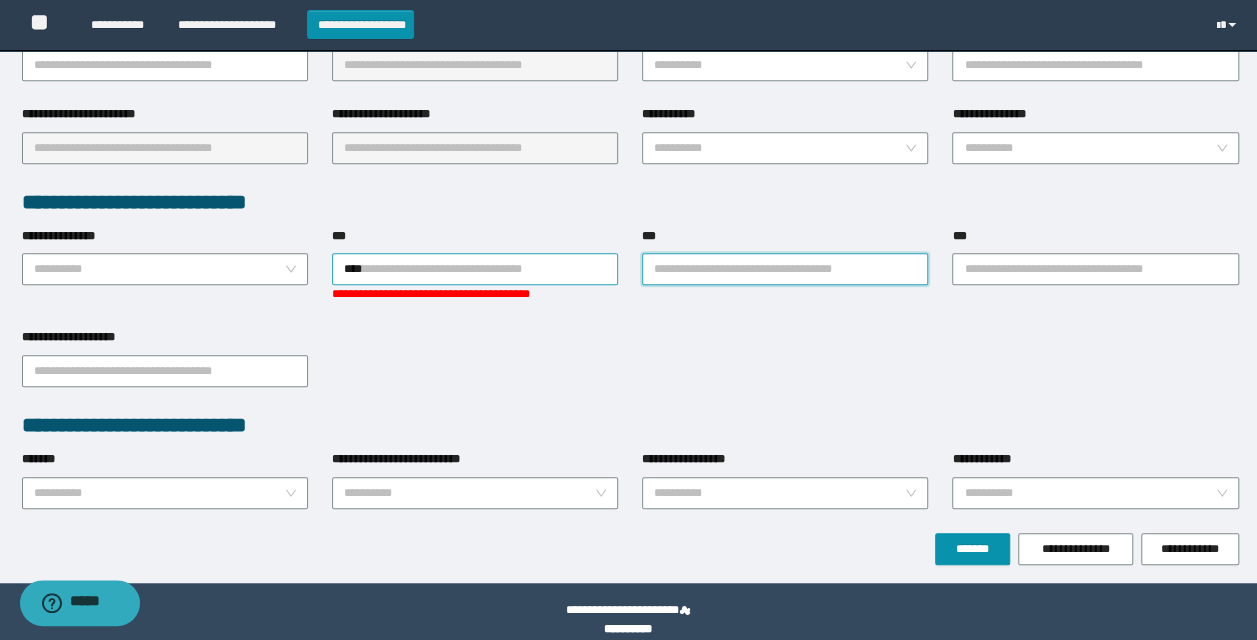 click on "****" at bounding box center (475, 269) 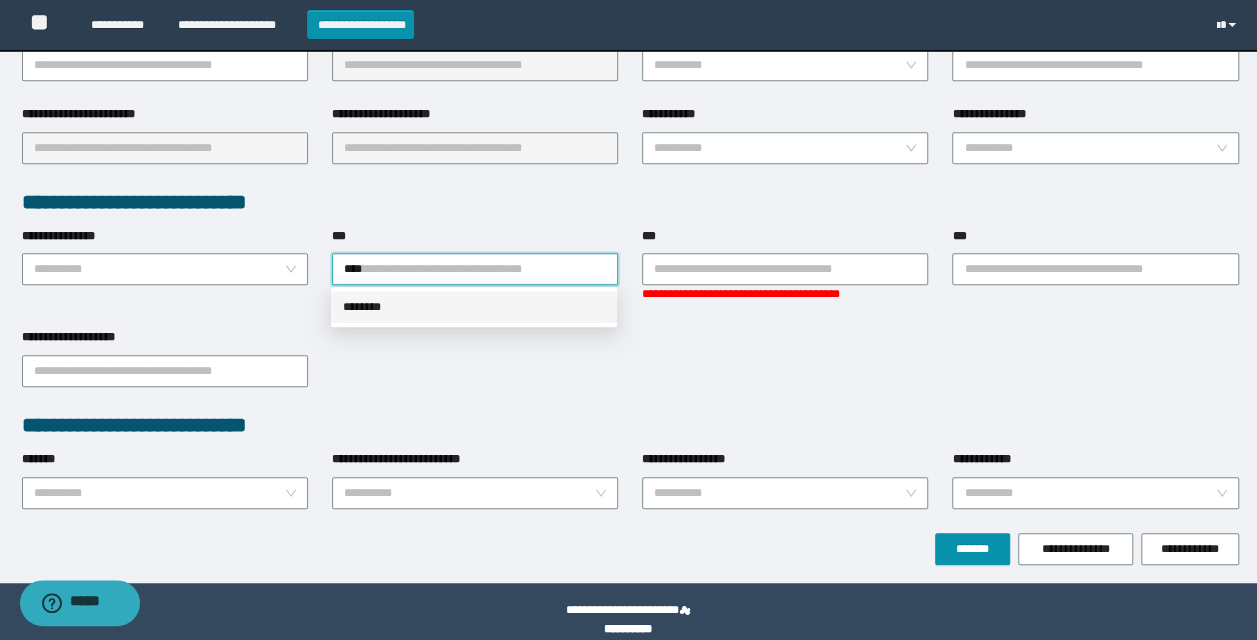 drag, startPoint x: 404, startPoint y: 301, endPoint x: 459, endPoint y: 286, distance: 57.00877 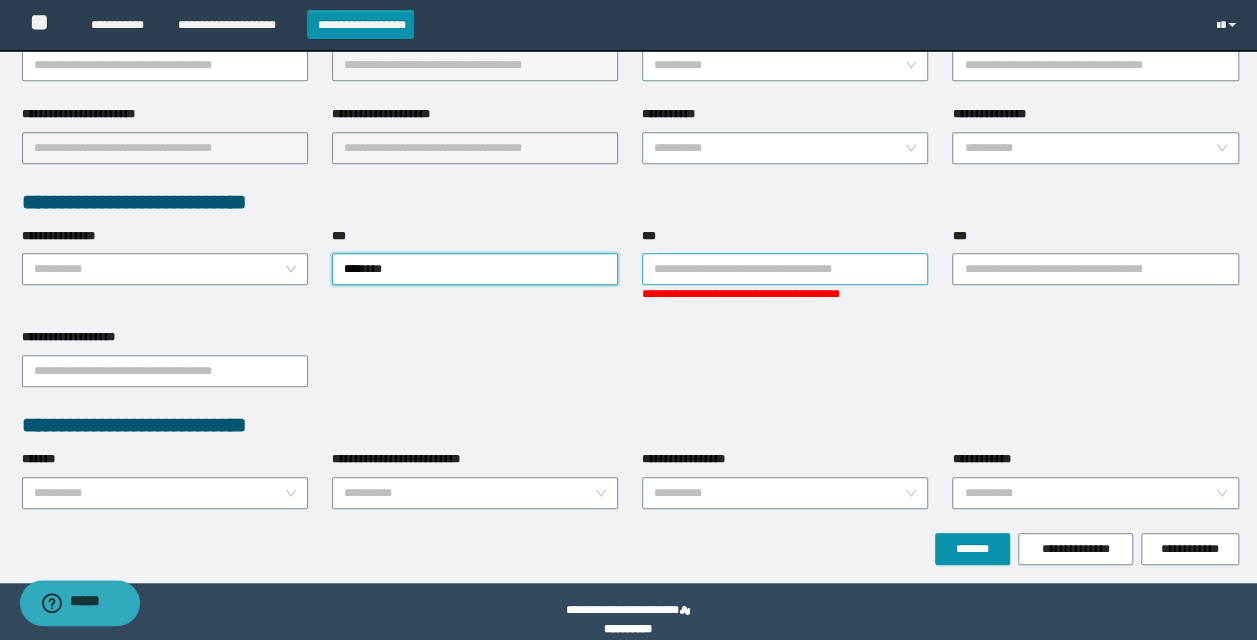 click on "**********" at bounding box center [785, 269] 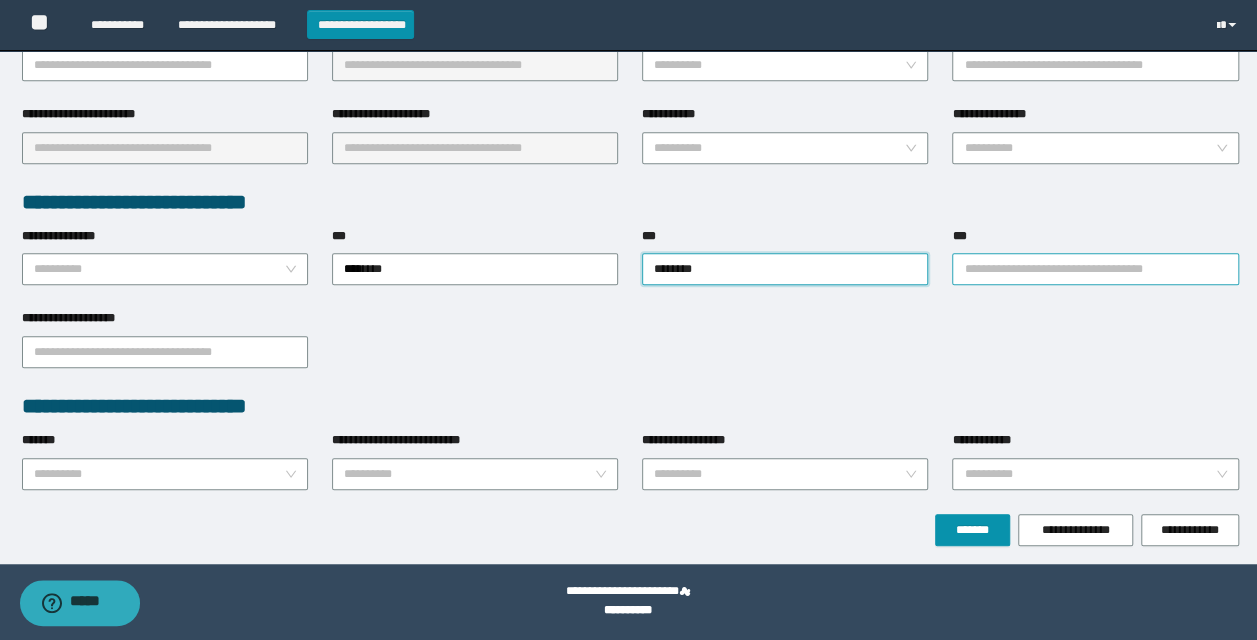 type on "********" 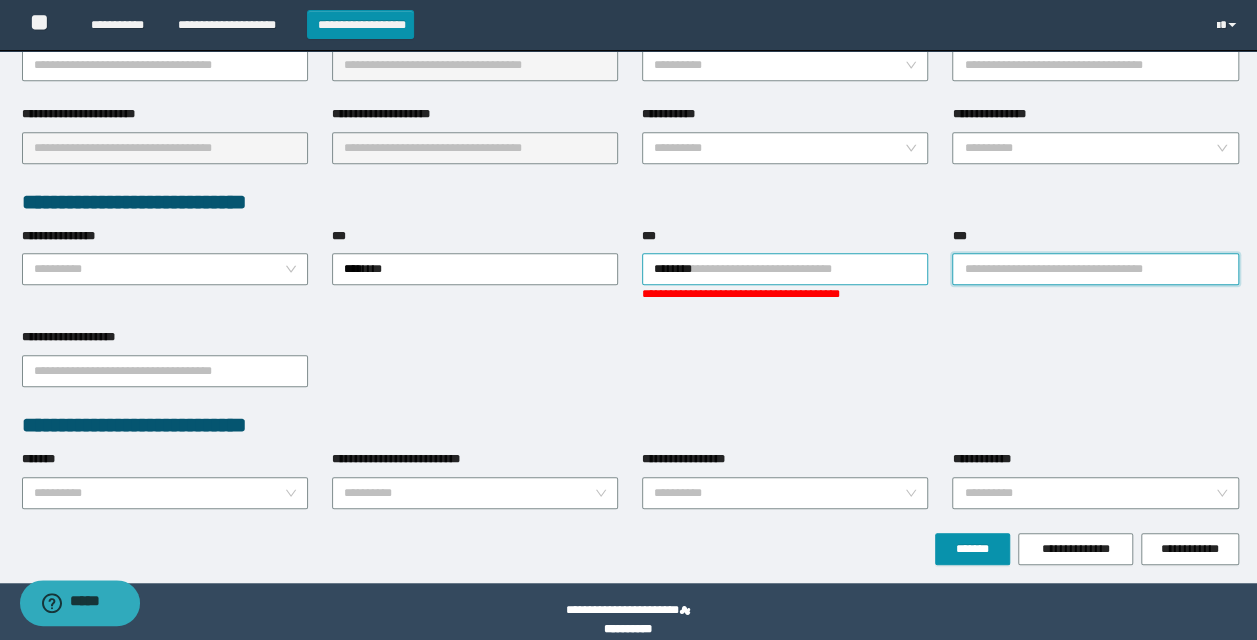 click on "********" at bounding box center [785, 269] 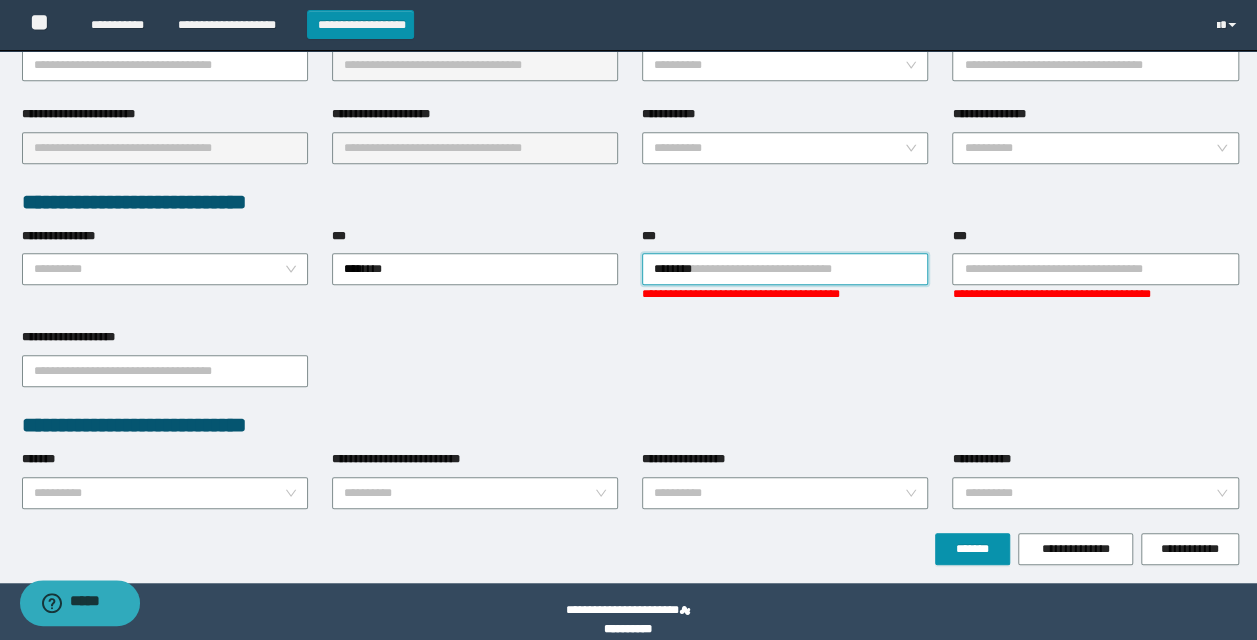 click on "********" at bounding box center (785, 269) 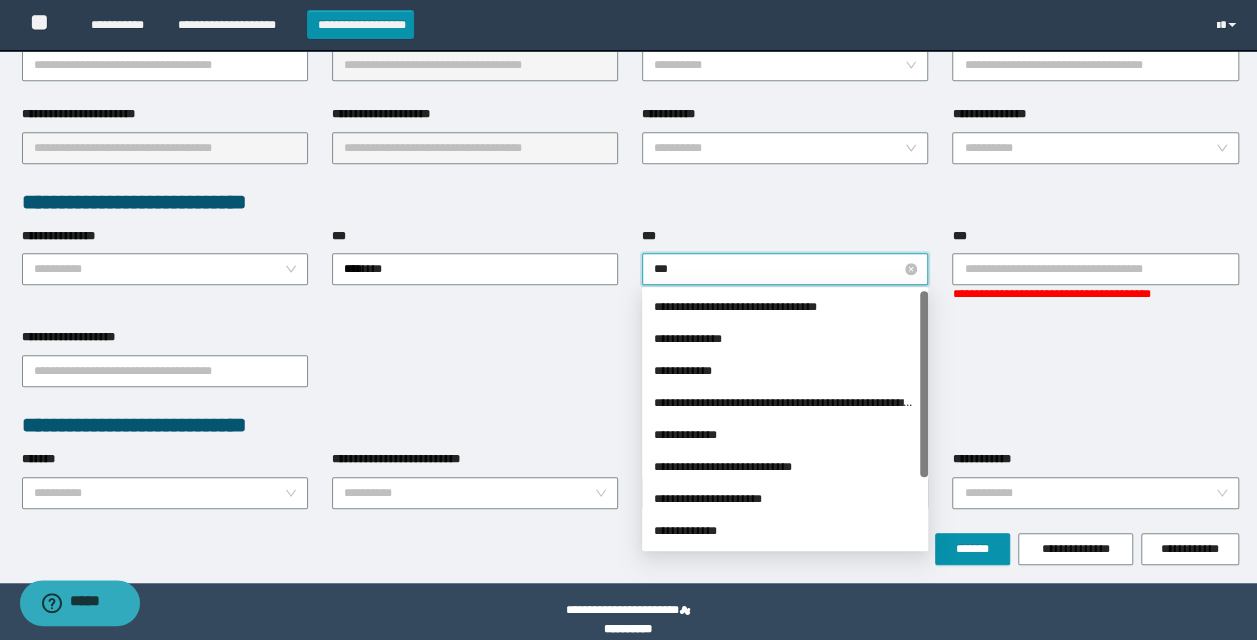 type on "****" 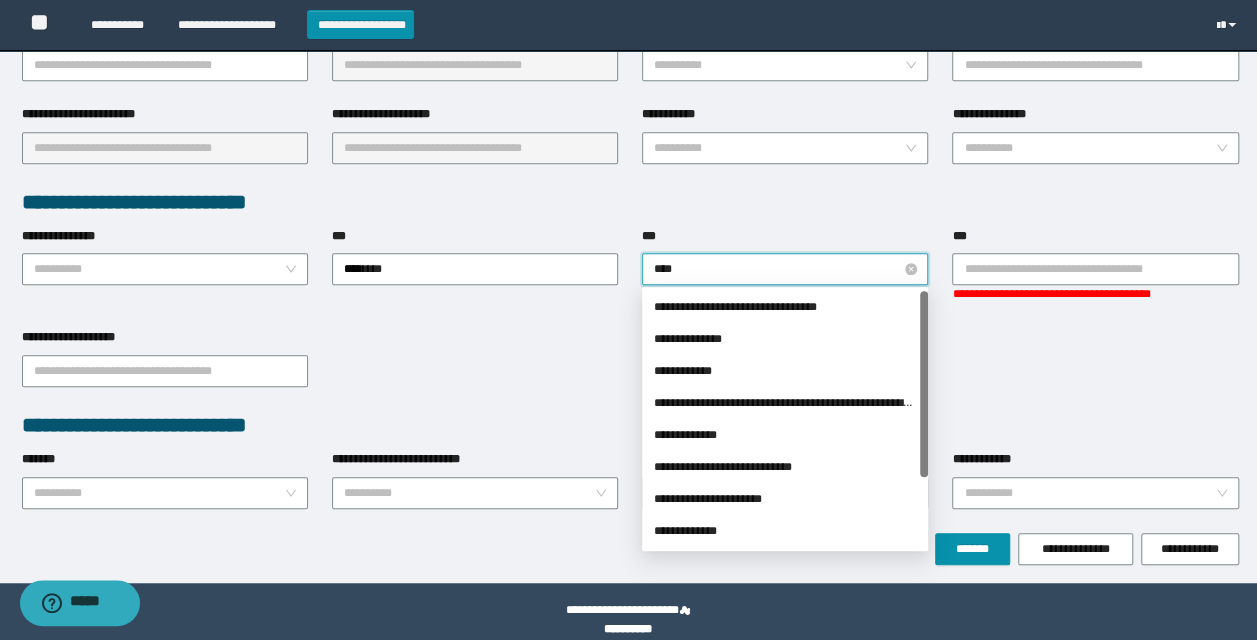 type 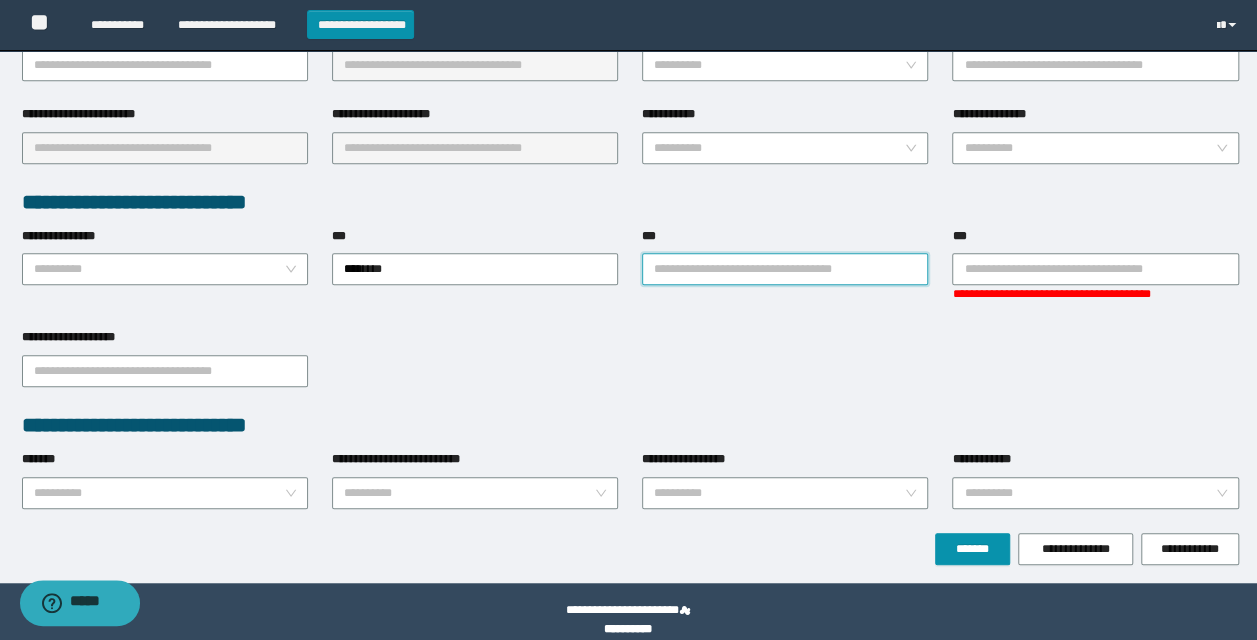 click on "***" at bounding box center [785, 269] 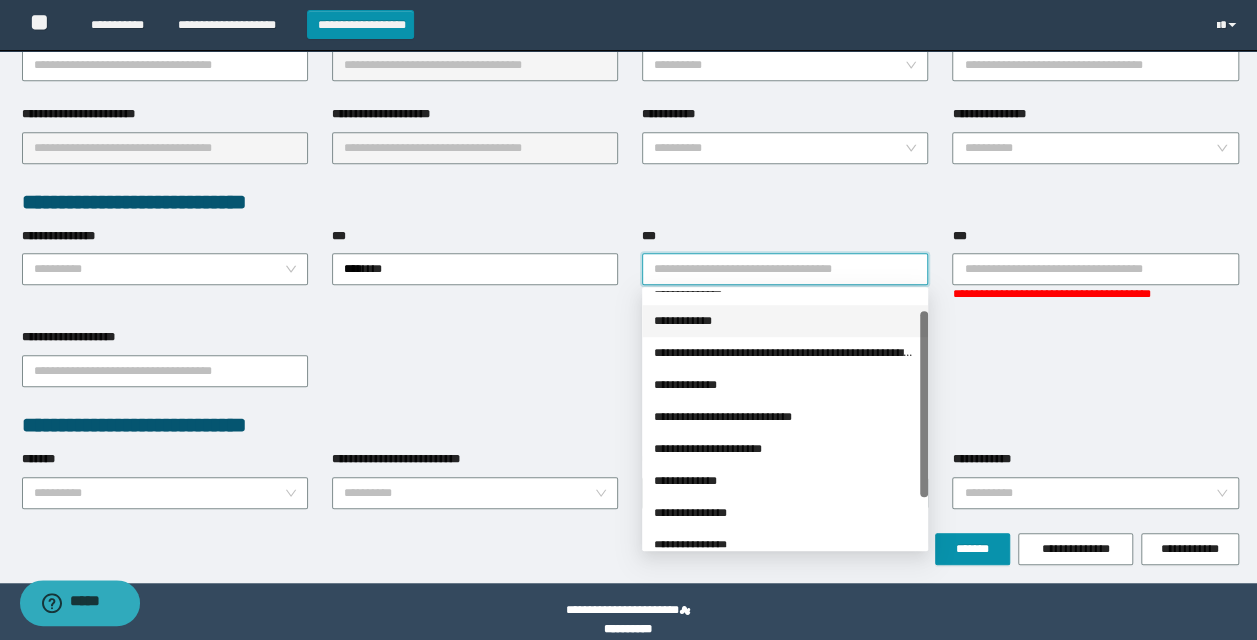 scroll, scrollTop: 0, scrollLeft: 0, axis: both 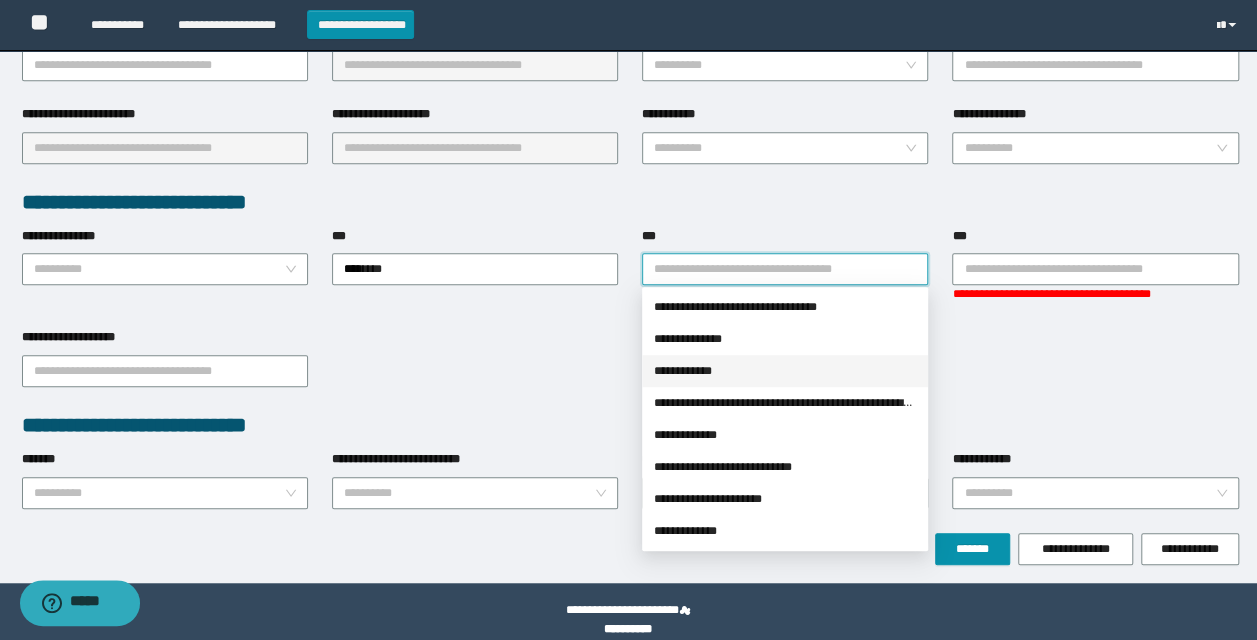 drag, startPoint x: 924, startPoint y: 402, endPoint x: 936, endPoint y: 362, distance: 41.761227 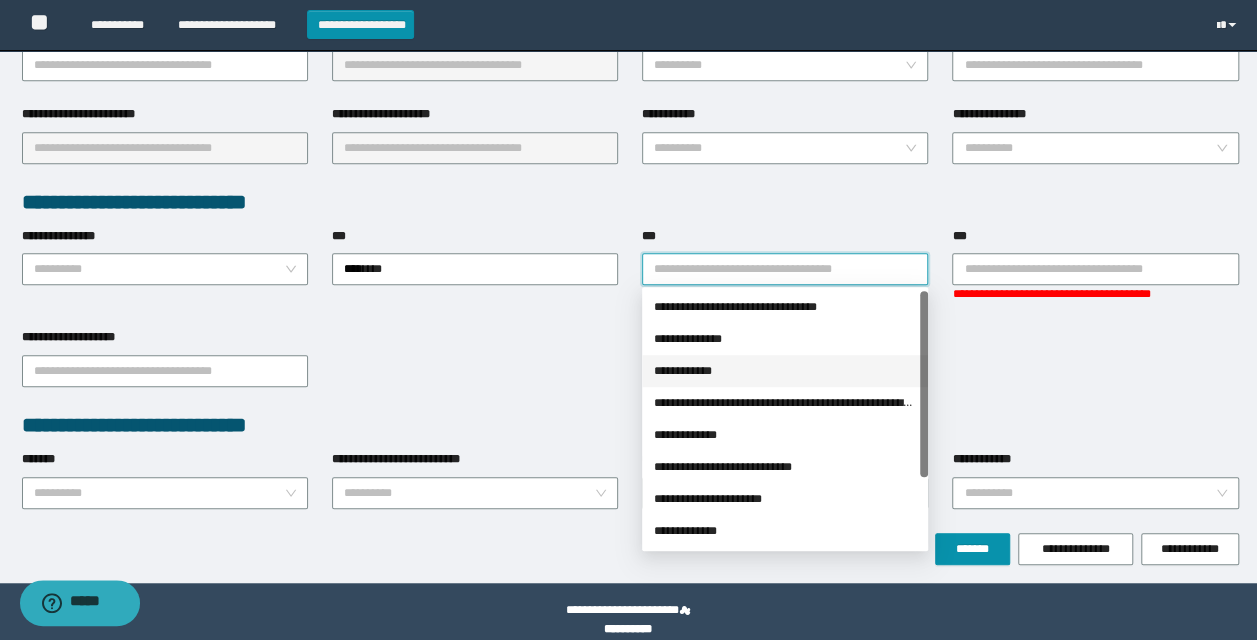 click on "**********" at bounding box center [785, 371] 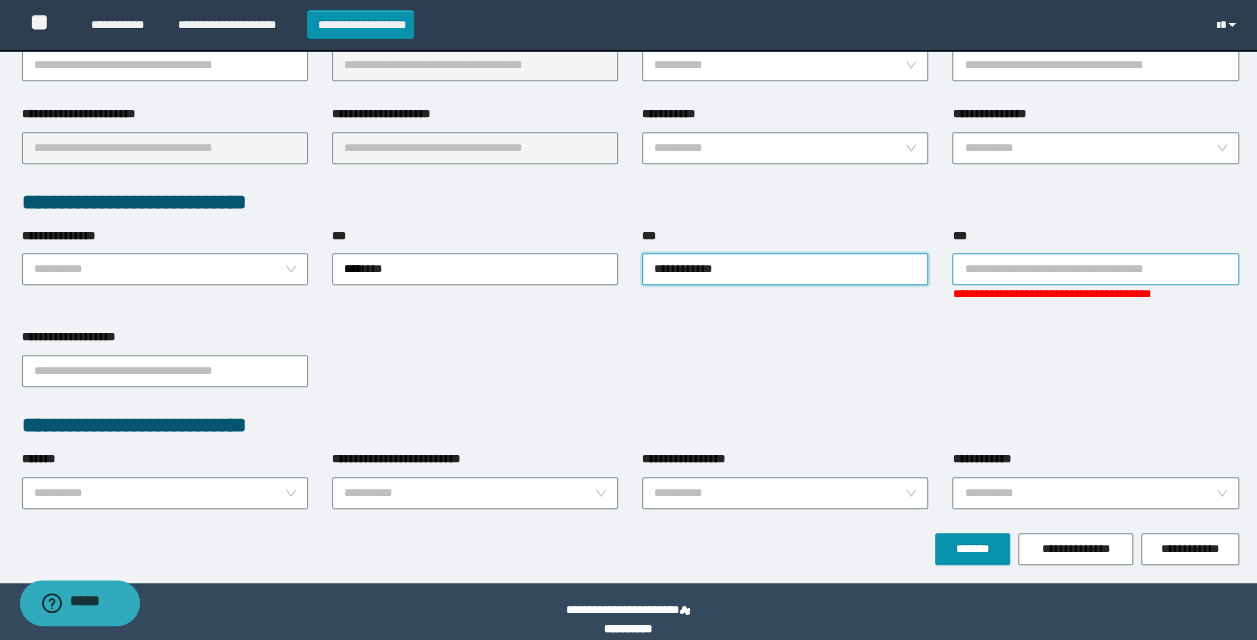 click on "***" at bounding box center (1095, 269) 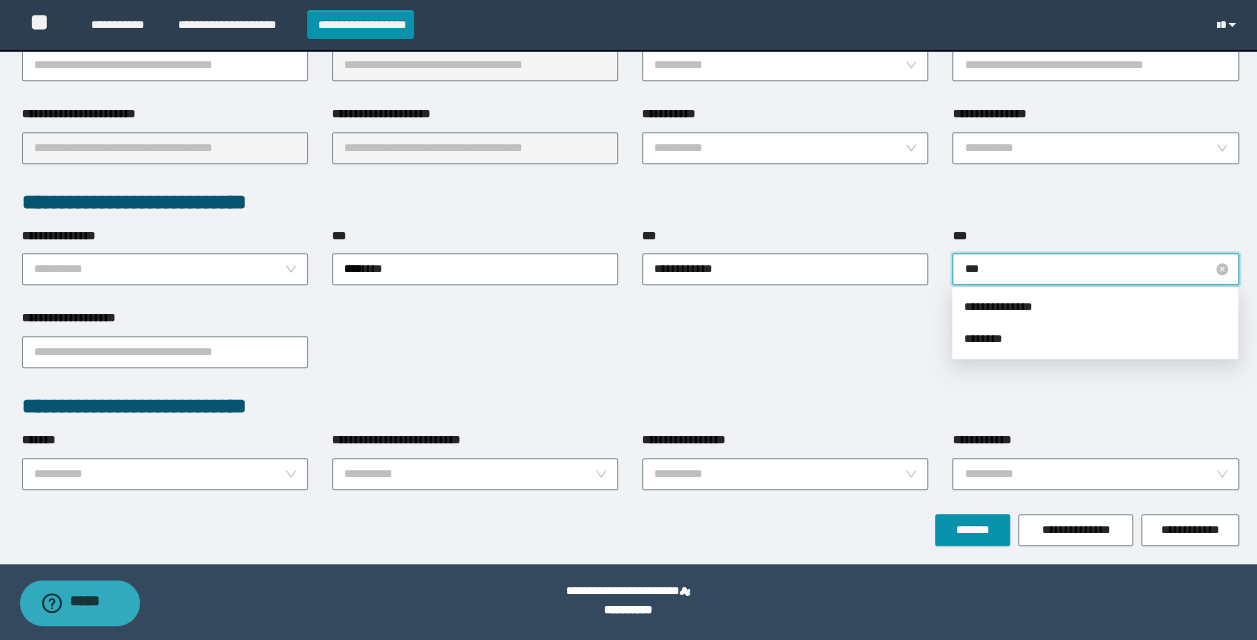 type on "****" 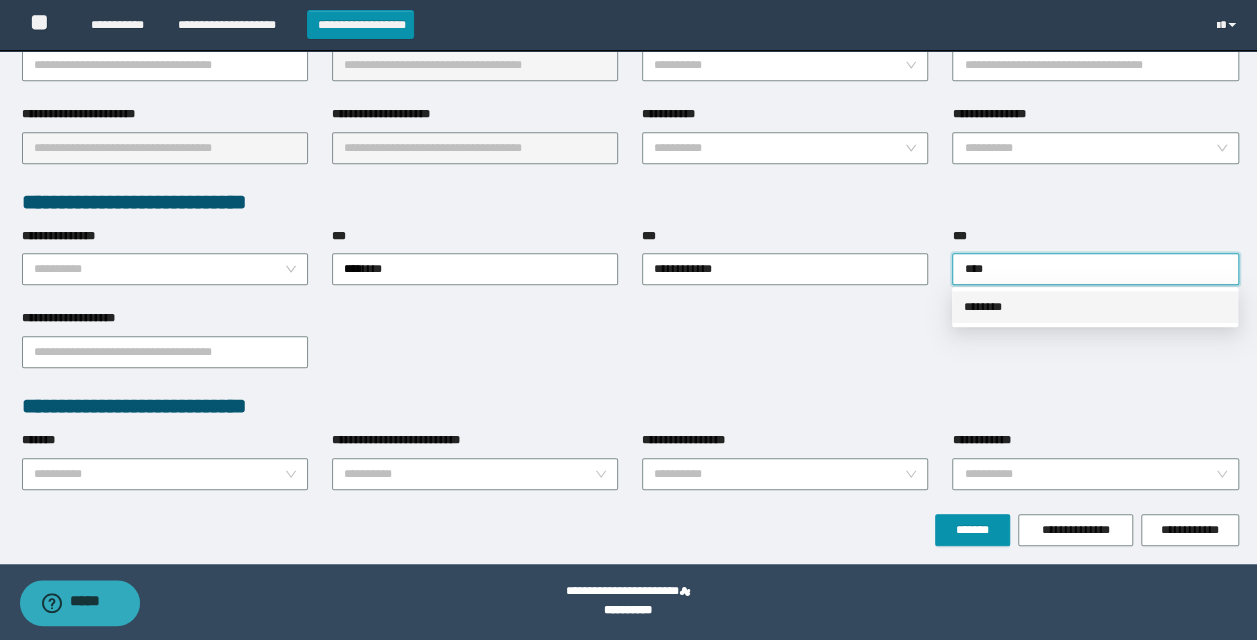 click on "********" at bounding box center [1095, 307] 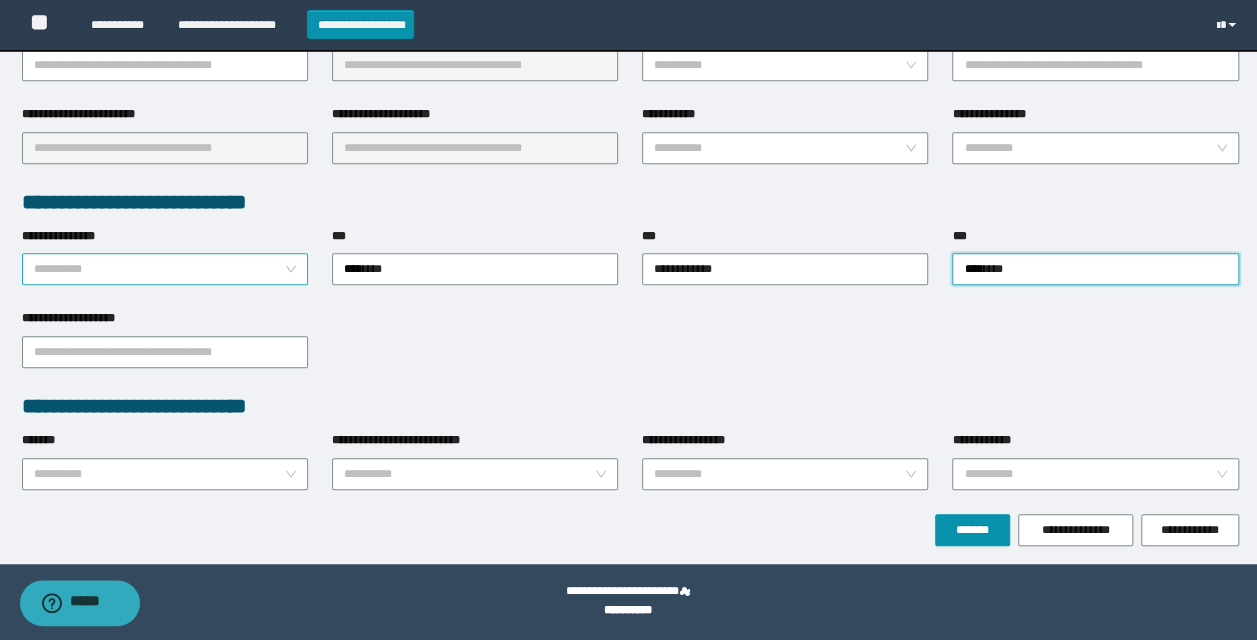 click on "**********" at bounding box center [159, 269] 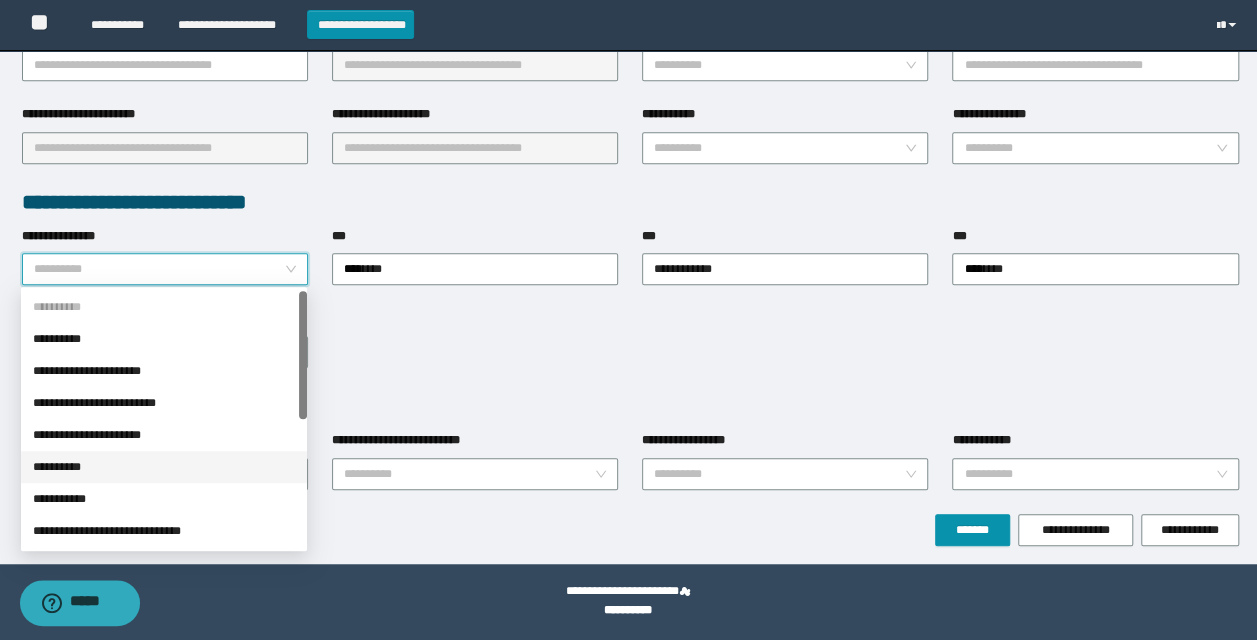 scroll, scrollTop: 256, scrollLeft: 0, axis: vertical 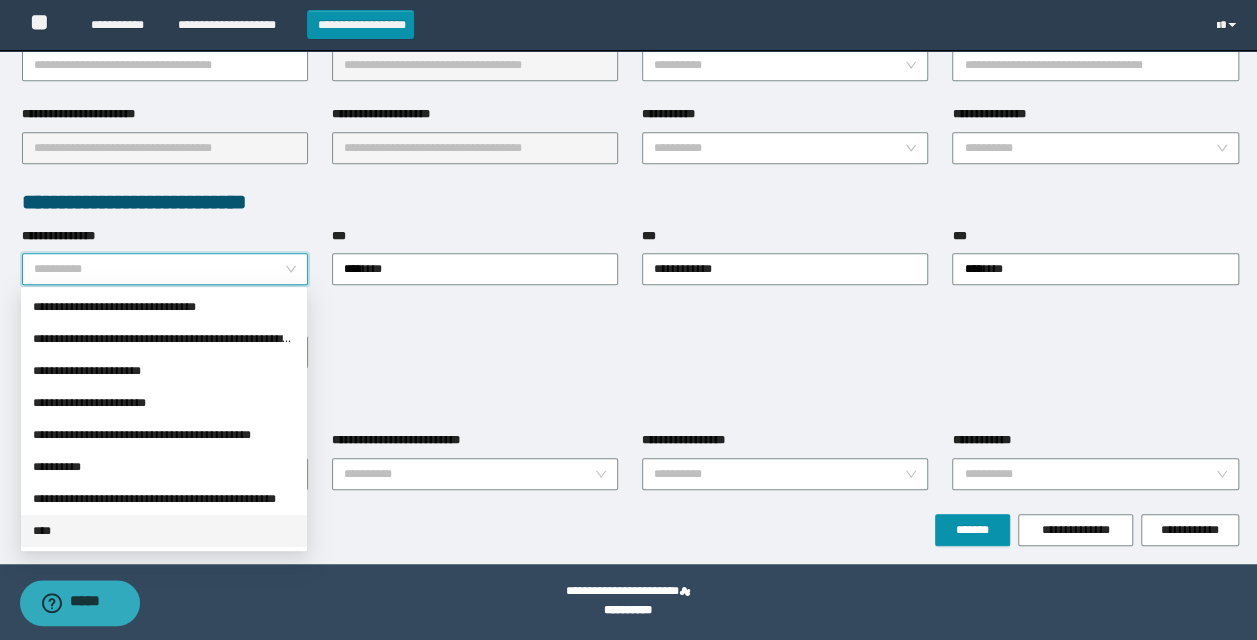 click on "****" at bounding box center [164, 531] 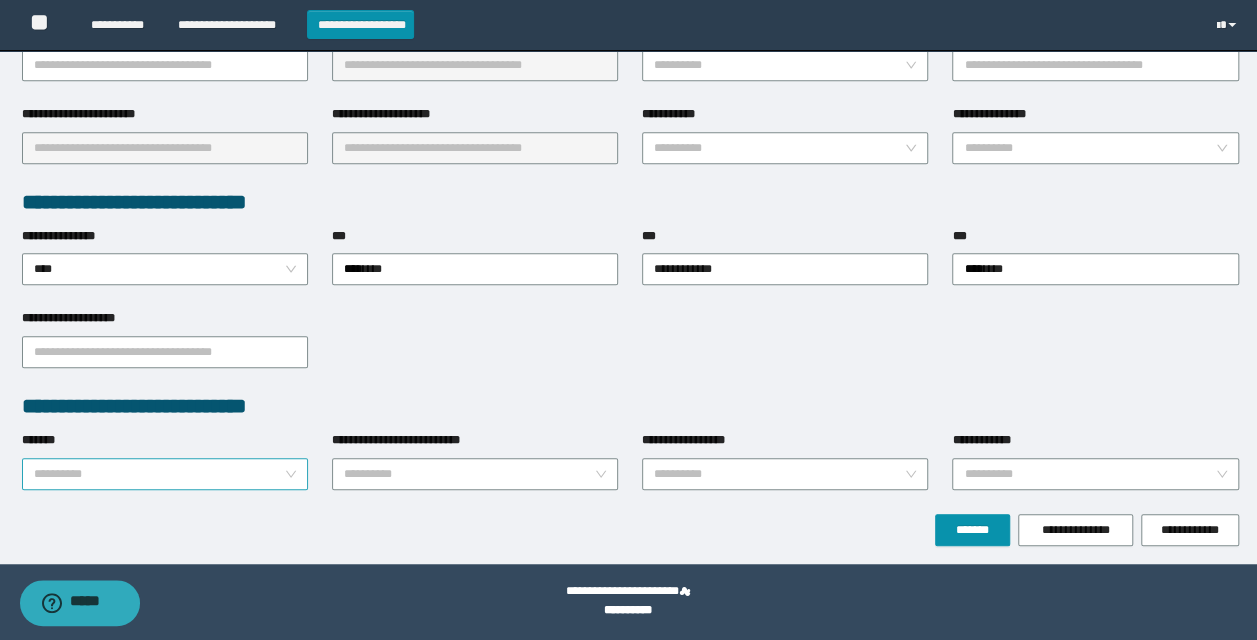 click on "*******" at bounding box center [159, 474] 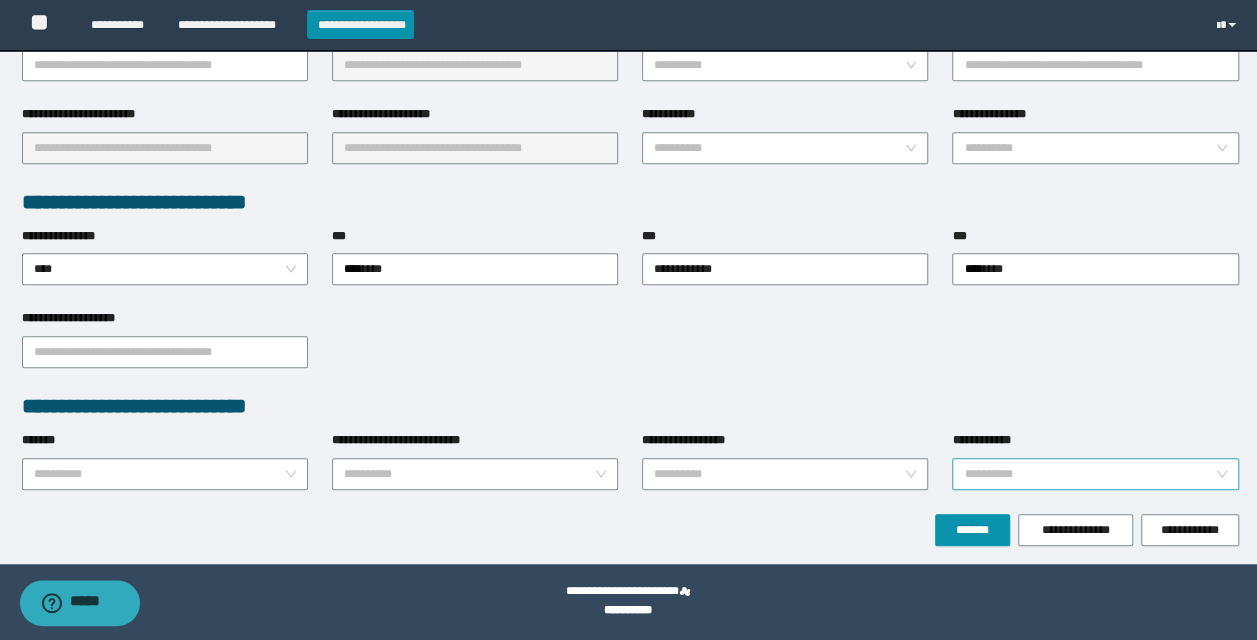click on "**********" at bounding box center (1089, 474) 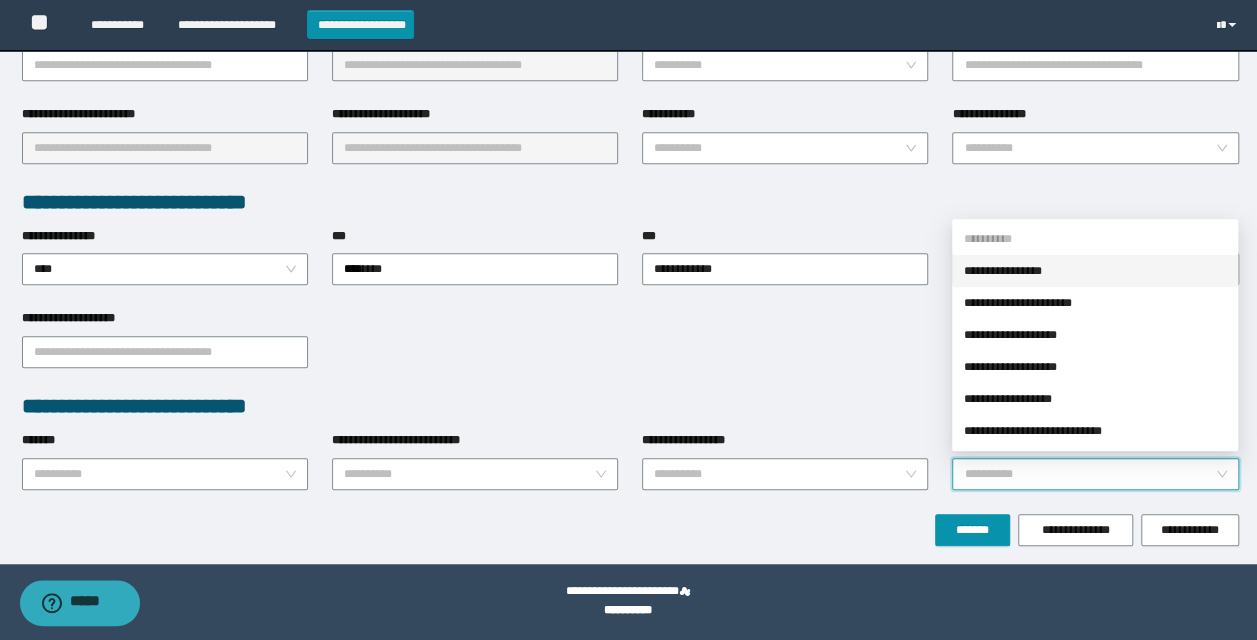 click on "**********" at bounding box center (1095, 271) 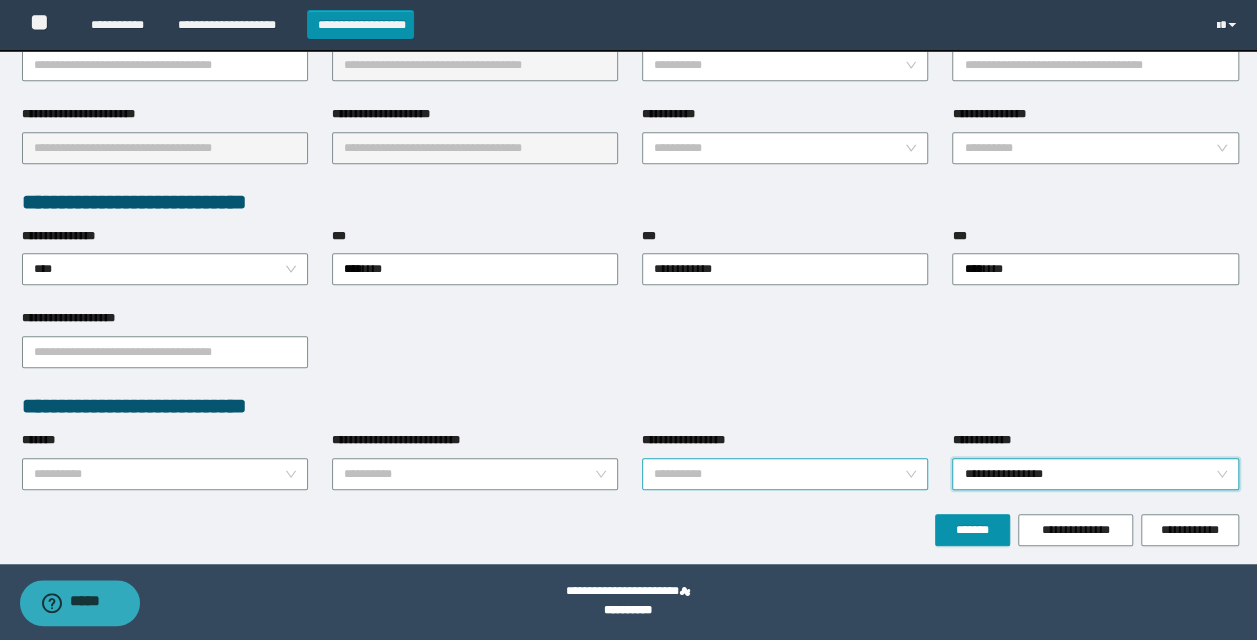 click on "**********" at bounding box center [785, 474] 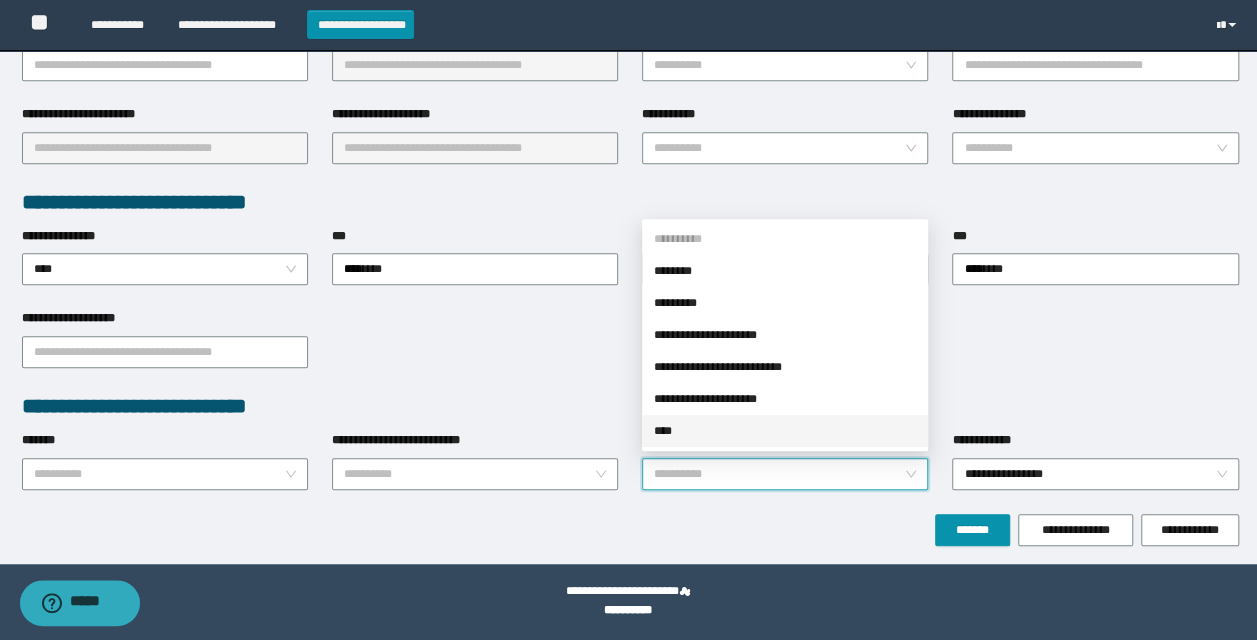 click on "****" at bounding box center [785, 431] 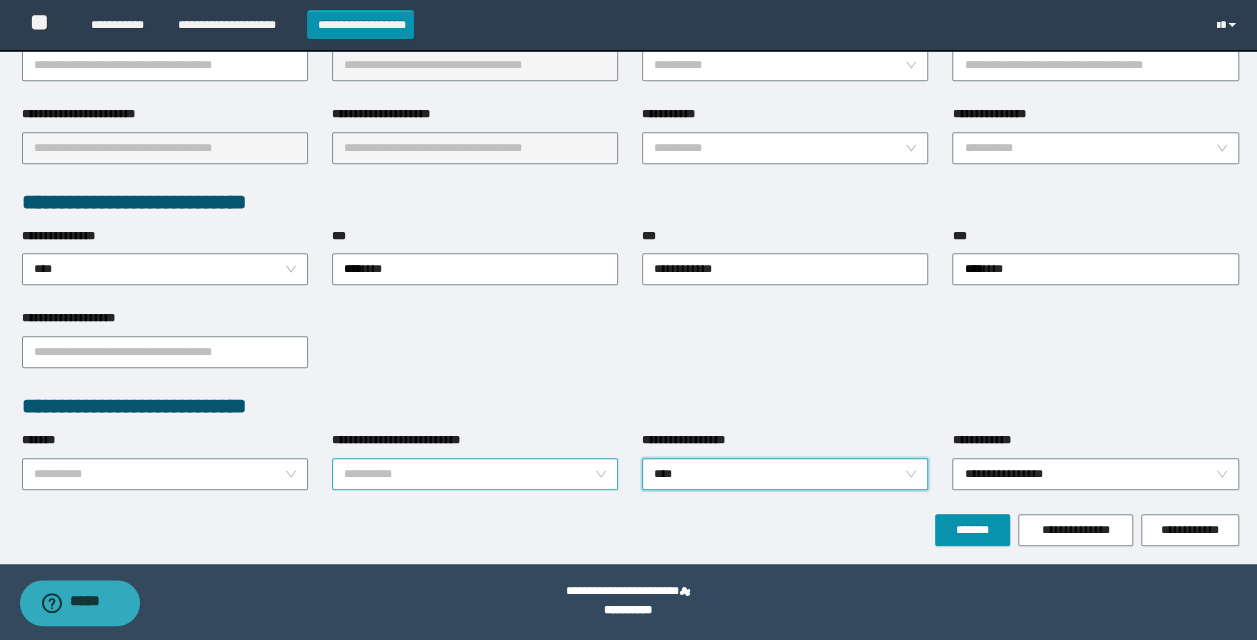 click on "**********" at bounding box center [475, 474] 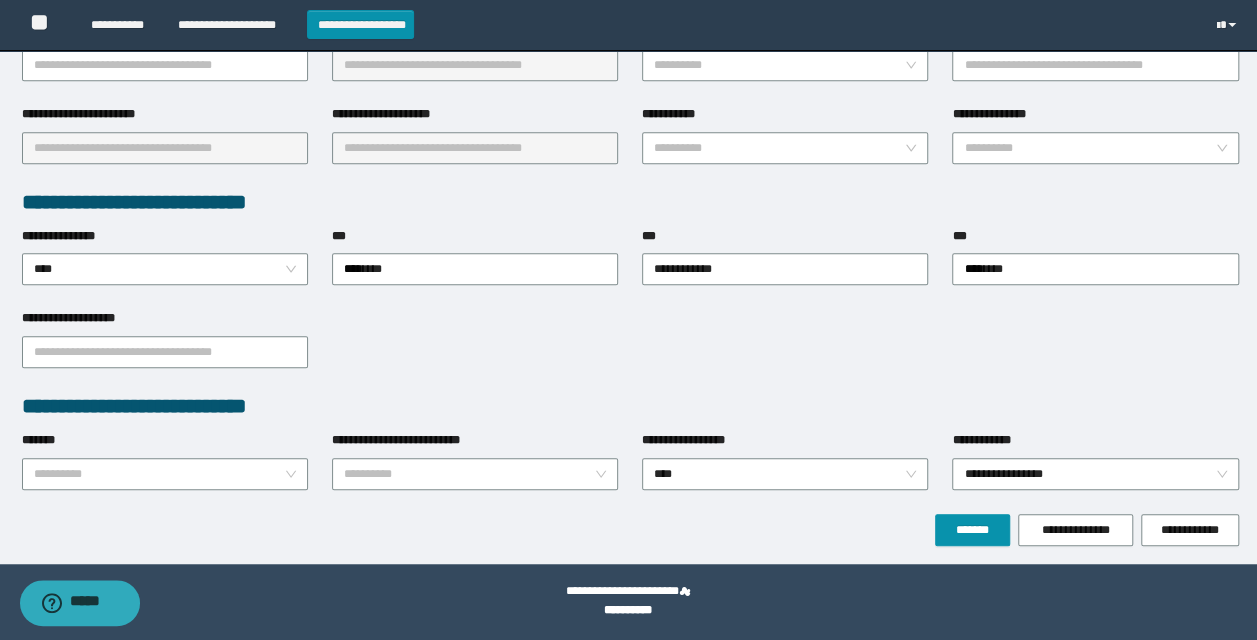 drag, startPoint x: 728, startPoint y: 326, endPoint x: 651, endPoint y: 362, distance: 85 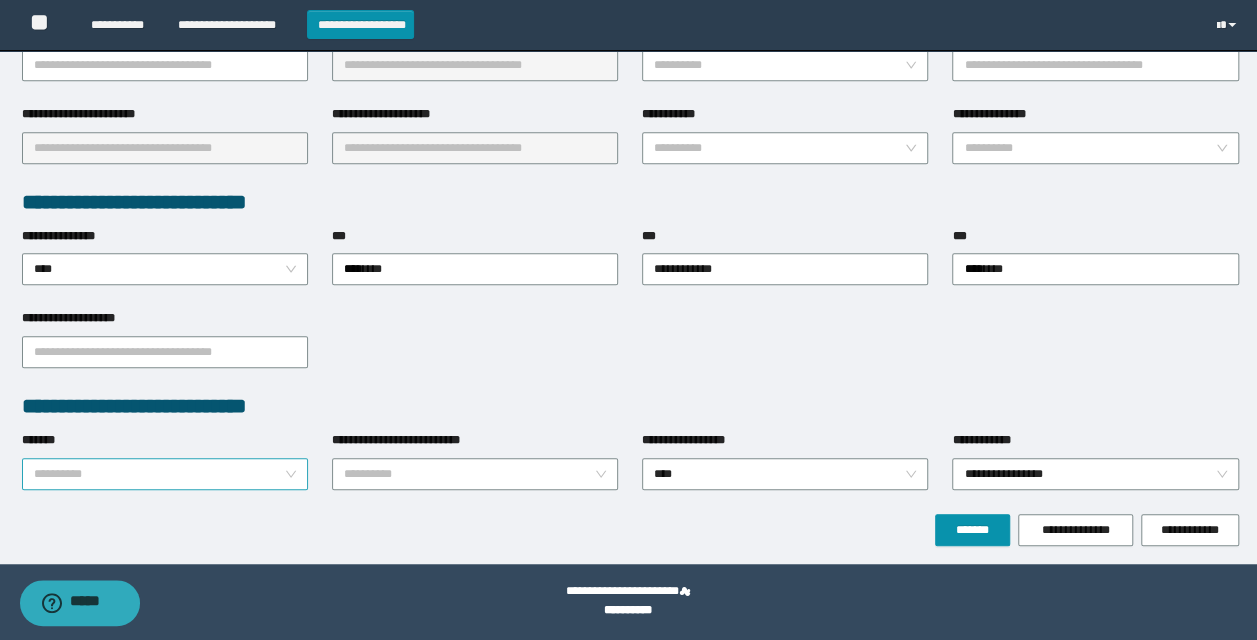 click on "**********" at bounding box center [165, 474] 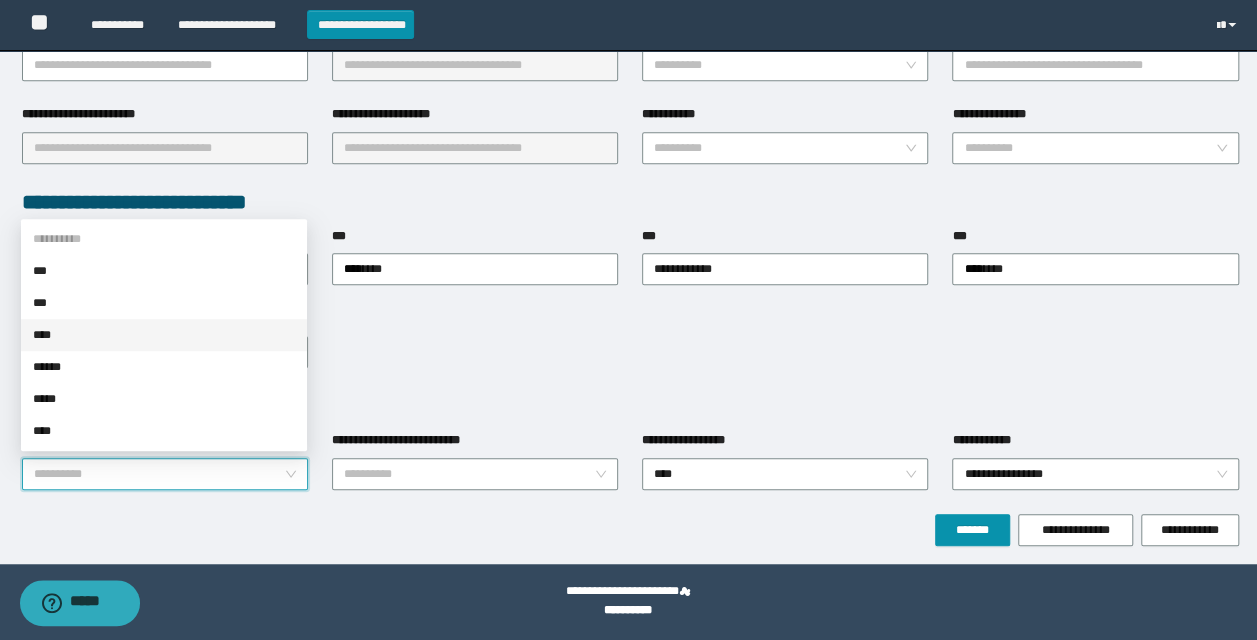 click on "****" at bounding box center [164, 335] 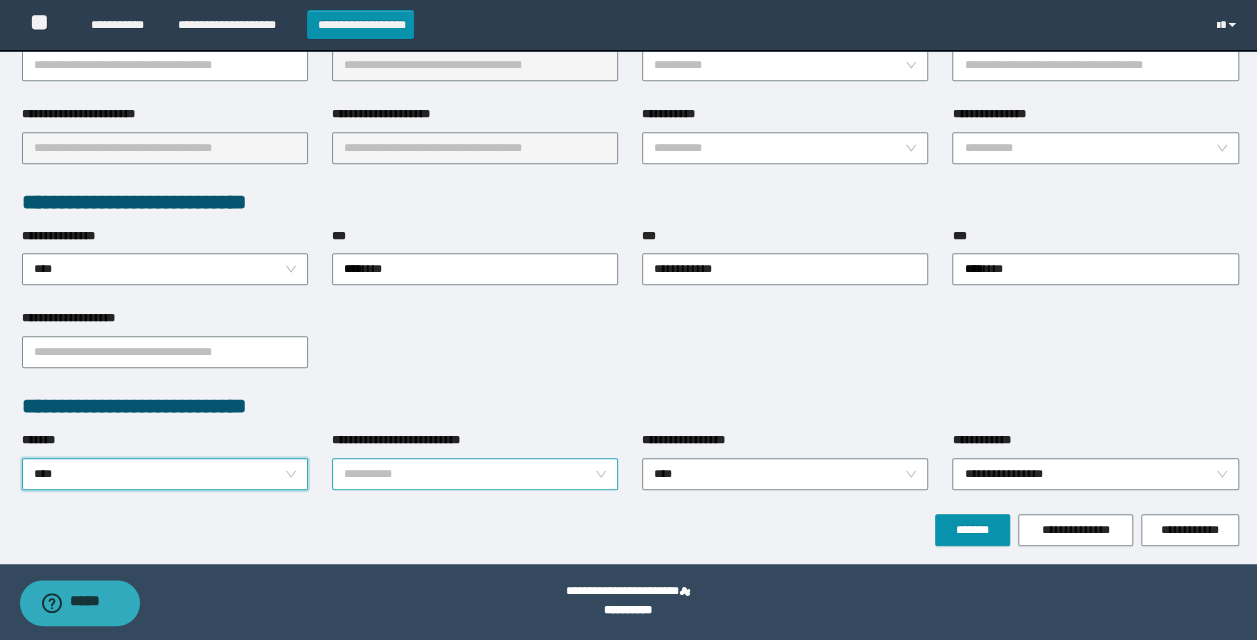 click on "**********" at bounding box center [469, 474] 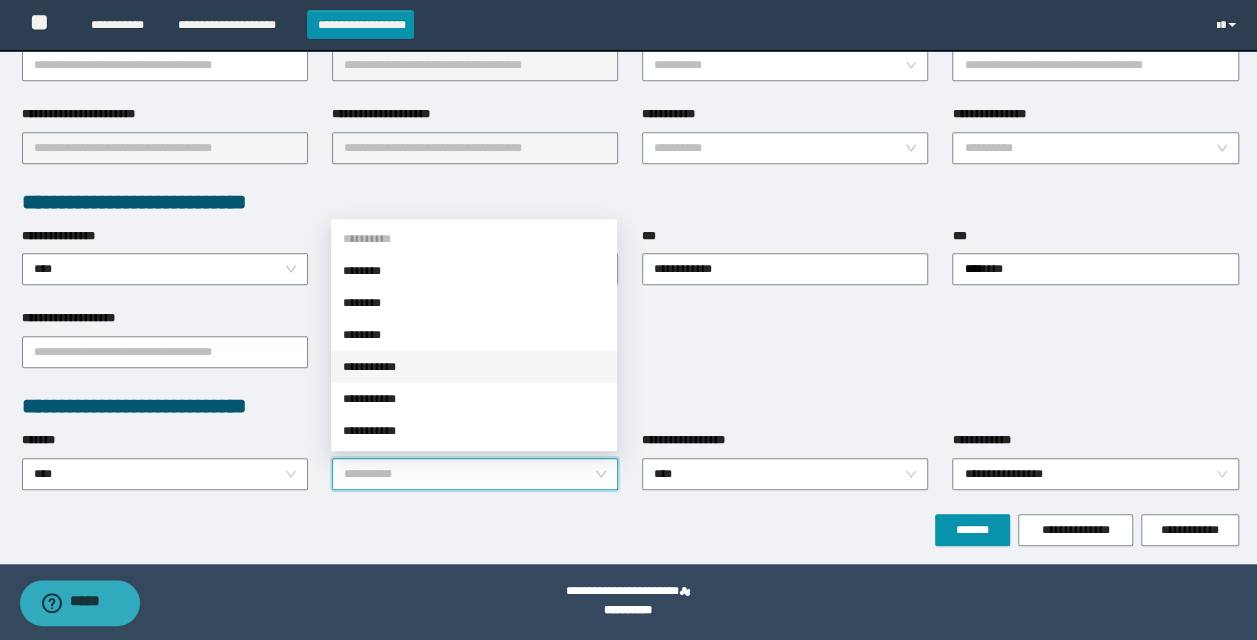 click on "**********" at bounding box center (474, 367) 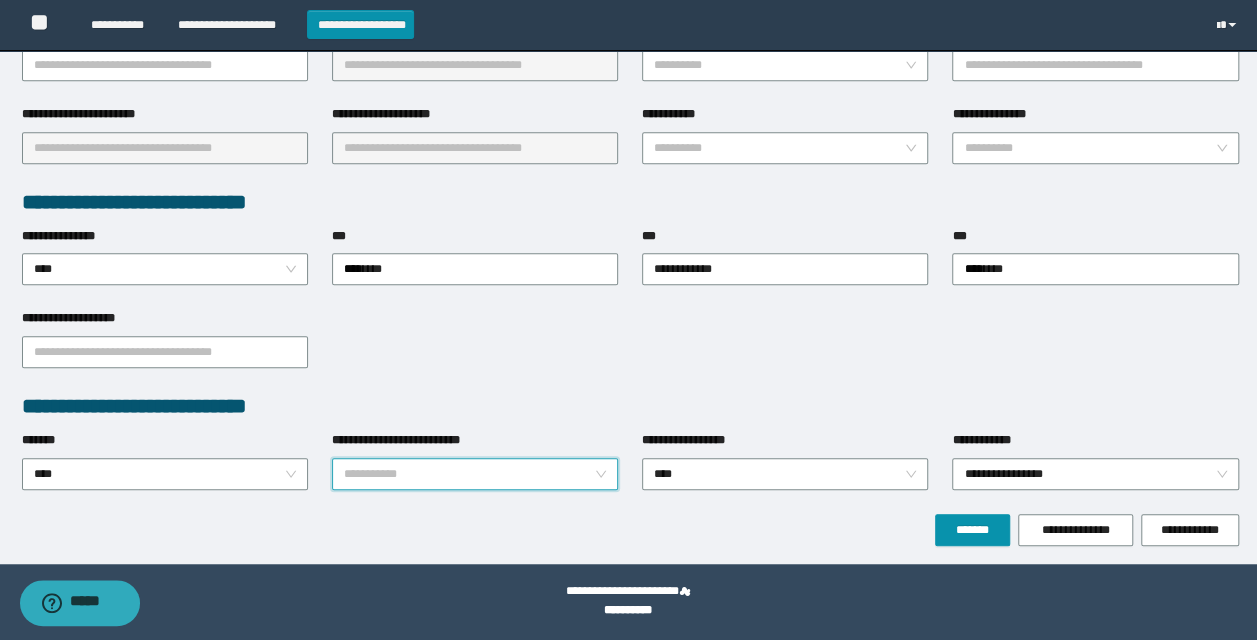 click on "**********" at bounding box center [475, 474] 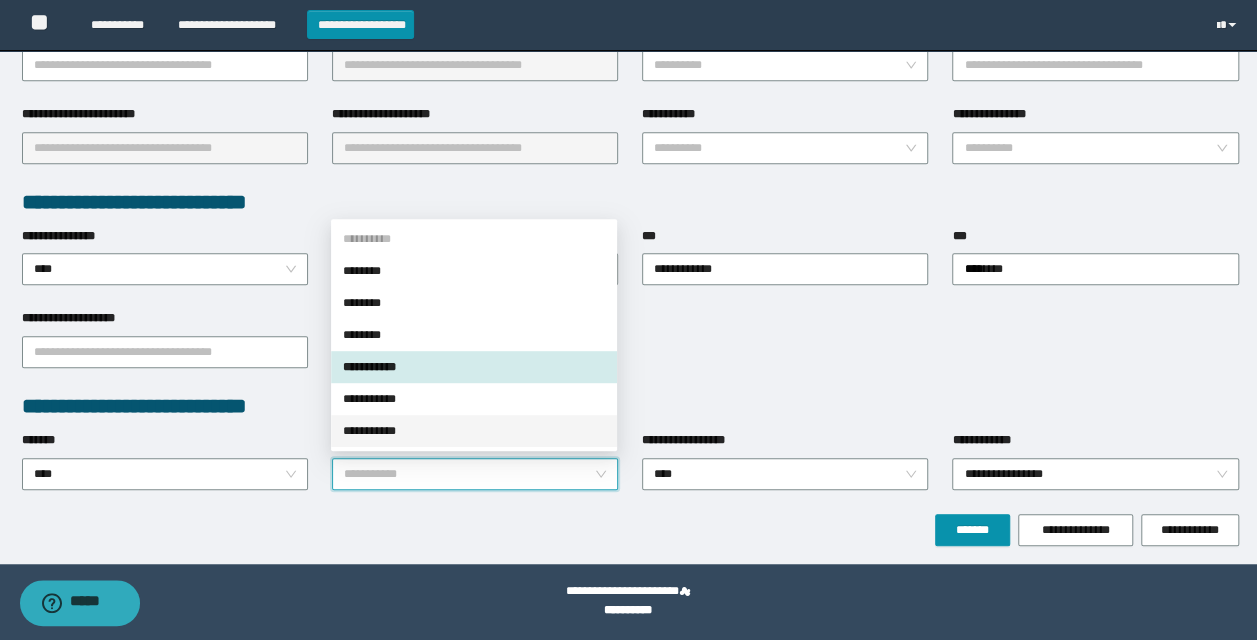 click on "**********" at bounding box center (474, 431) 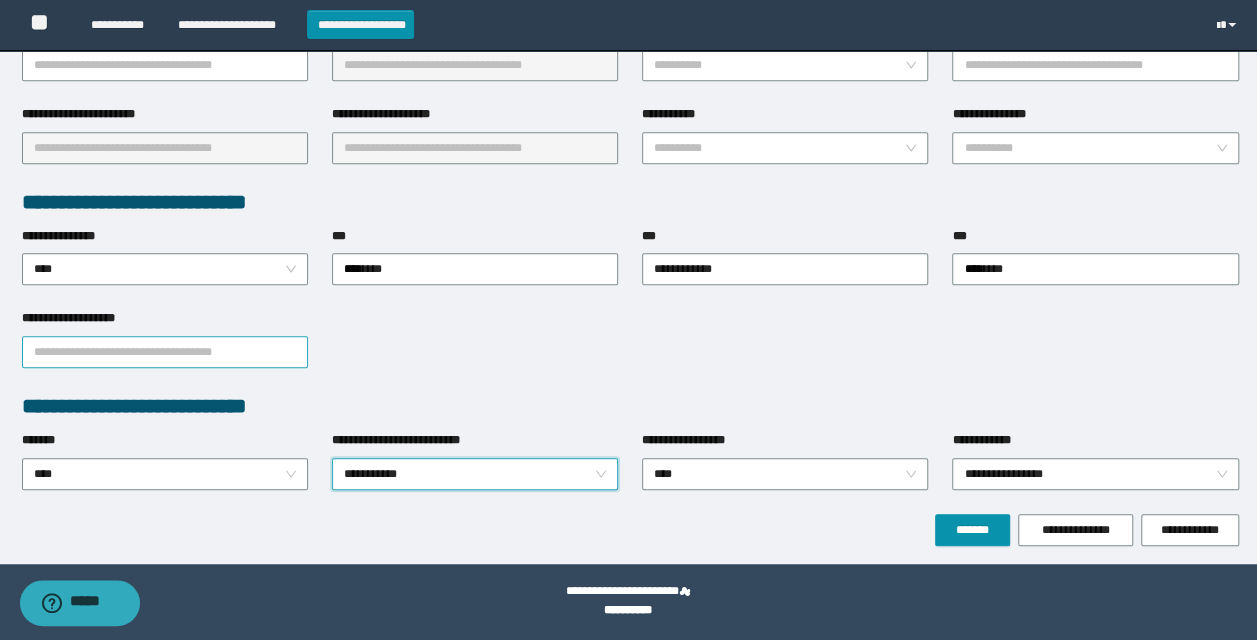 click on "**********" at bounding box center [165, 352] 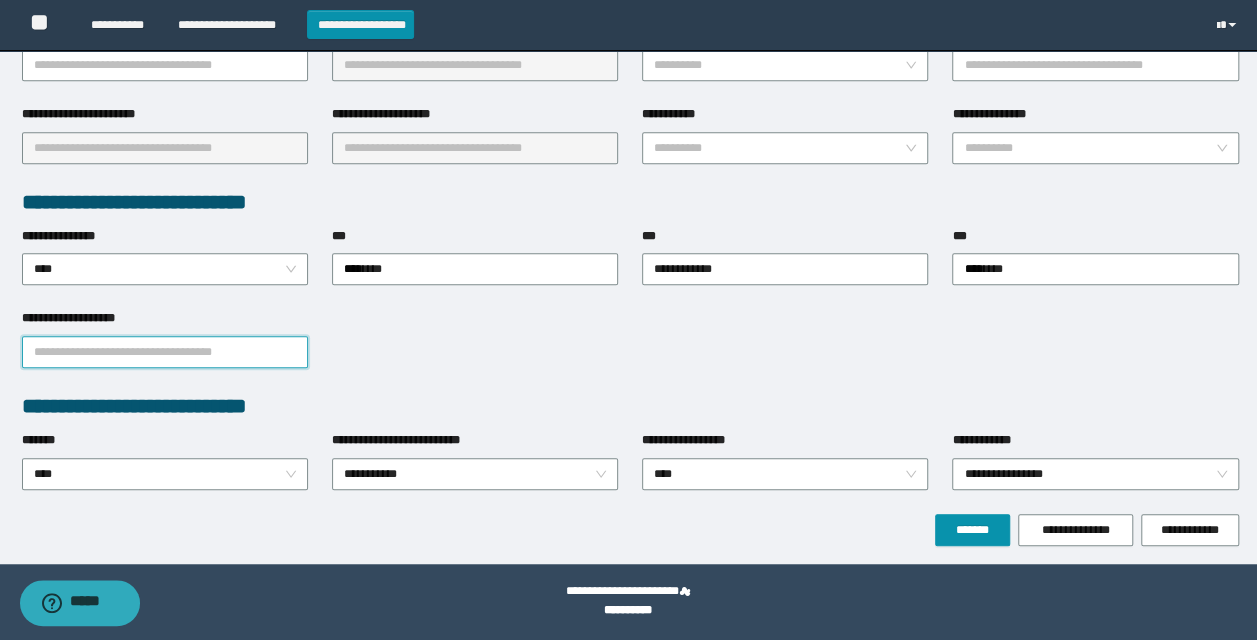 scroll, scrollTop: 320, scrollLeft: 0, axis: vertical 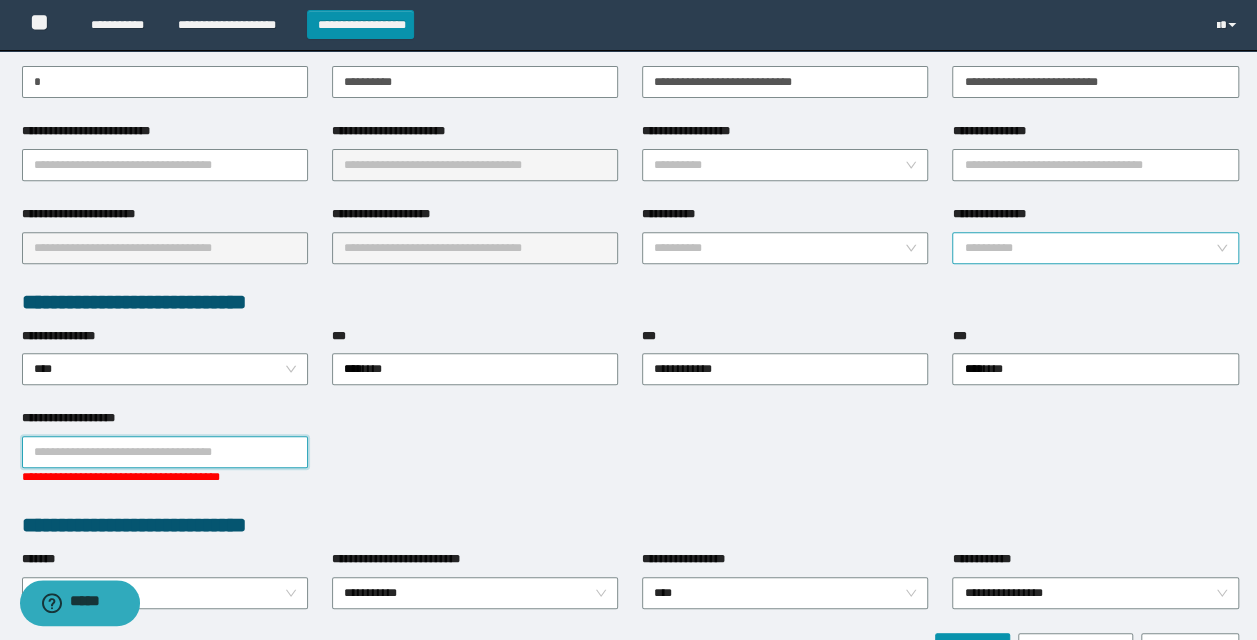 click on "**********" at bounding box center (1089, 248) 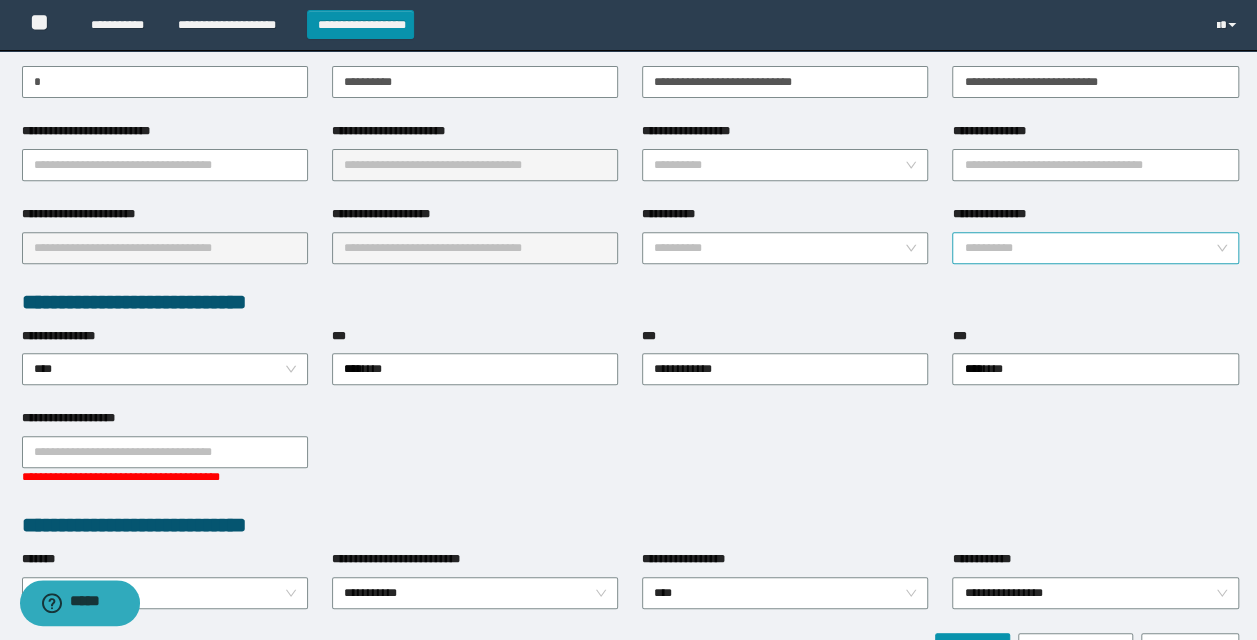 click on "**********" at bounding box center (1089, 248) 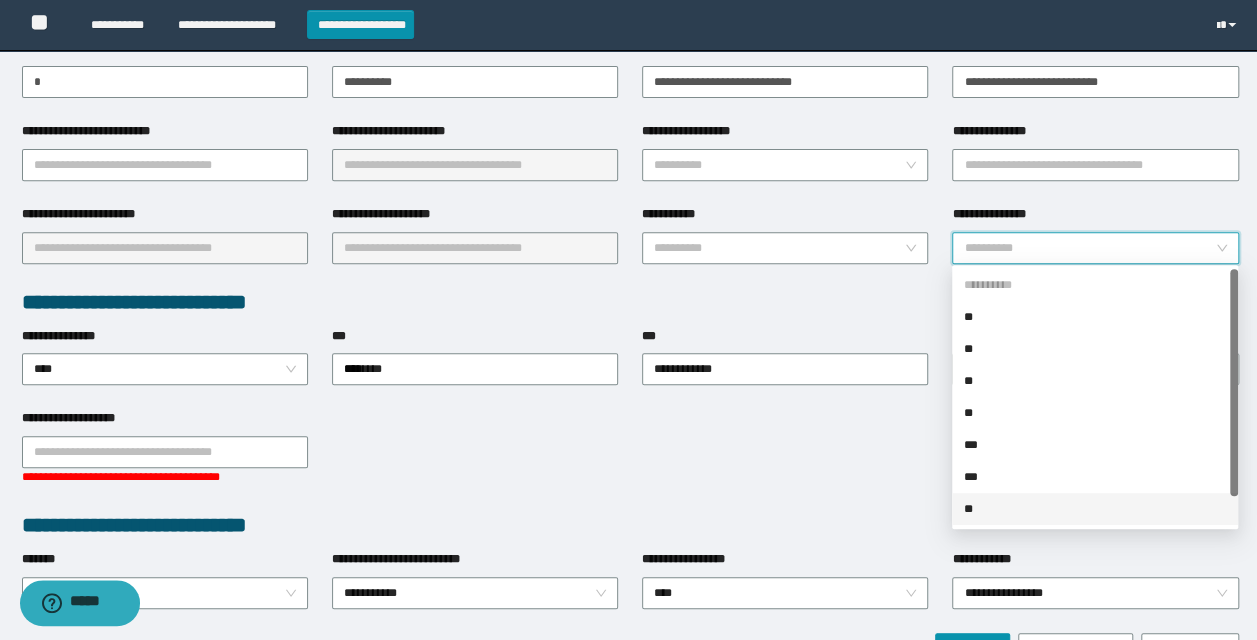 click on "**" at bounding box center [1095, 509] 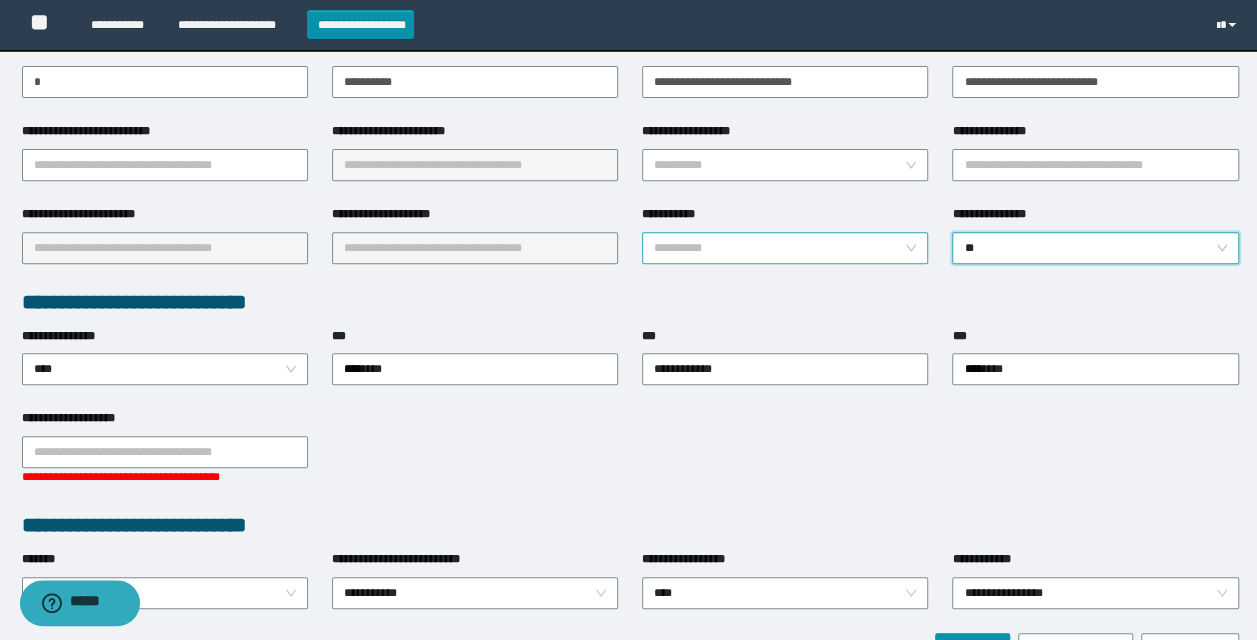 click on "**********" at bounding box center [779, 248] 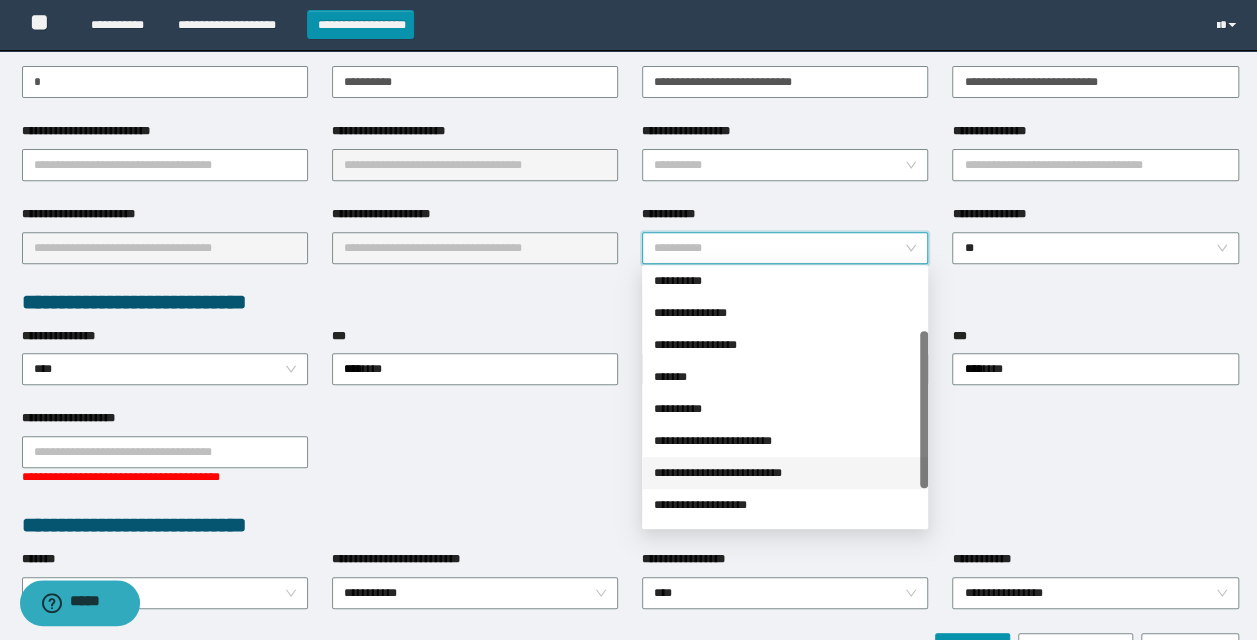 scroll, scrollTop: 160, scrollLeft: 0, axis: vertical 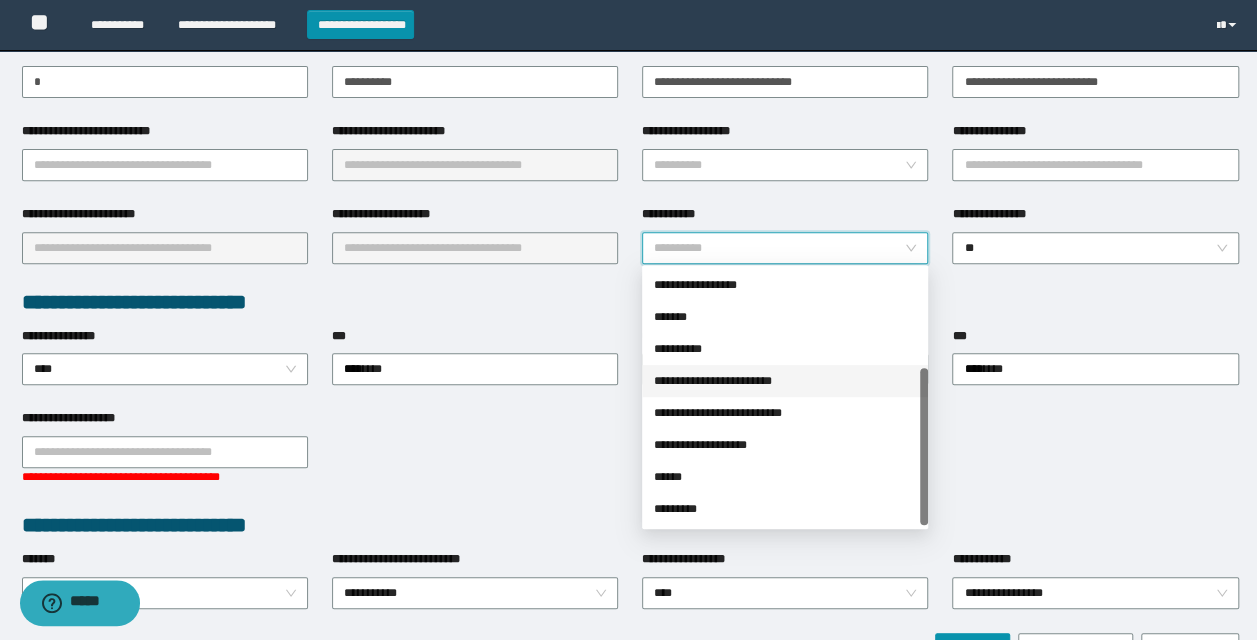 click on "**********" at bounding box center [785, 381] 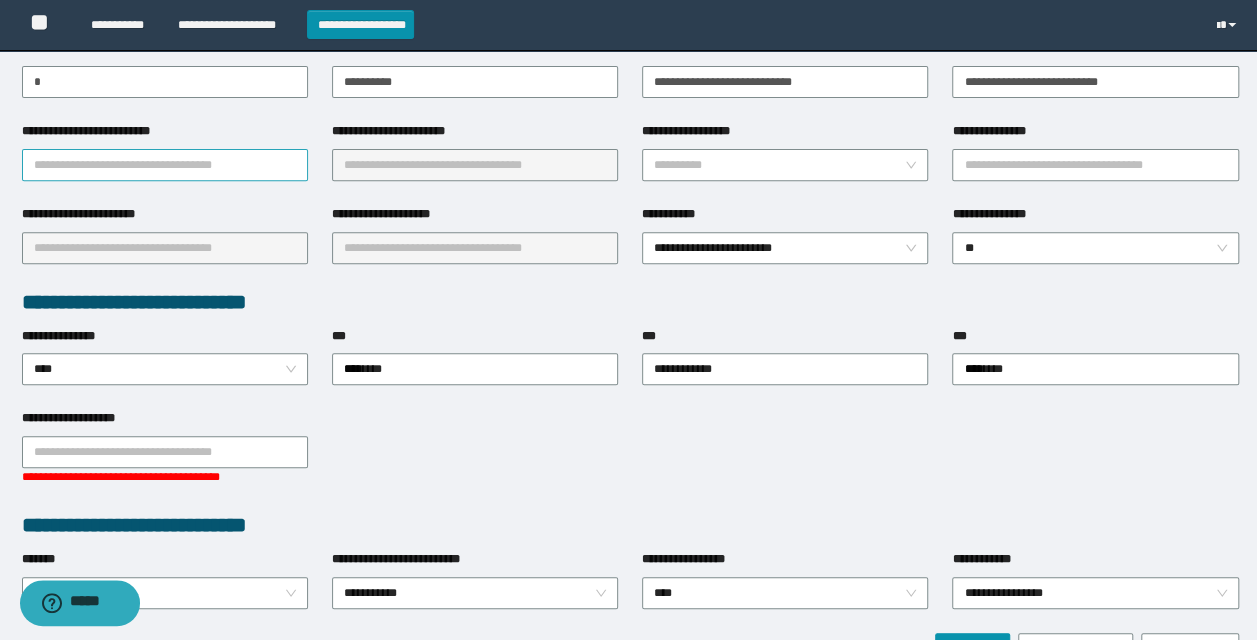 click on "**********" at bounding box center [165, 165] 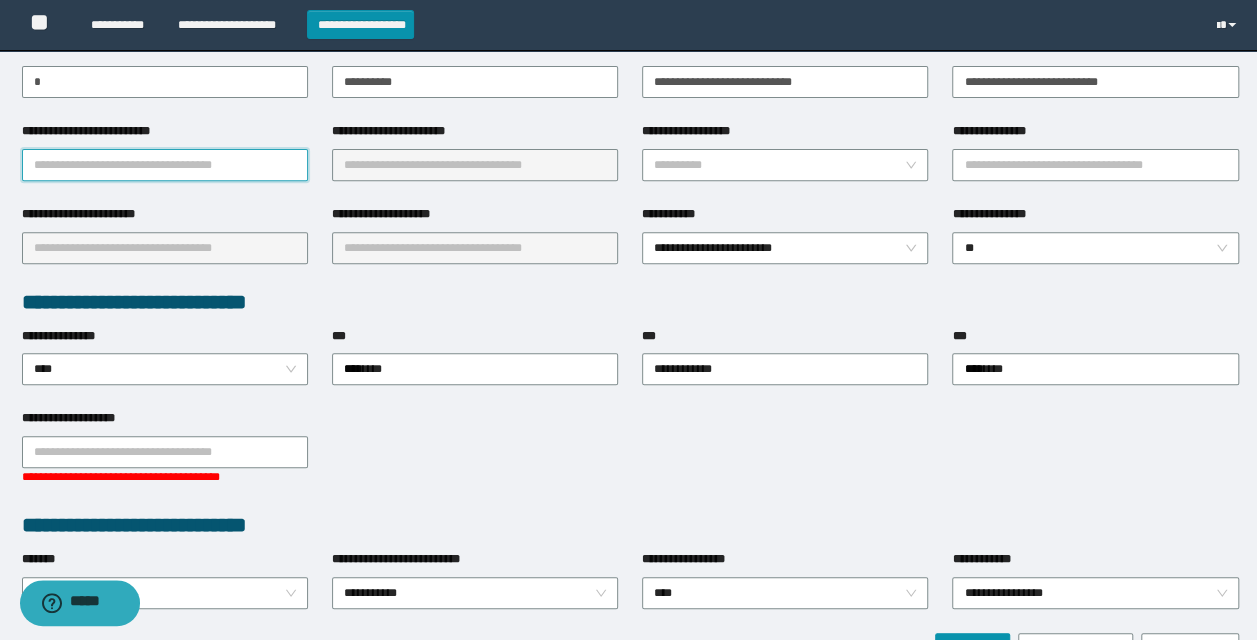 type on "*" 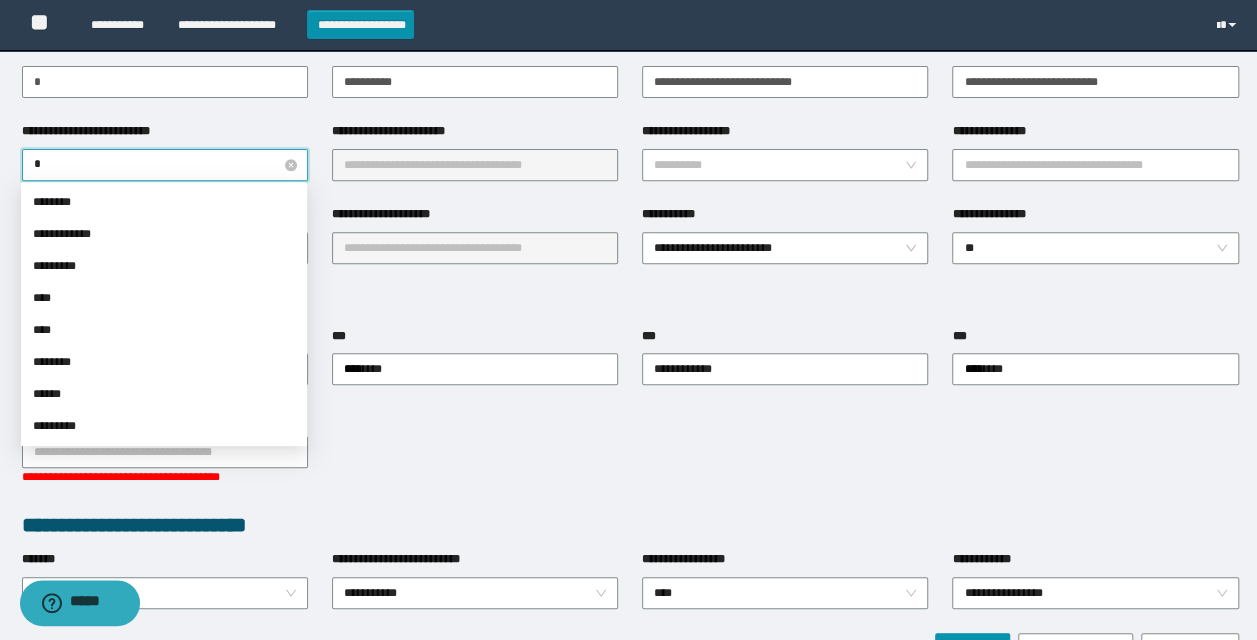 type on "**" 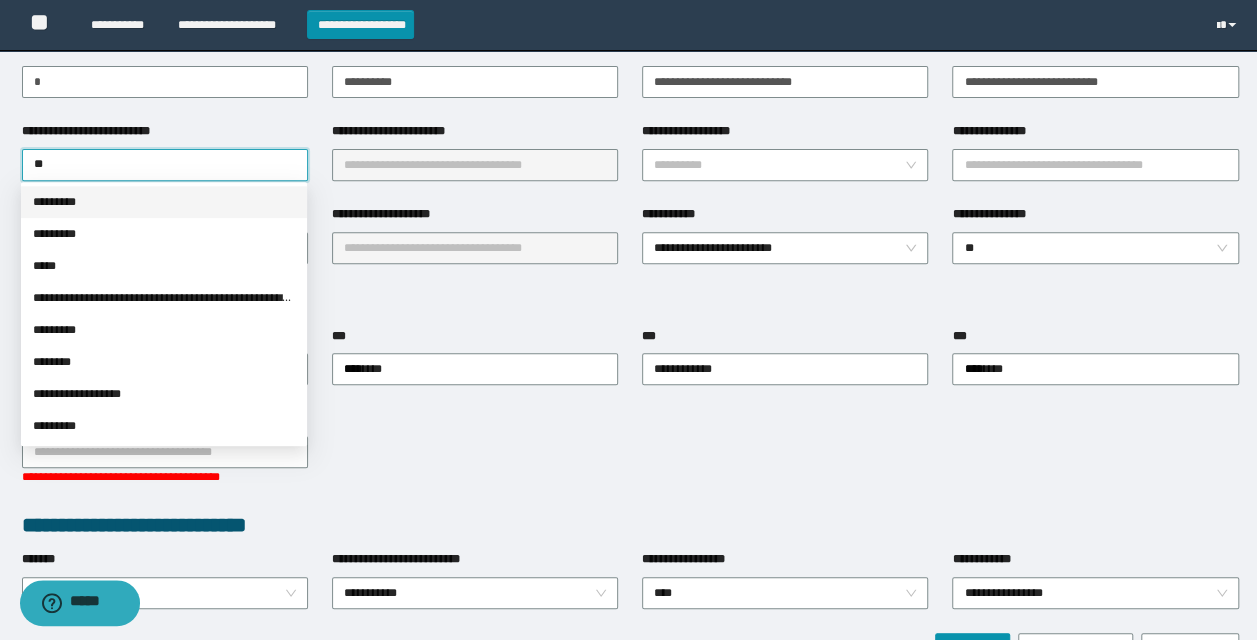 click on "*********" at bounding box center [164, 202] 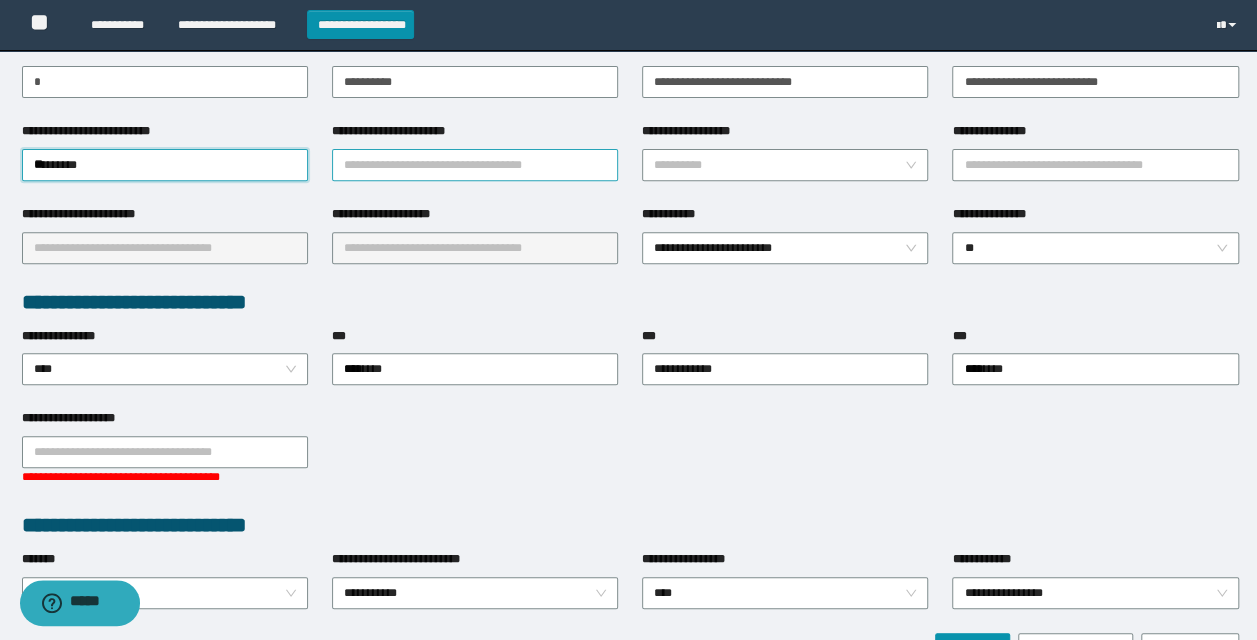 click on "**********" at bounding box center [475, 165] 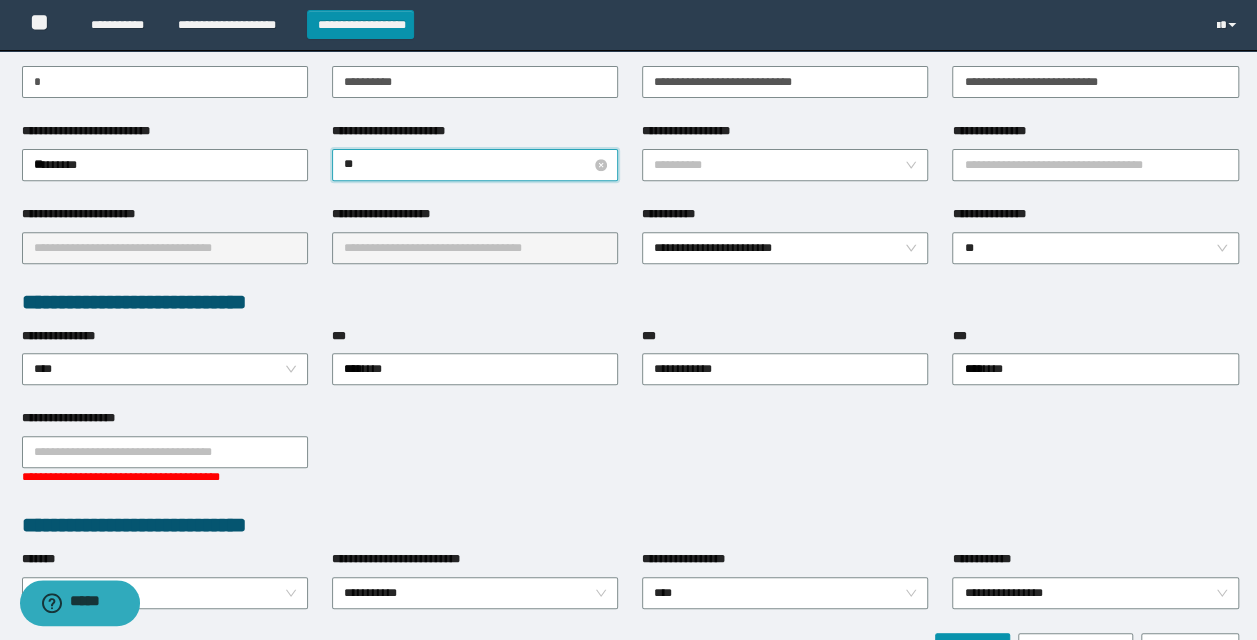 type on "*" 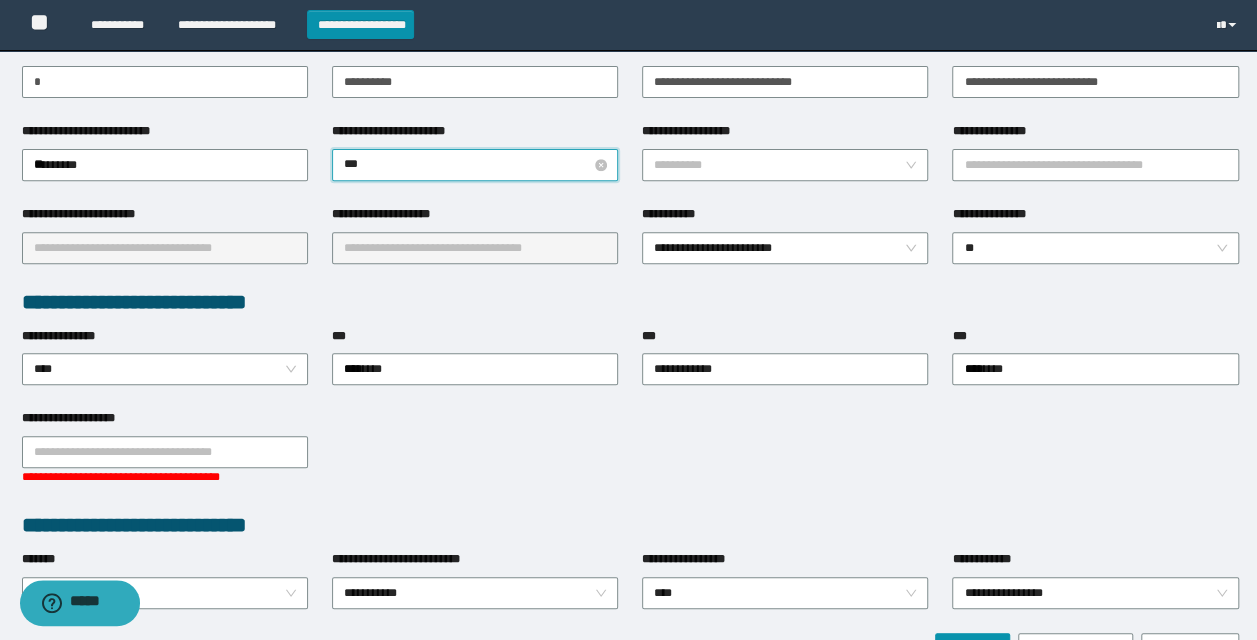 type on "****" 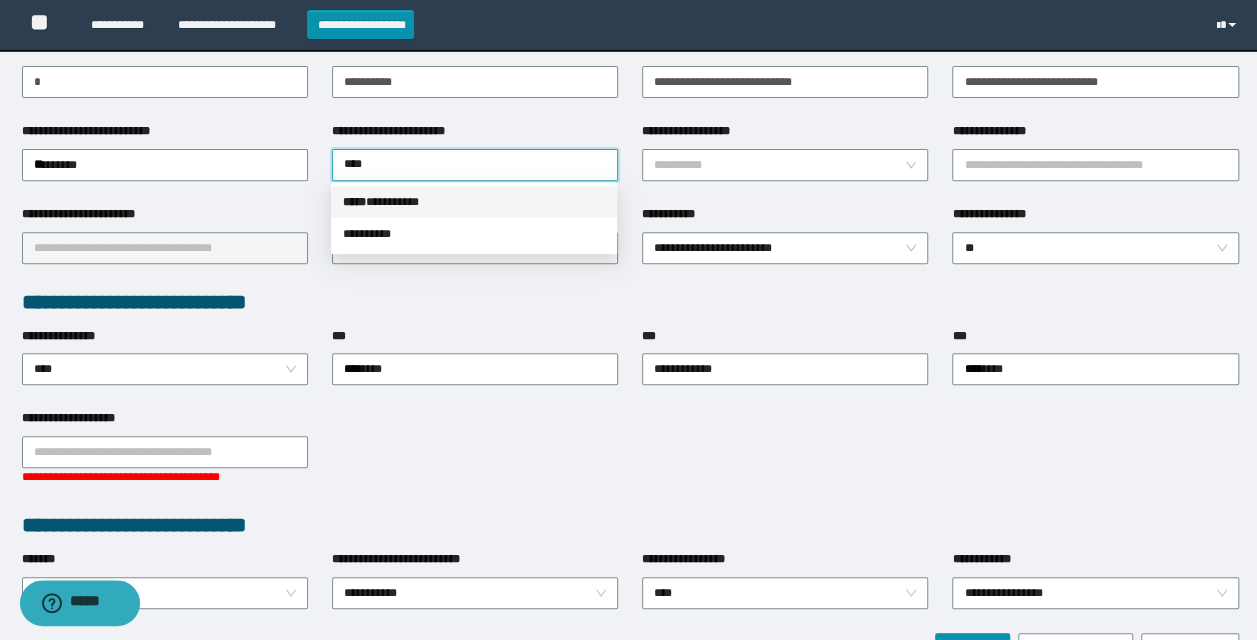 click on "***** * ********" at bounding box center (474, 202) 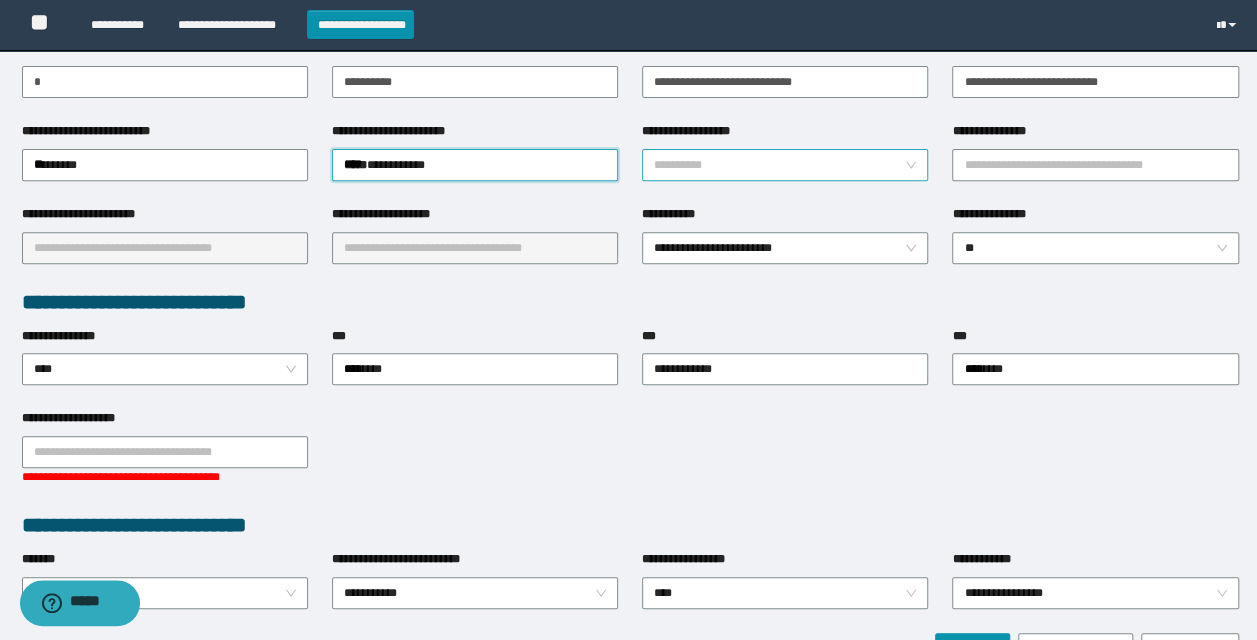 click on "**********" at bounding box center (779, 165) 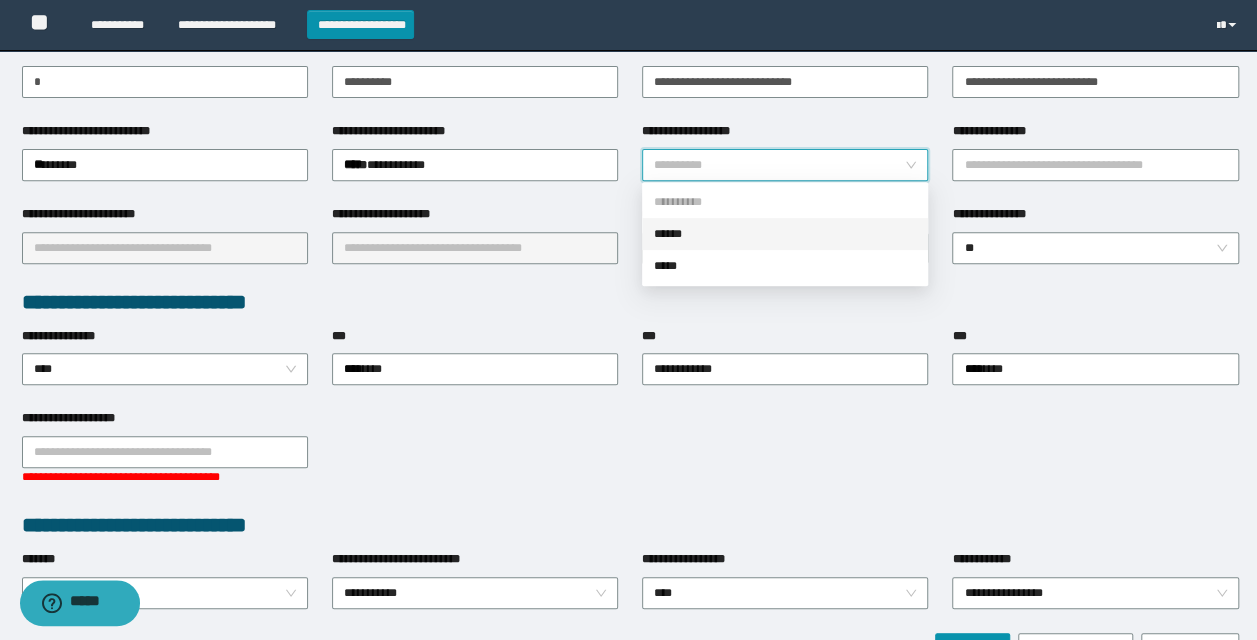 click on "******" at bounding box center (785, 234) 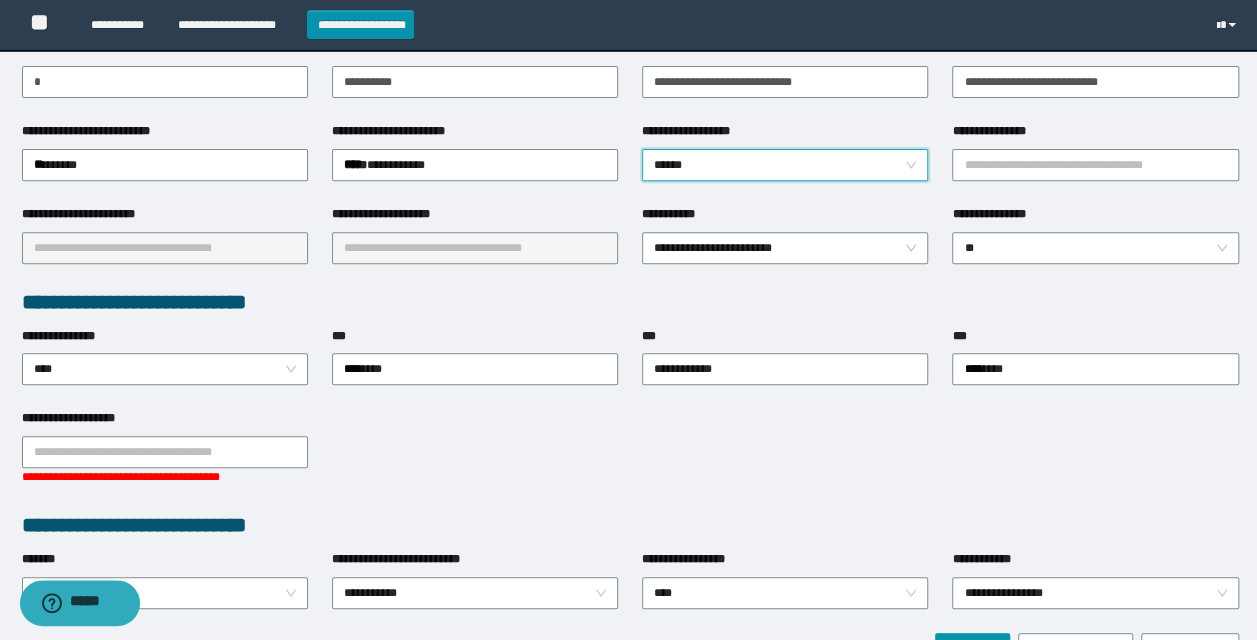 click on "**********" at bounding box center [1095, 135] 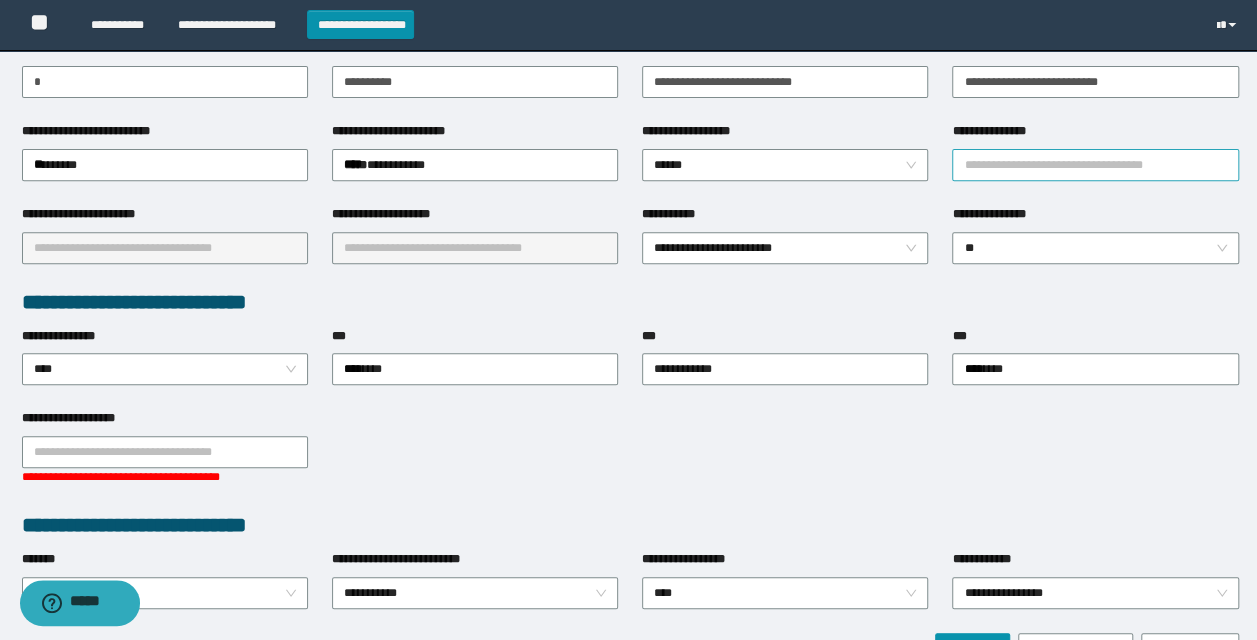 click on "**********" at bounding box center (1095, 165) 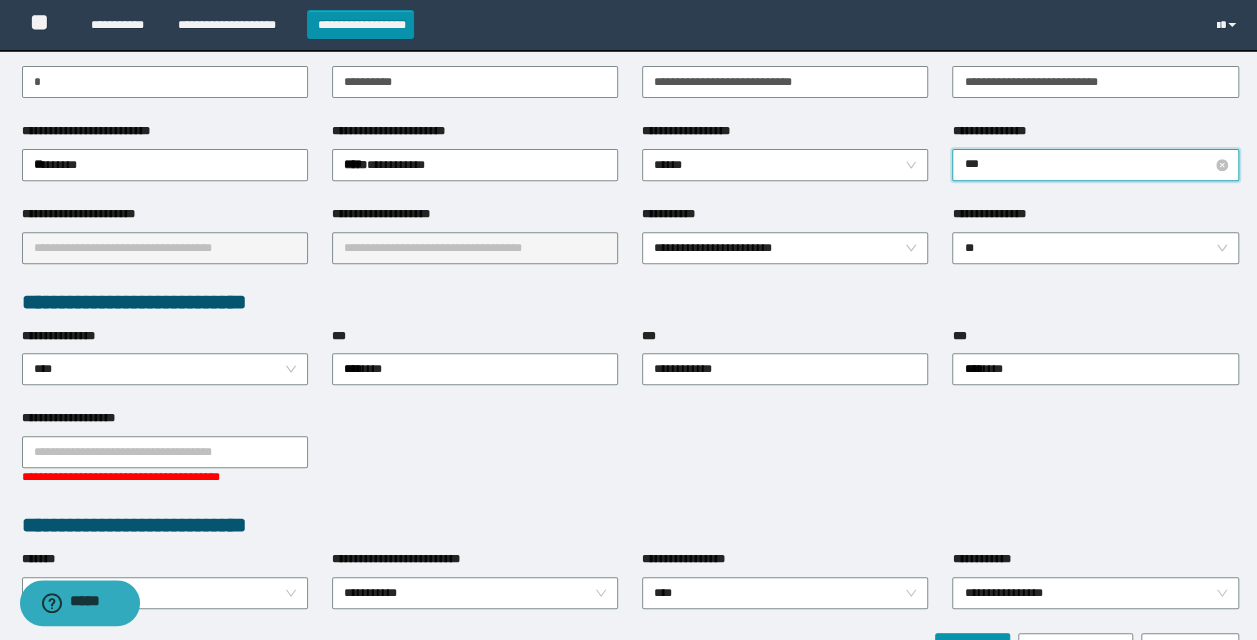 type on "****" 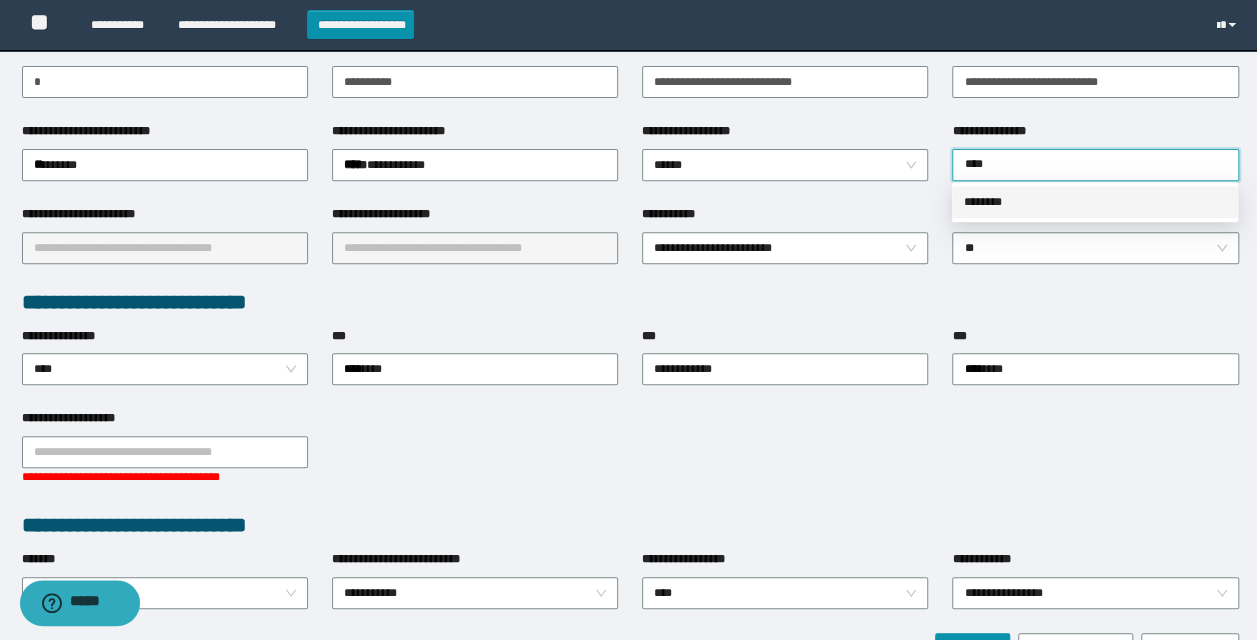 click on "********" at bounding box center (1095, 202) 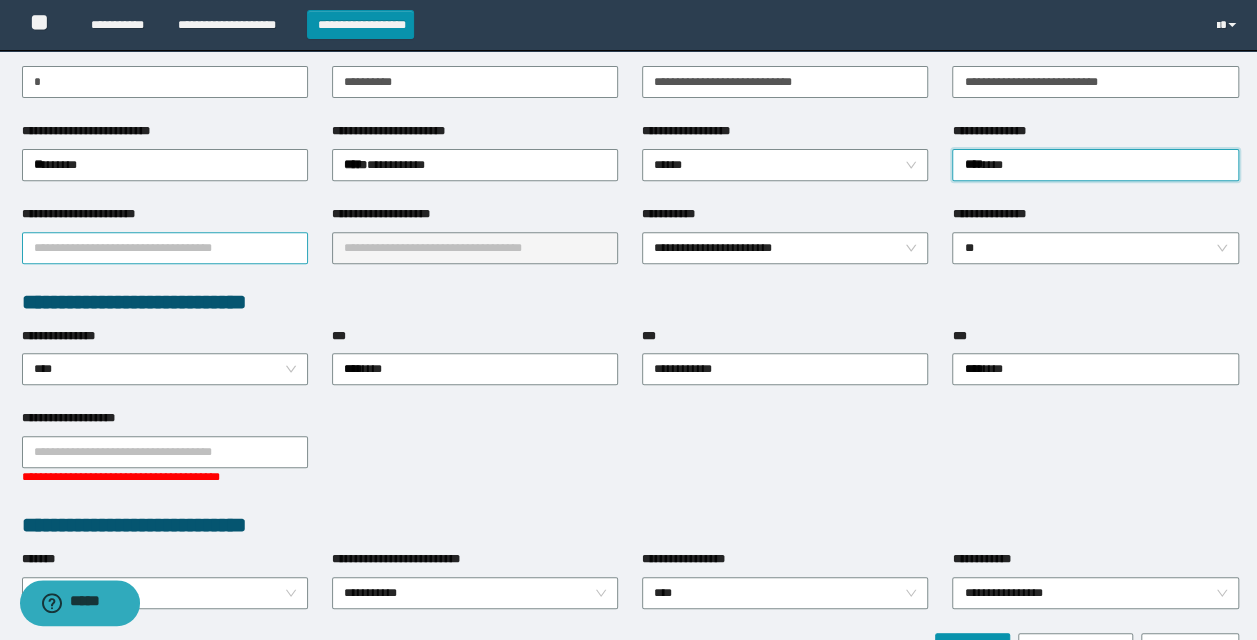 click on "**********" at bounding box center [165, 248] 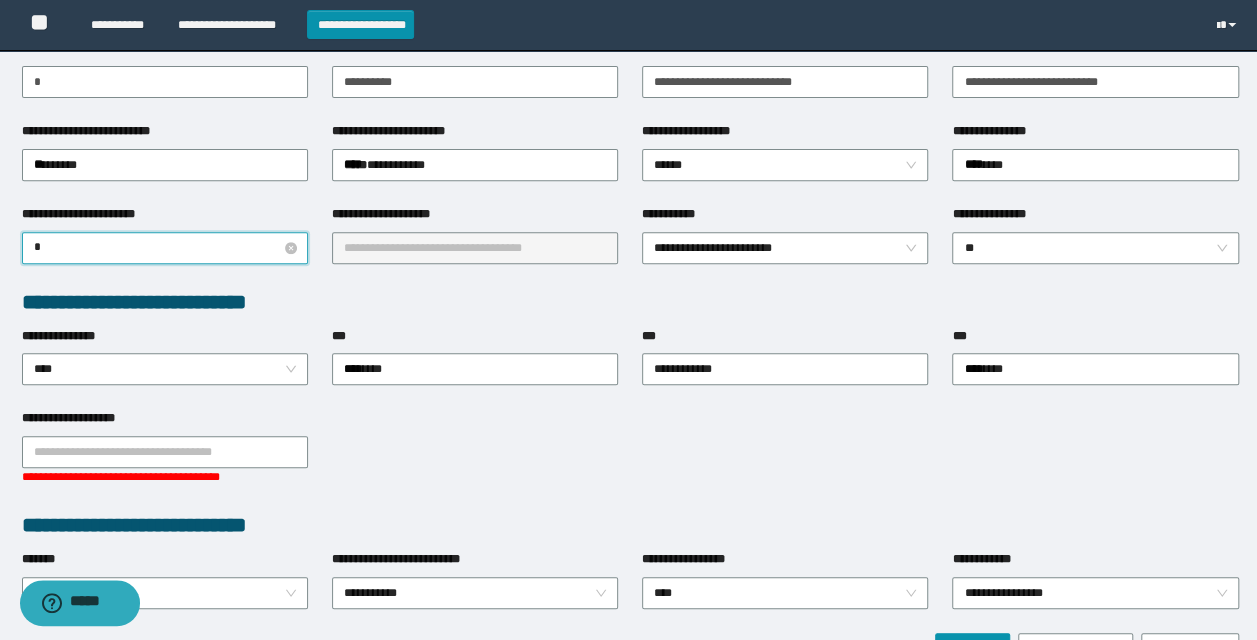 type on "**" 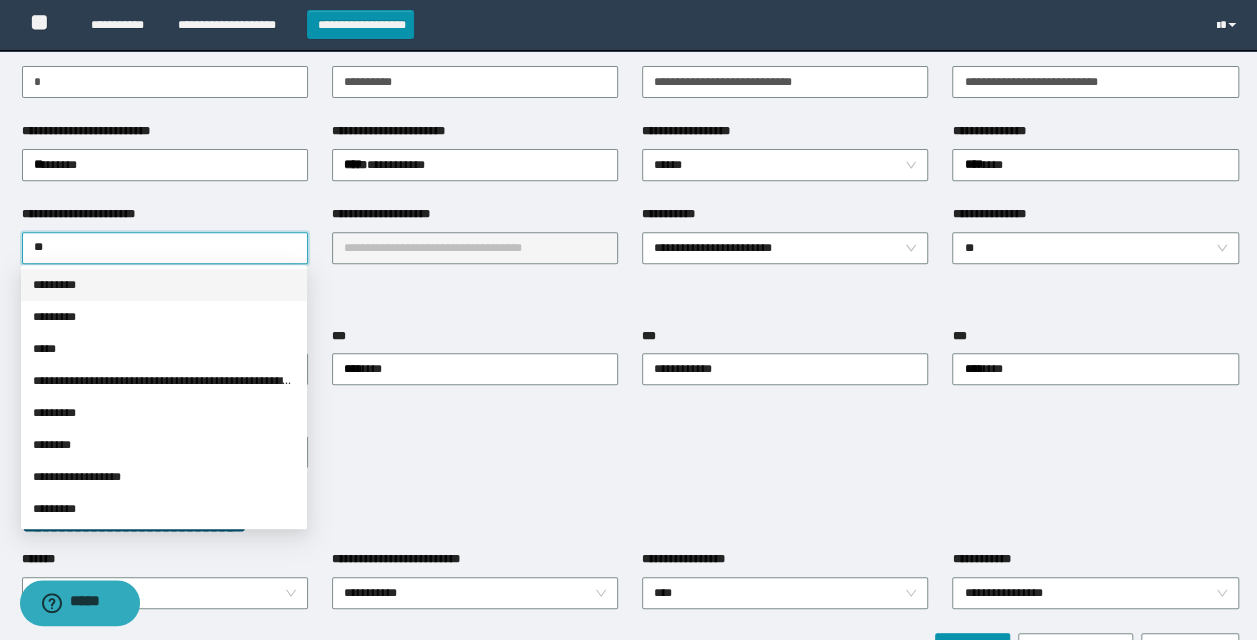 drag, startPoint x: 135, startPoint y: 280, endPoint x: 260, endPoint y: 270, distance: 125.39936 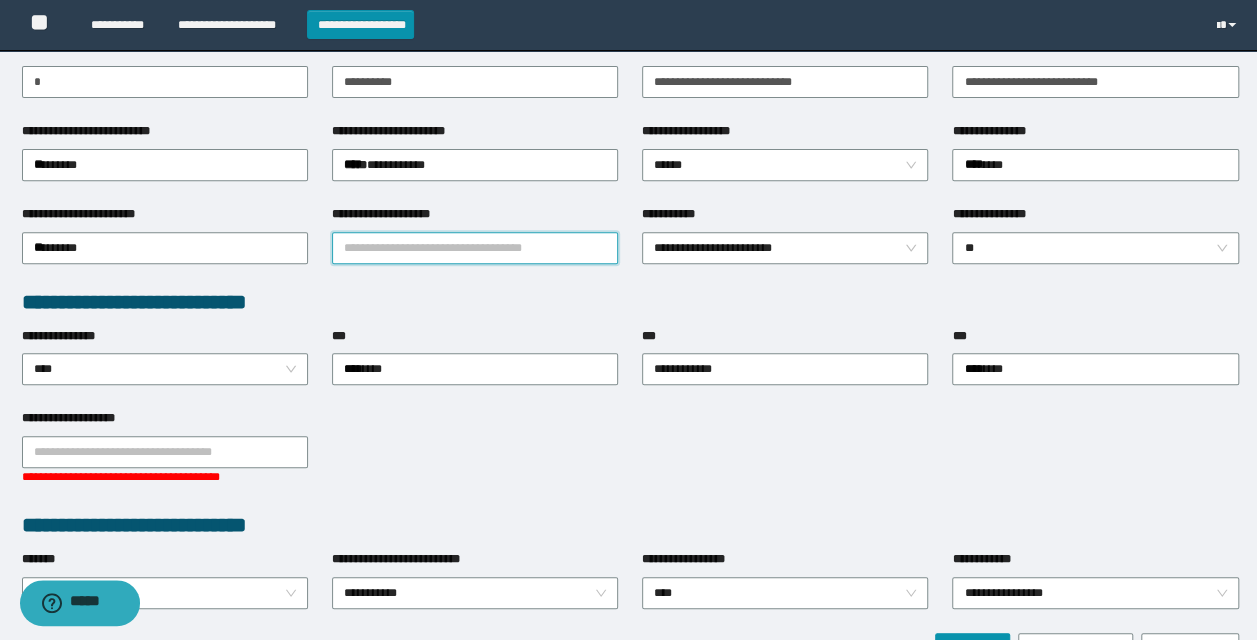 click on "**********" at bounding box center [475, 248] 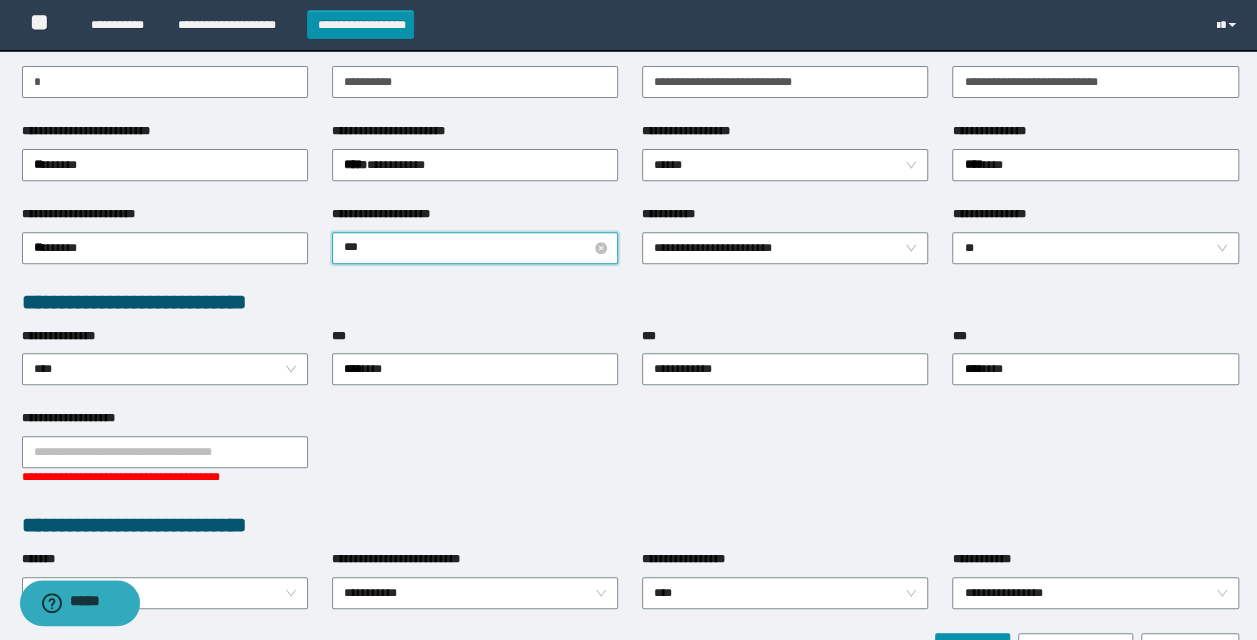 type on "****" 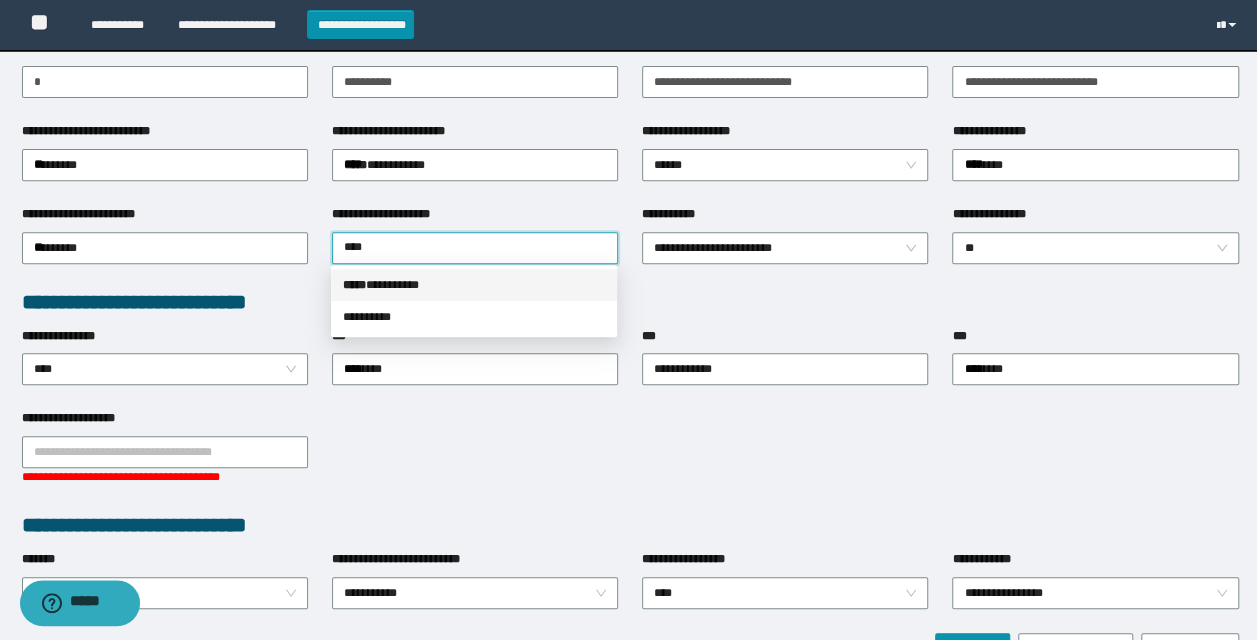click on "***** * ********" at bounding box center [474, 285] 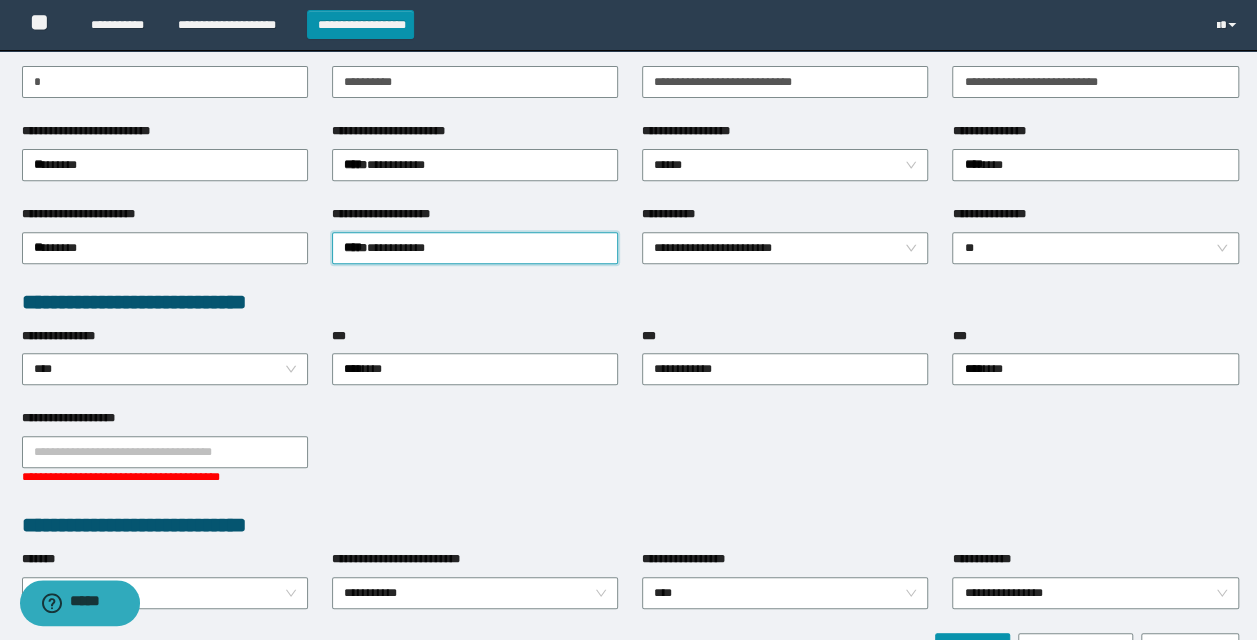 scroll, scrollTop: 438, scrollLeft: 0, axis: vertical 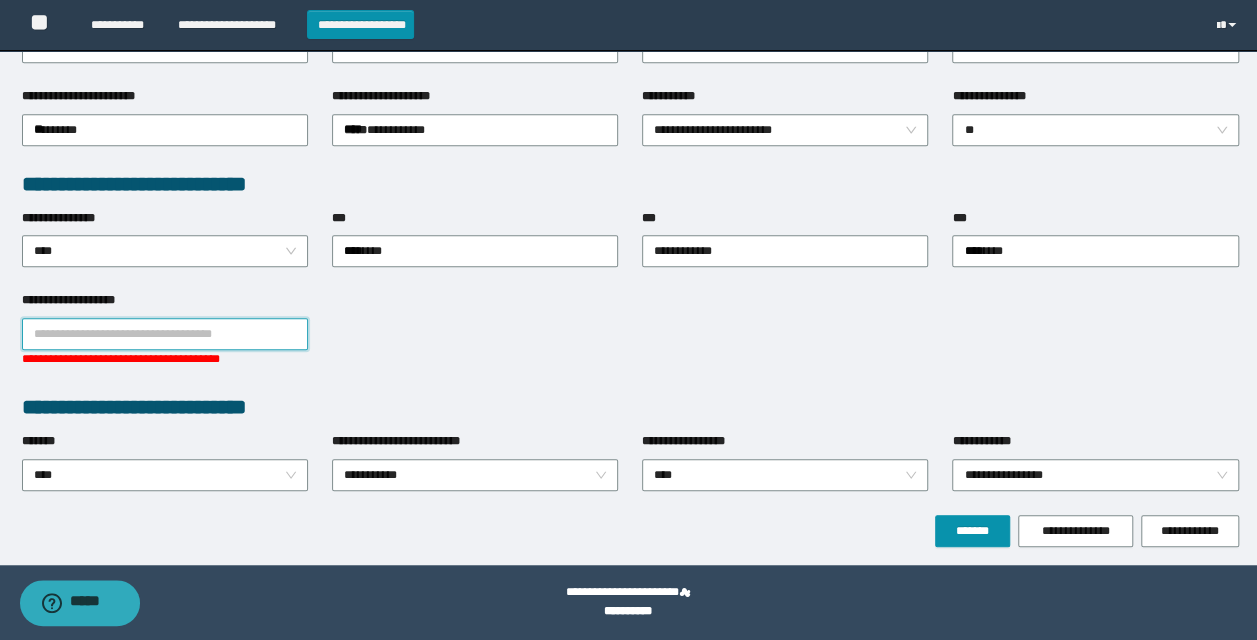 click on "**********" at bounding box center (165, 334) 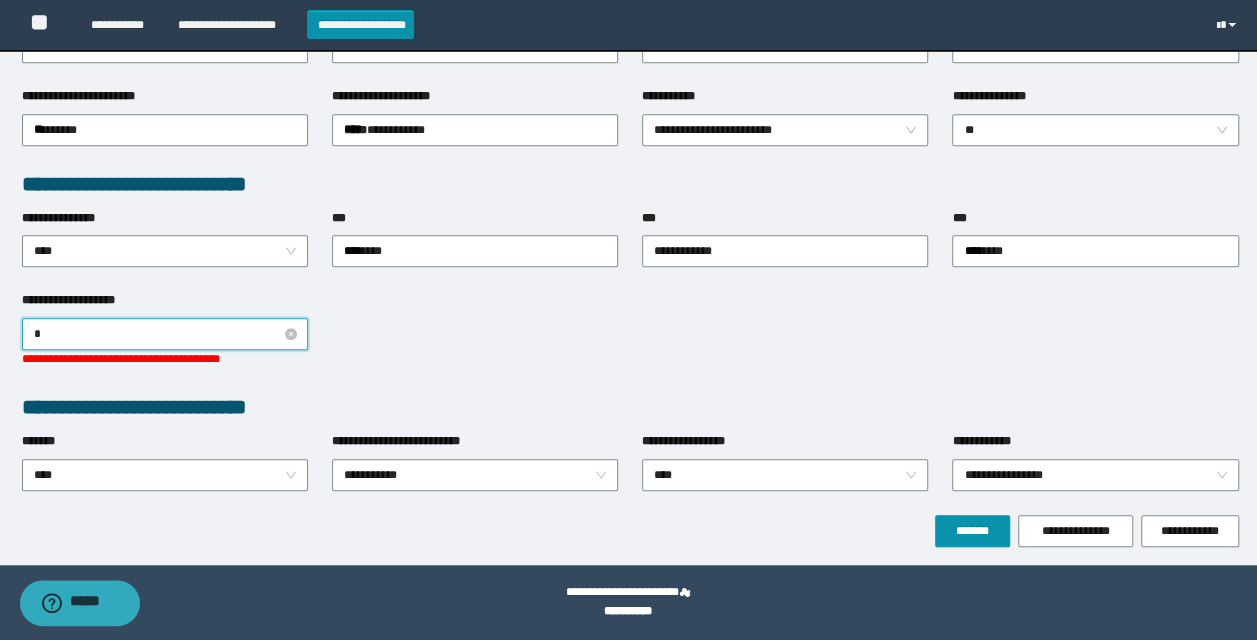 scroll, scrollTop: 420, scrollLeft: 0, axis: vertical 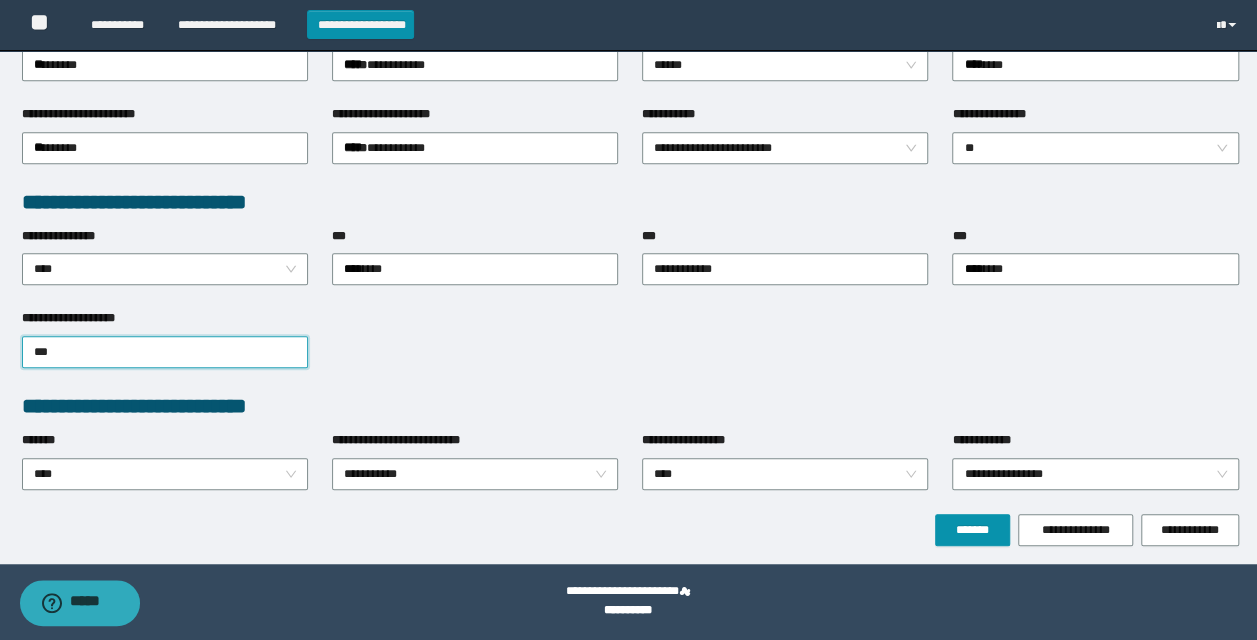 type on "***" 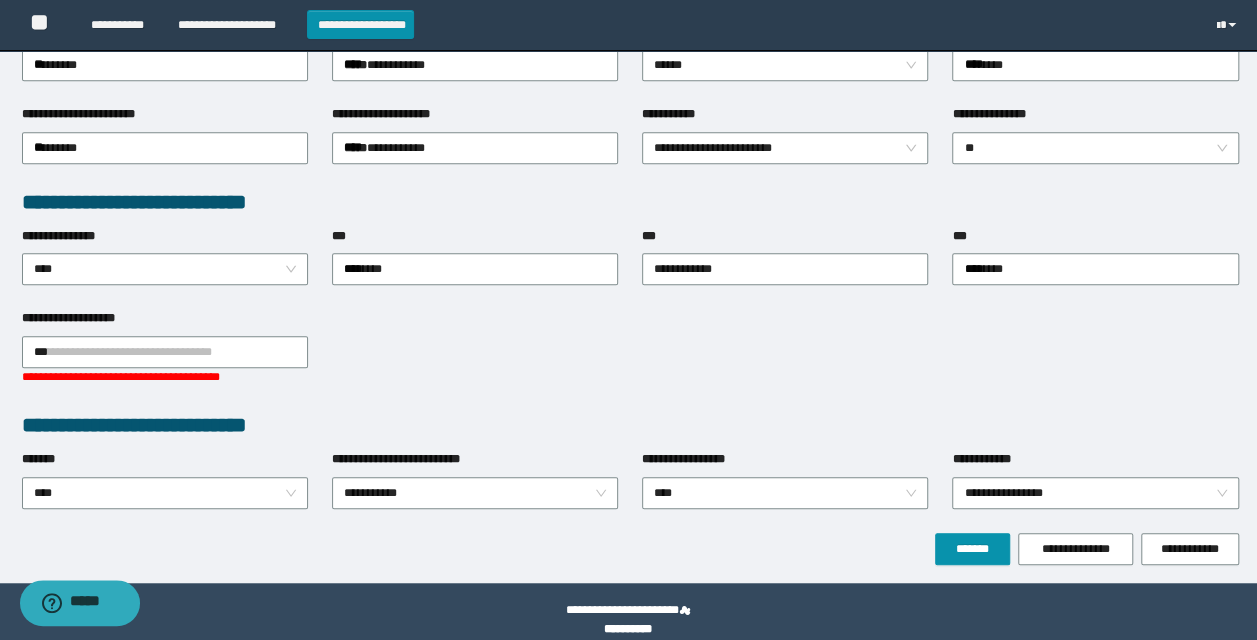 click on "**********" at bounding box center [630, 106] 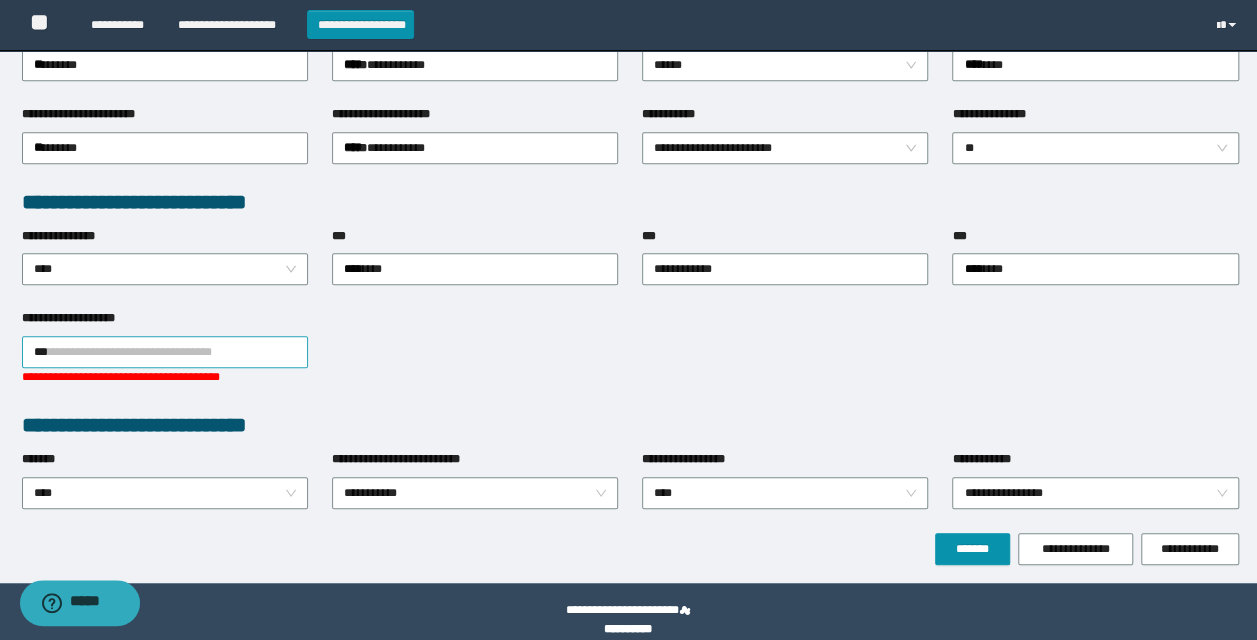 click on "***" at bounding box center (165, 352) 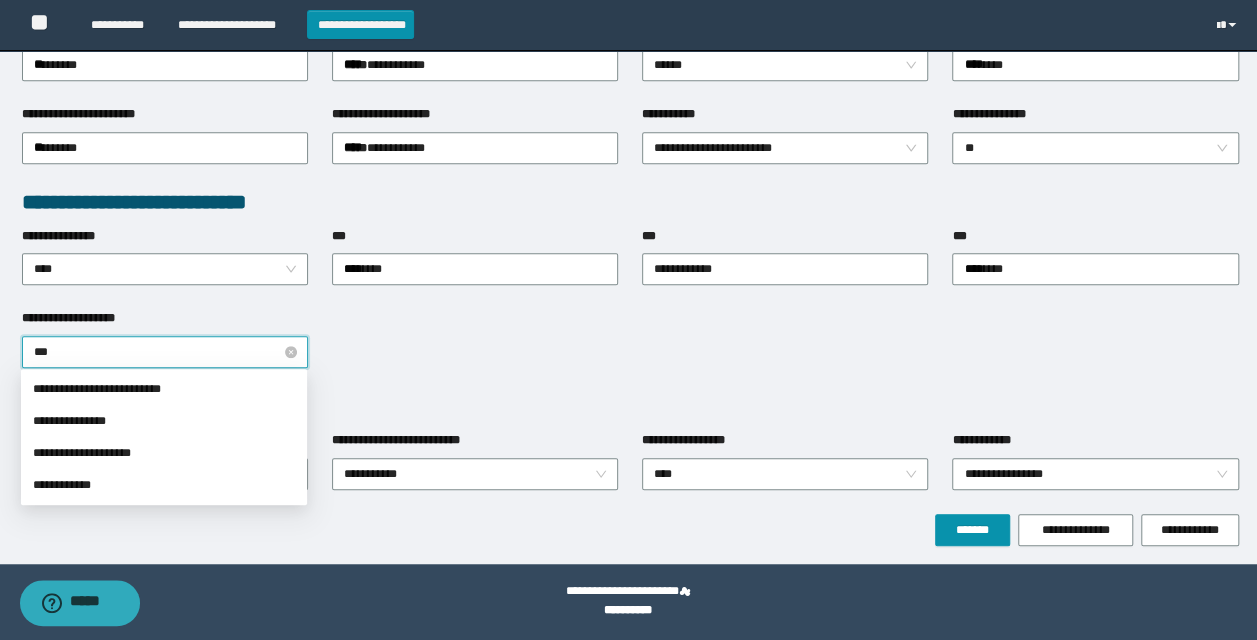 type on "****" 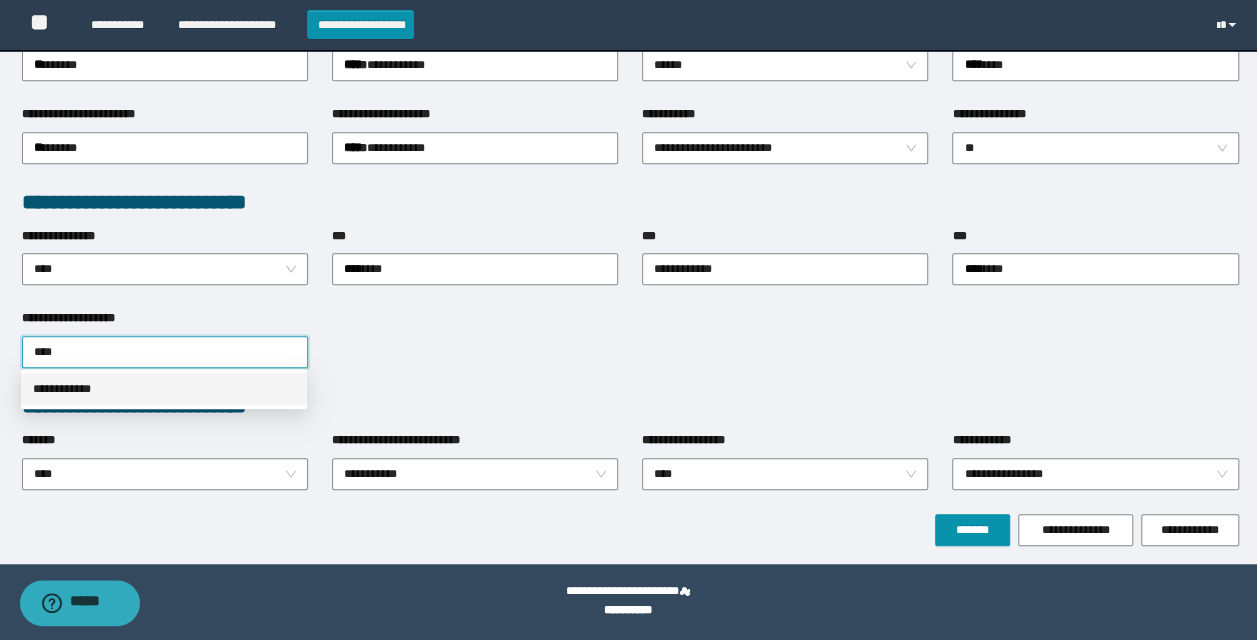 click on "**********" at bounding box center [164, 389] 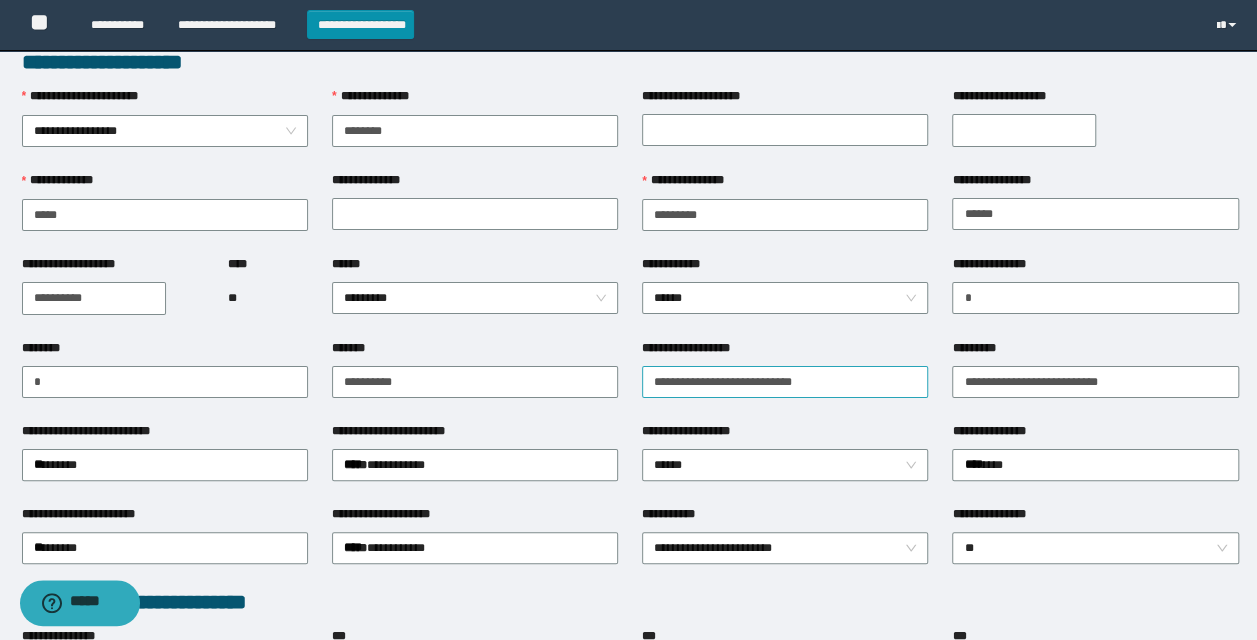 scroll, scrollTop: 0, scrollLeft: 0, axis: both 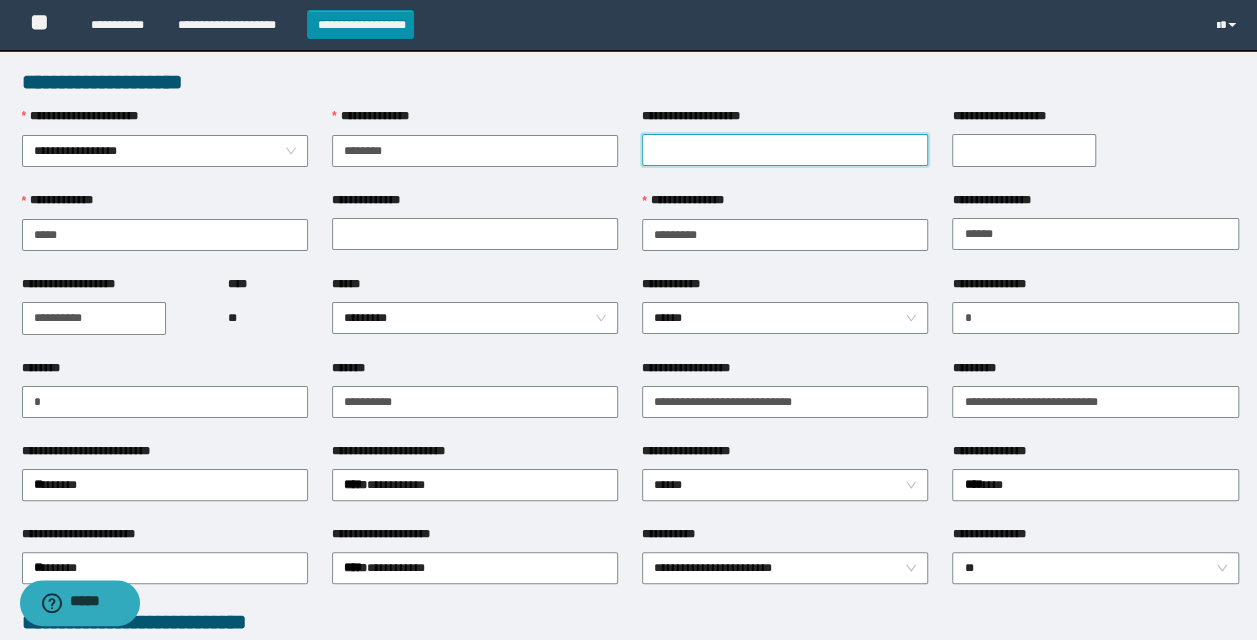 click on "**********" at bounding box center (785, 150) 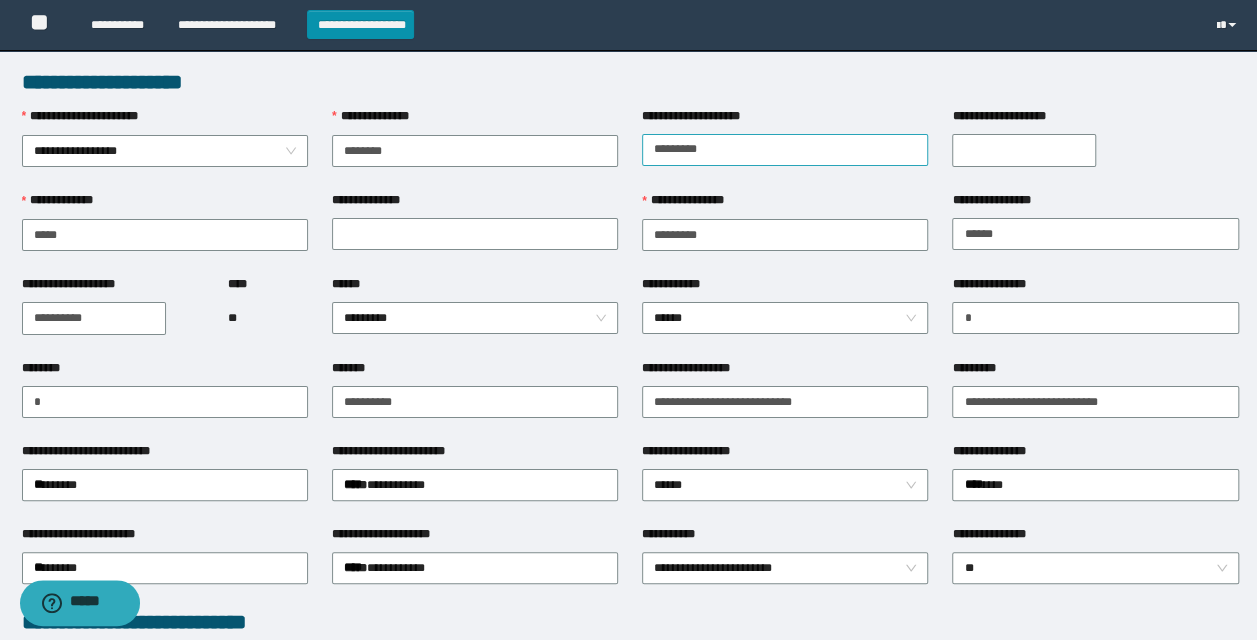 type on "**********" 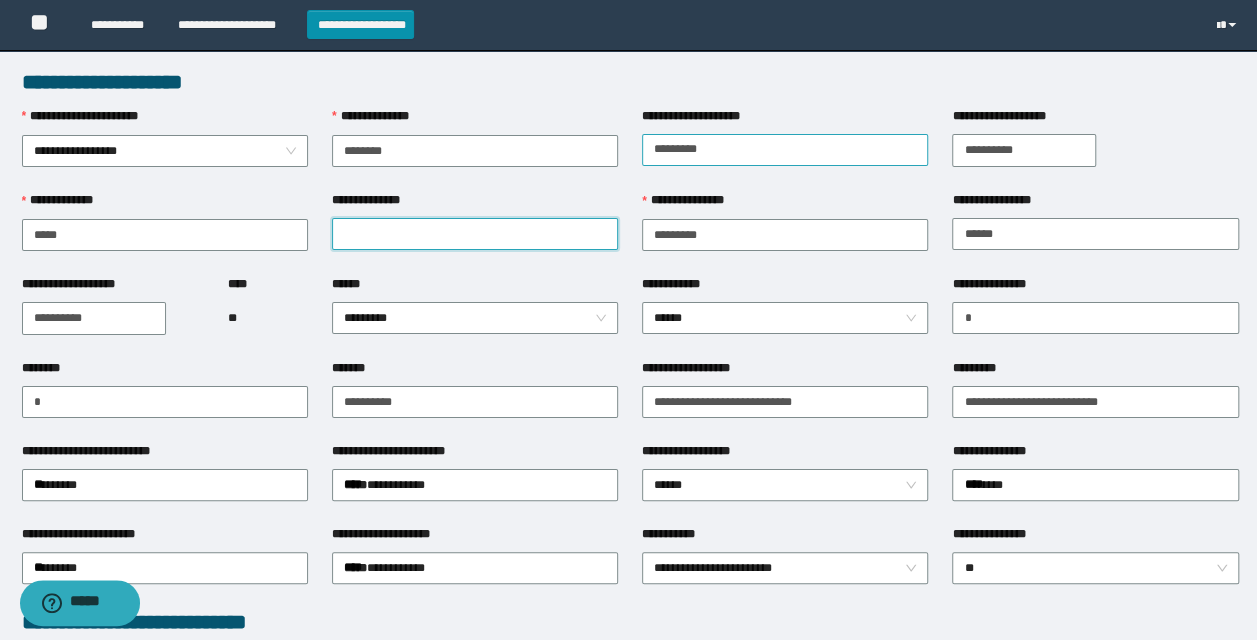type on "*****" 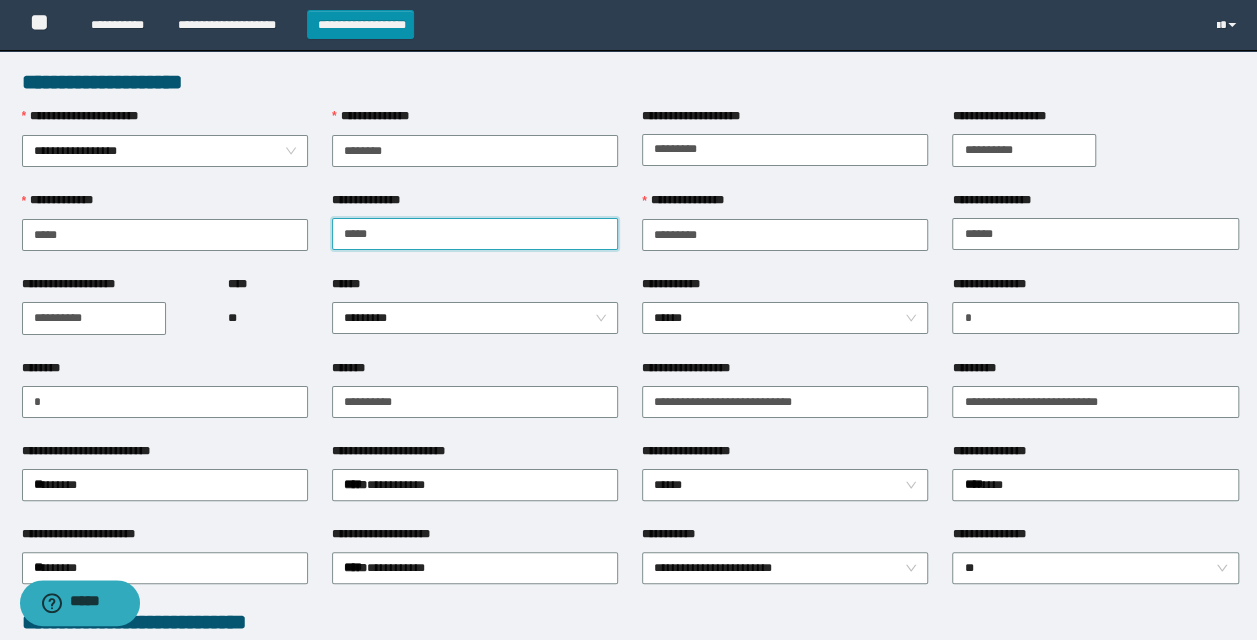 drag, startPoint x: 441, startPoint y: 234, endPoint x: 279, endPoint y: 214, distance: 163.2299 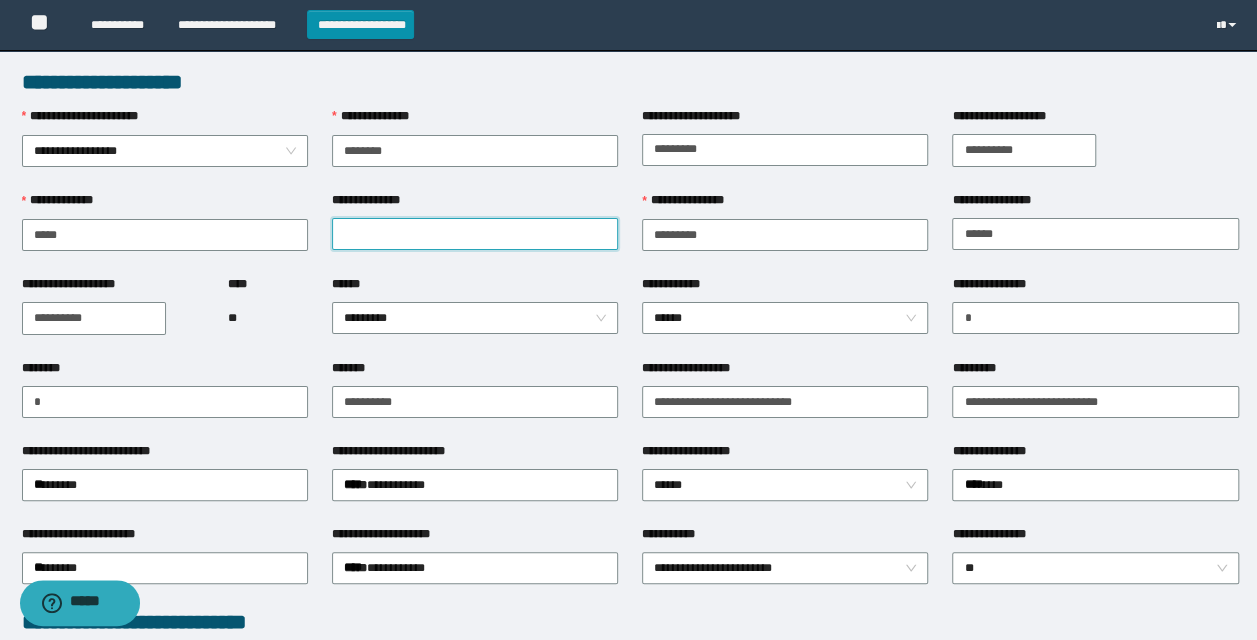type 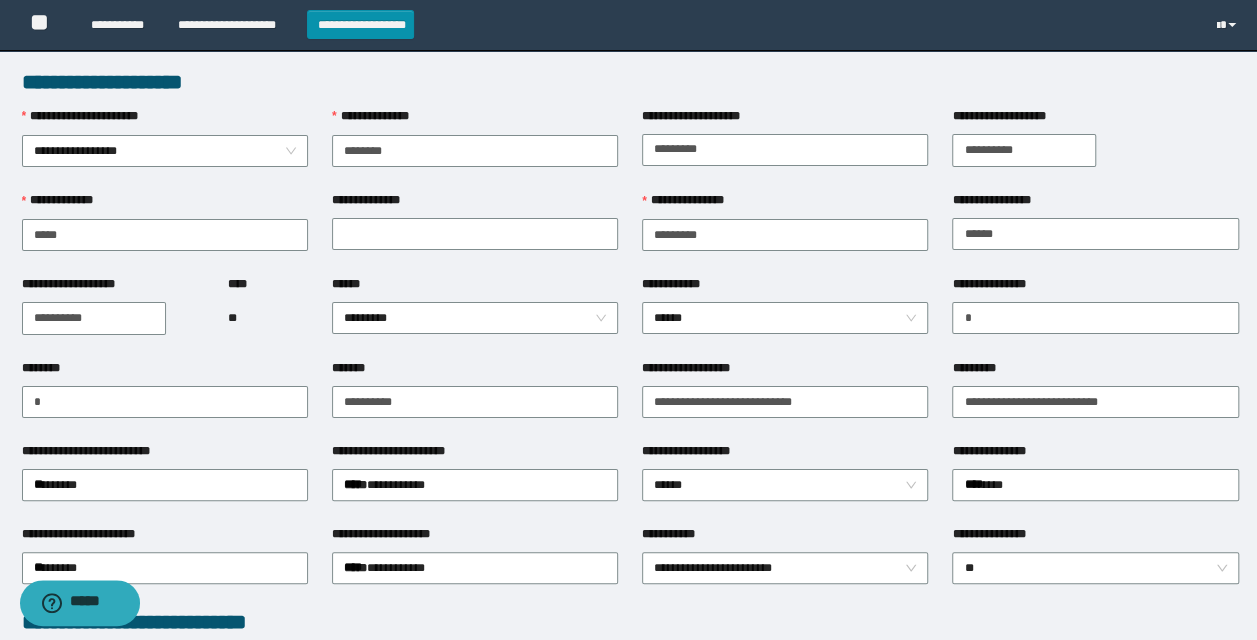 click on "**********" at bounding box center (1095, 150) 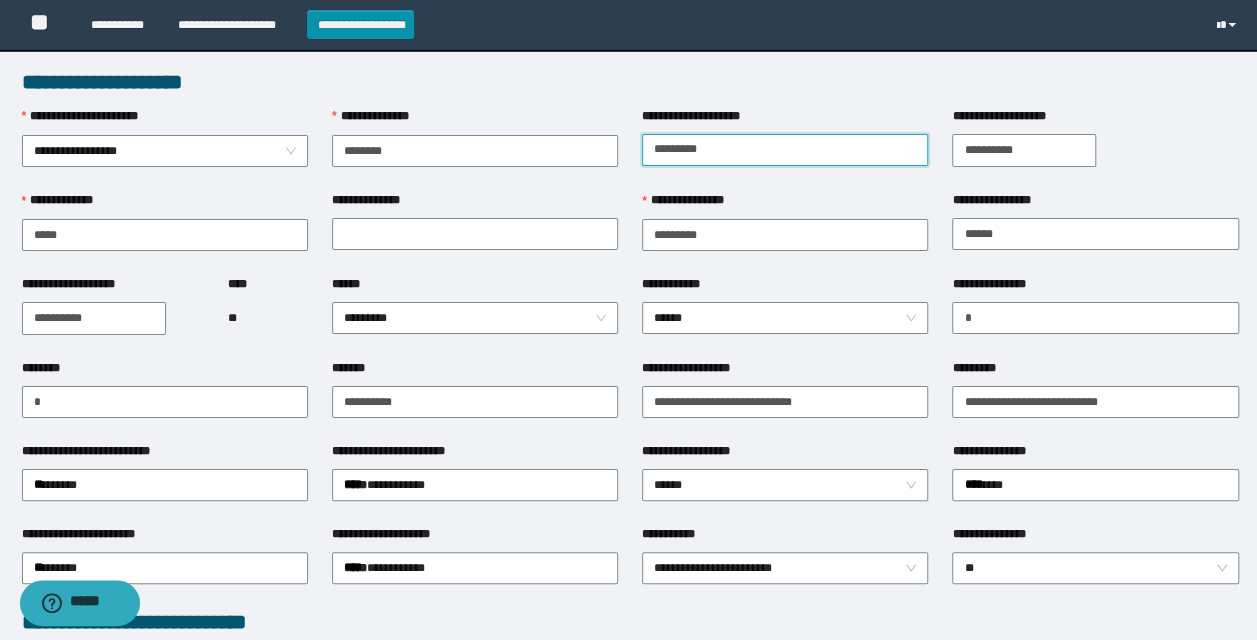 drag, startPoint x: 872, startPoint y: 158, endPoint x: 666, endPoint y: 138, distance: 206.9686 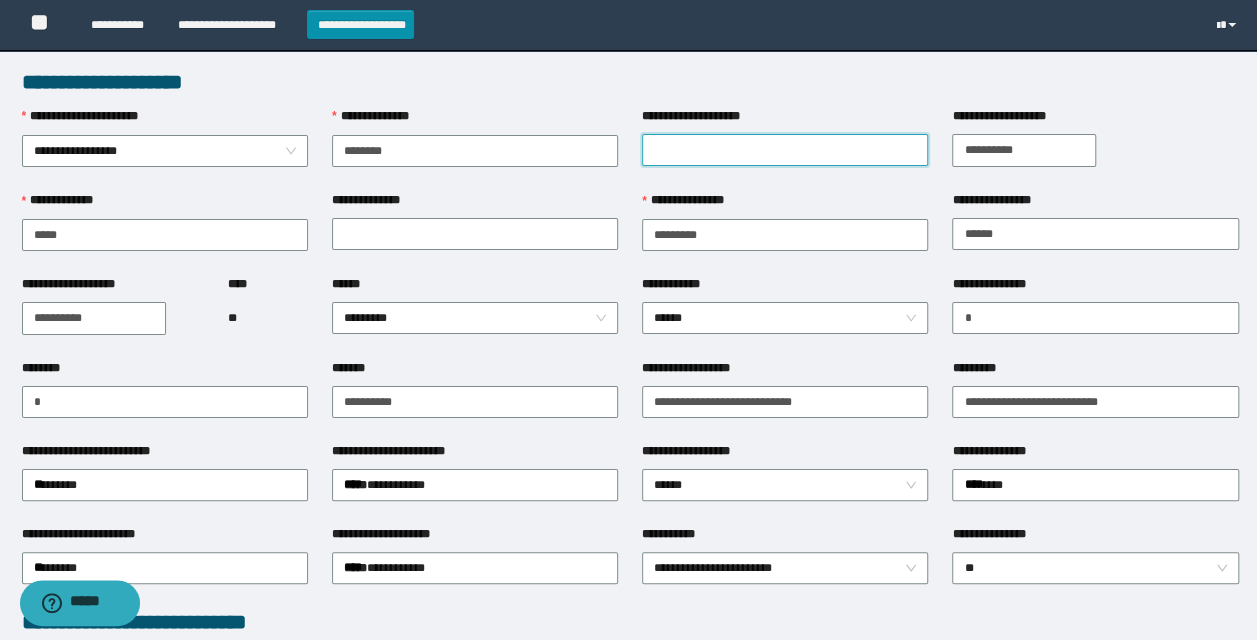 type 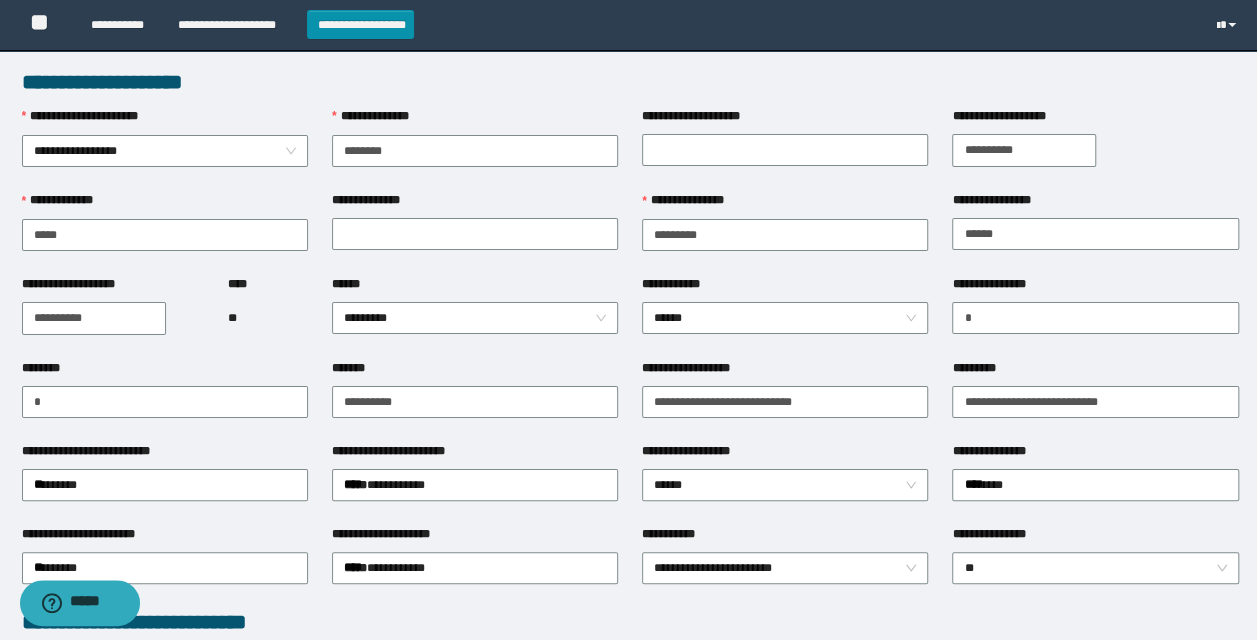 click on "**********" at bounding box center [1095, 150] 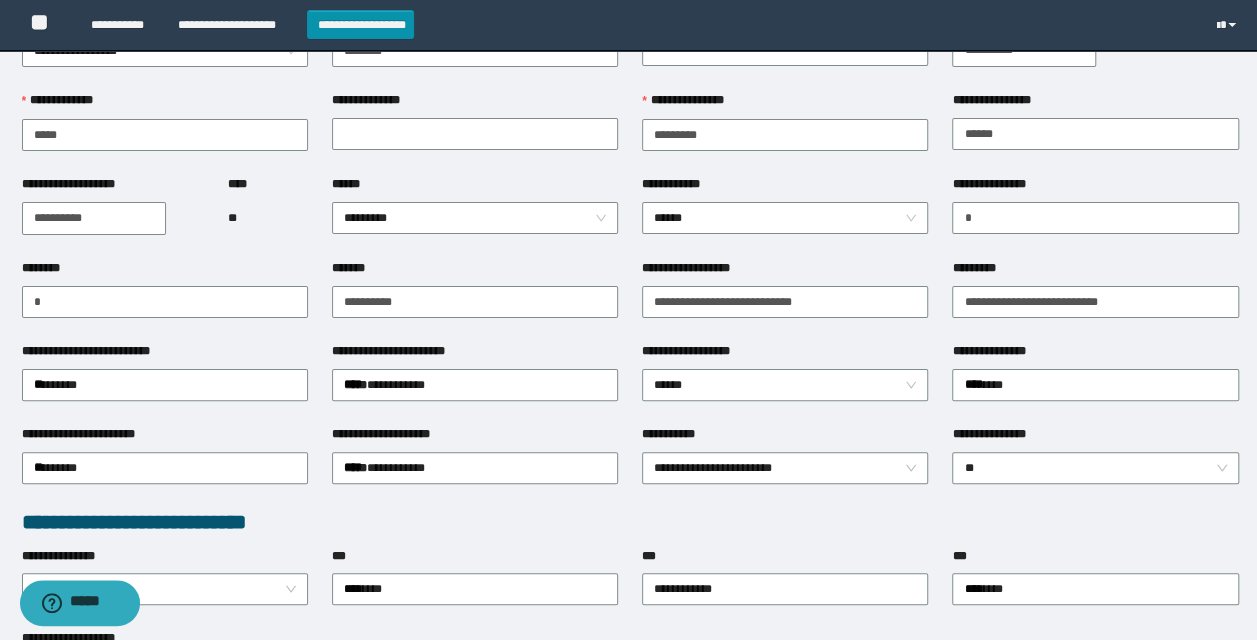 scroll, scrollTop: 0, scrollLeft: 0, axis: both 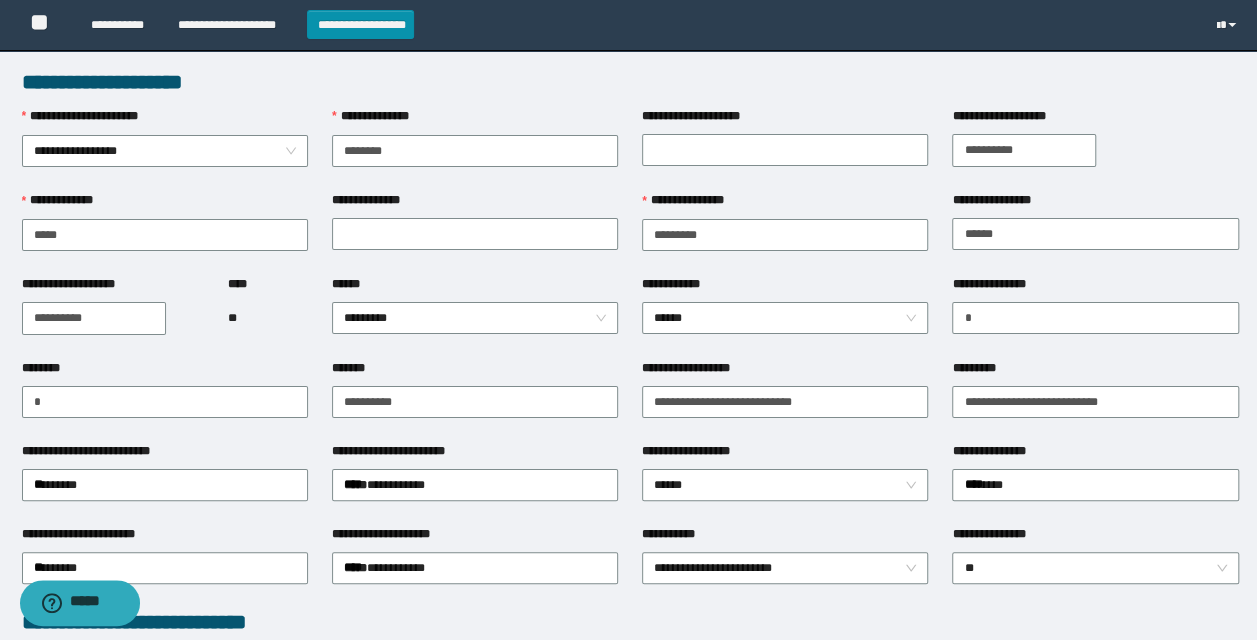 click on "**********" at bounding box center [1024, 150] 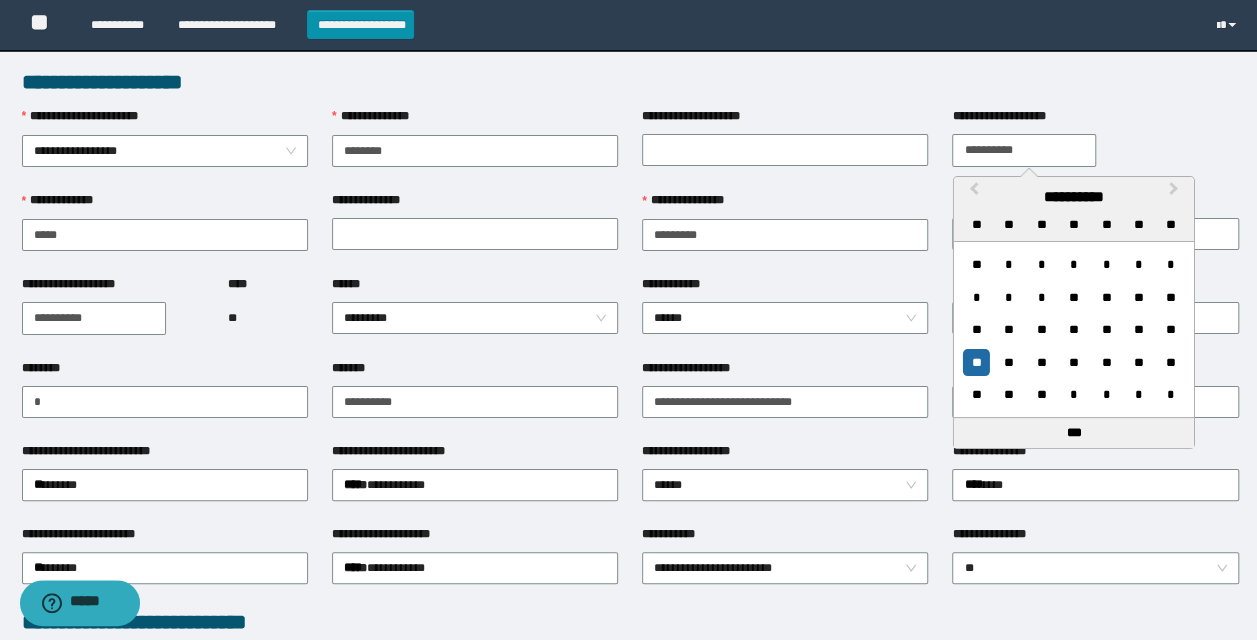type on "**********" 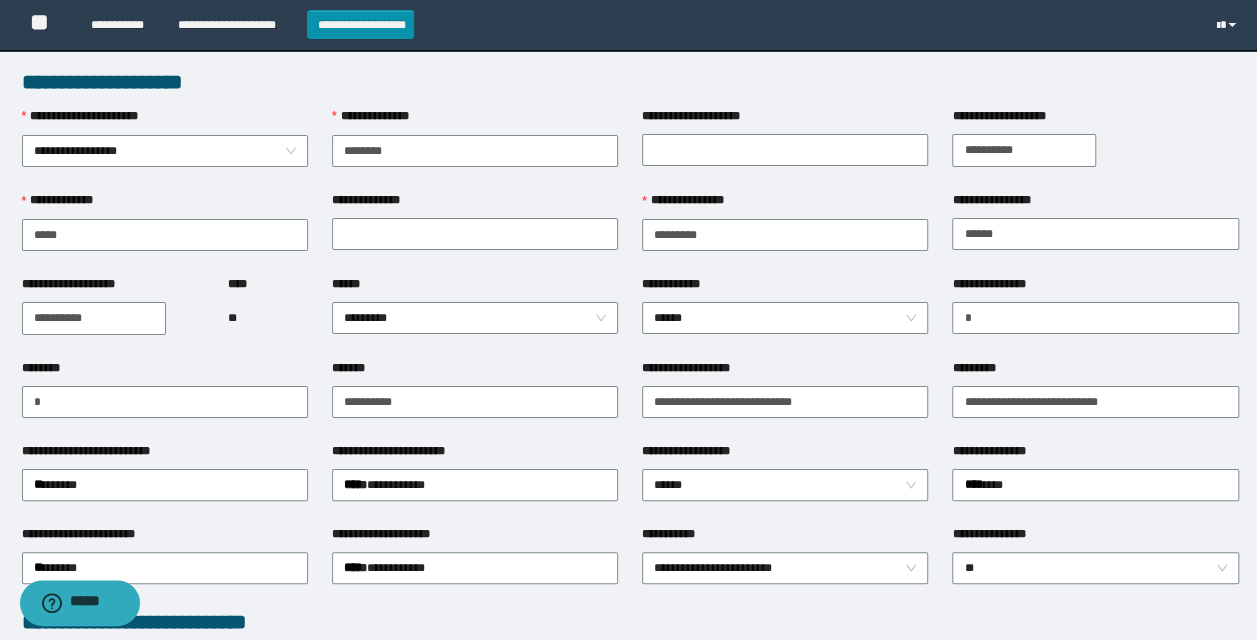 scroll, scrollTop: 420, scrollLeft: 0, axis: vertical 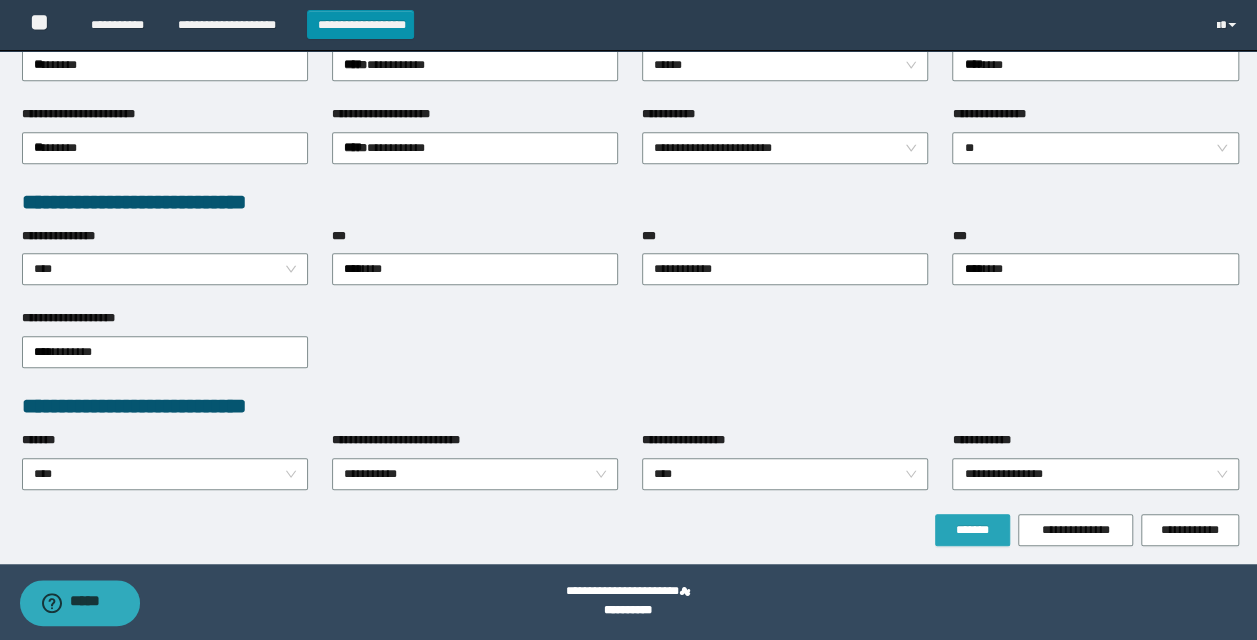 click on "*******" at bounding box center (972, 530) 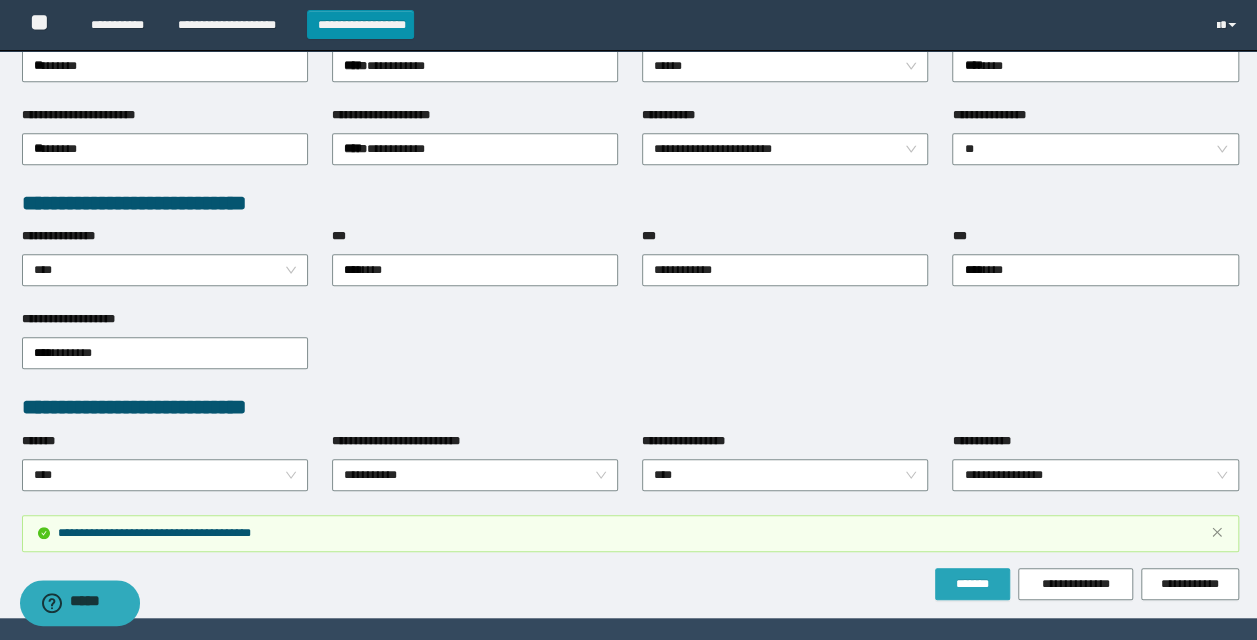 scroll, scrollTop: 72, scrollLeft: 0, axis: vertical 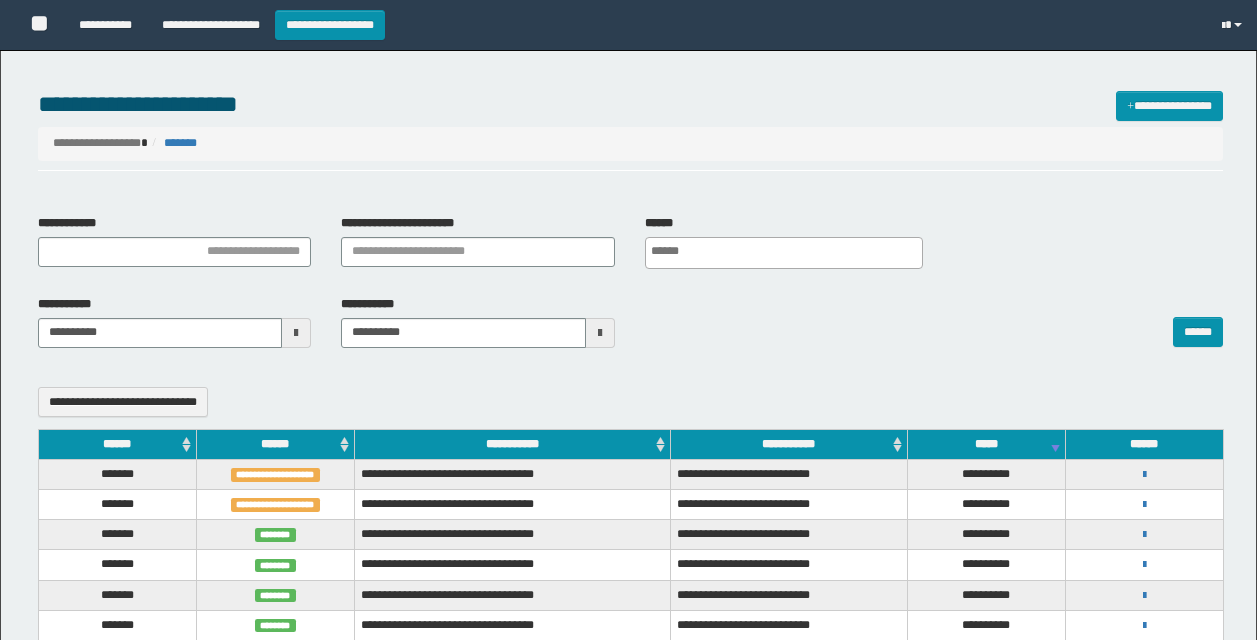 select 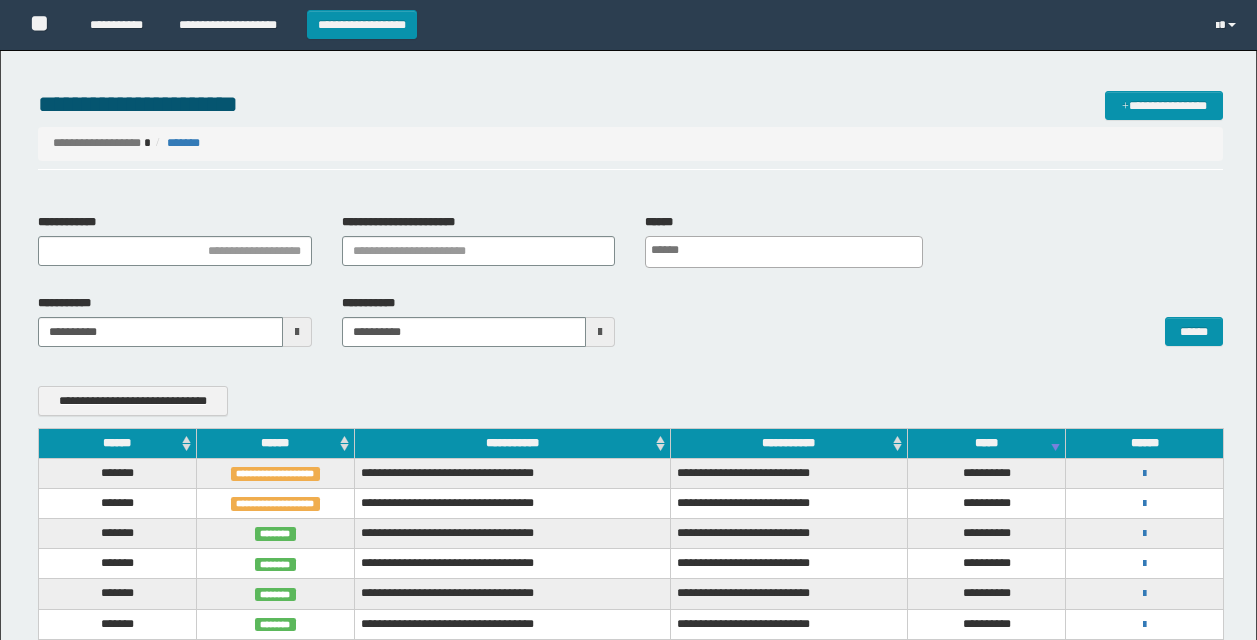 scroll, scrollTop: 0, scrollLeft: 0, axis: both 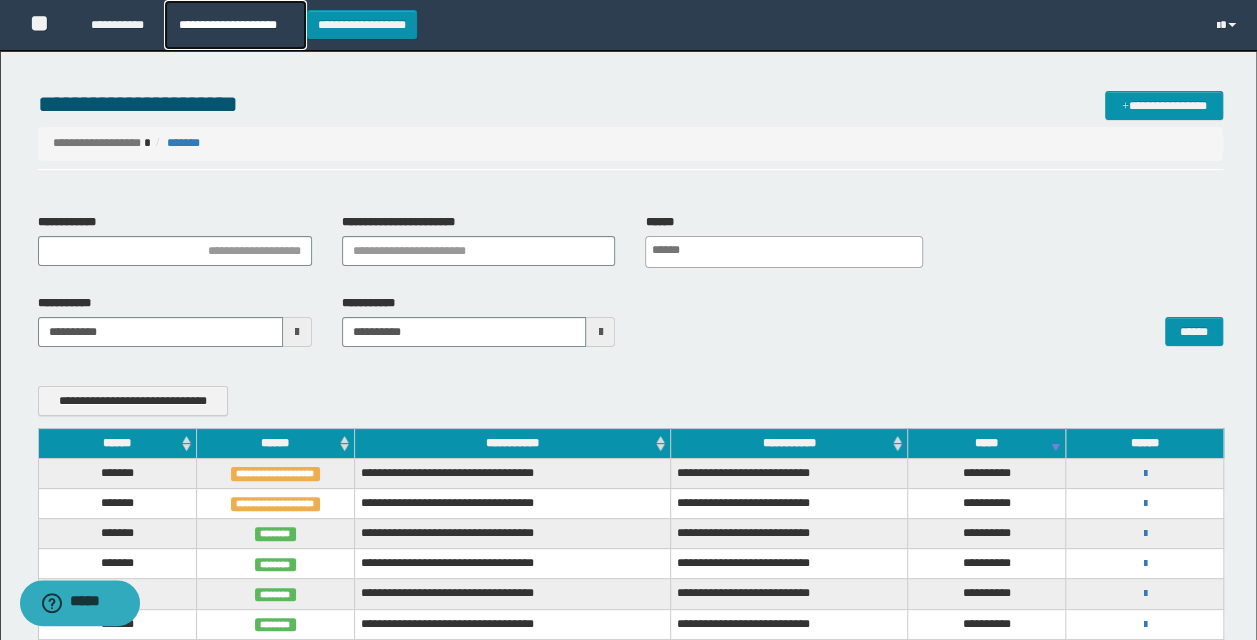 click on "**********" at bounding box center [235, 25] 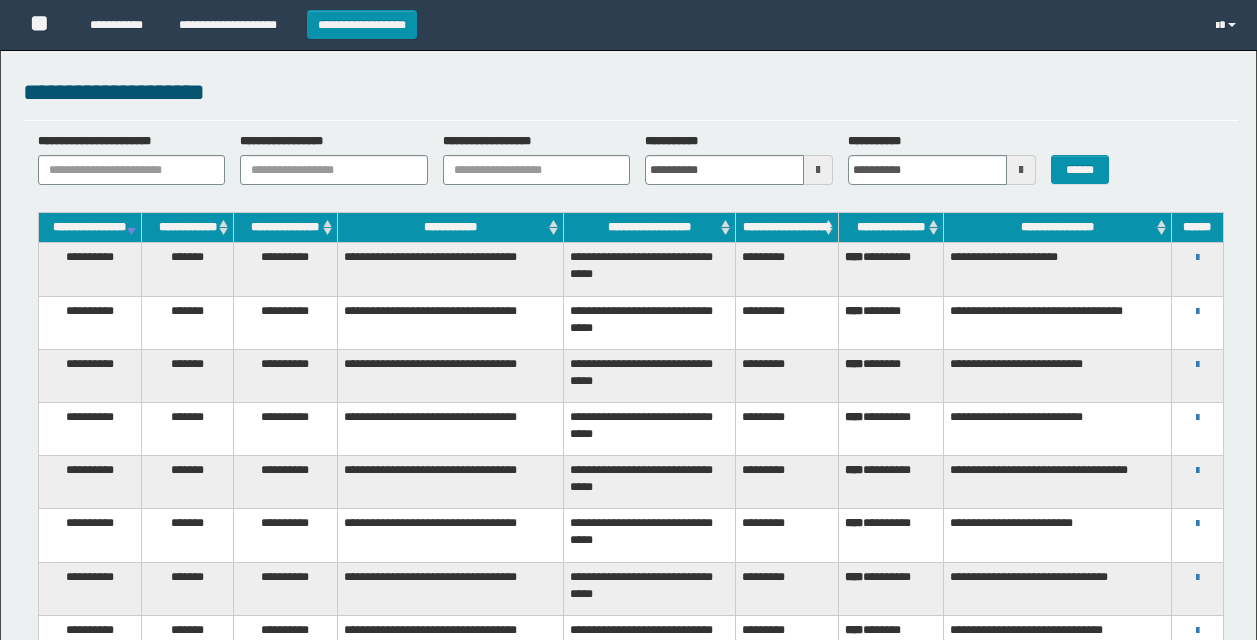 scroll, scrollTop: 0, scrollLeft: 0, axis: both 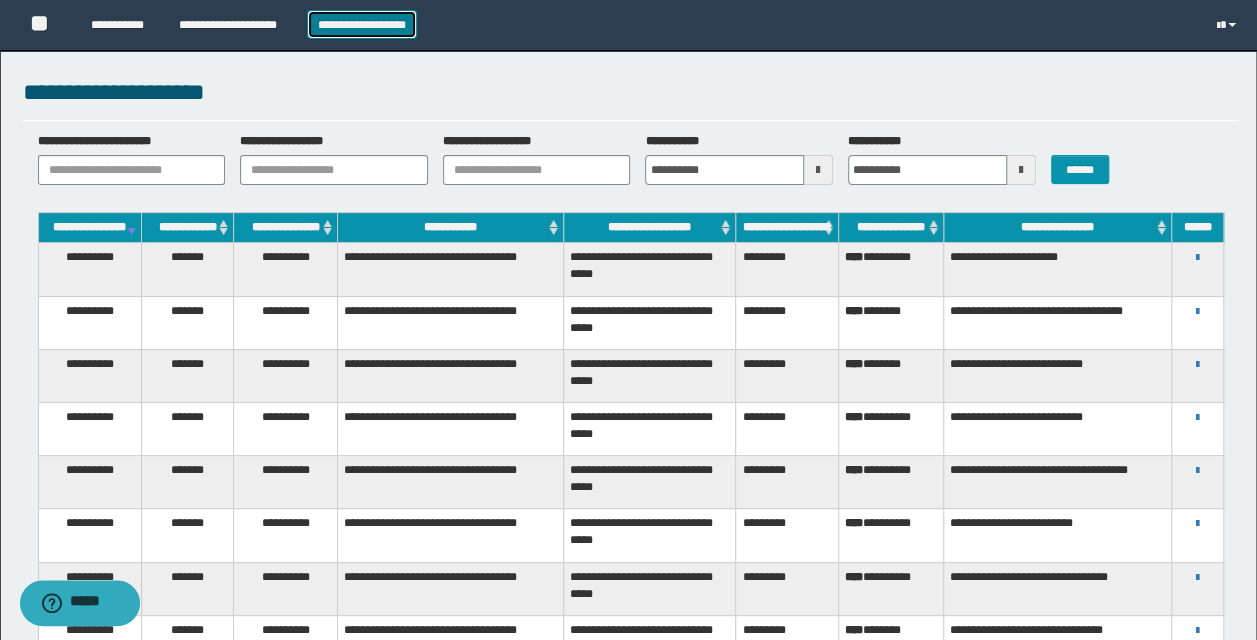 click on "**********" at bounding box center (362, 24) 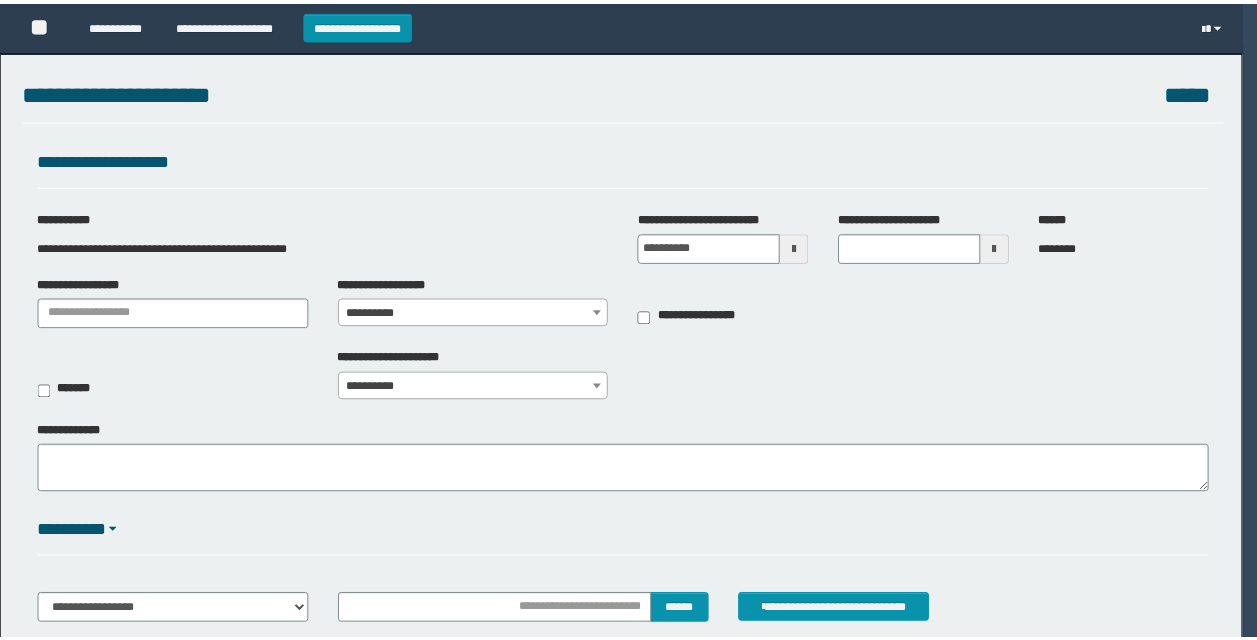 scroll, scrollTop: 0, scrollLeft: 0, axis: both 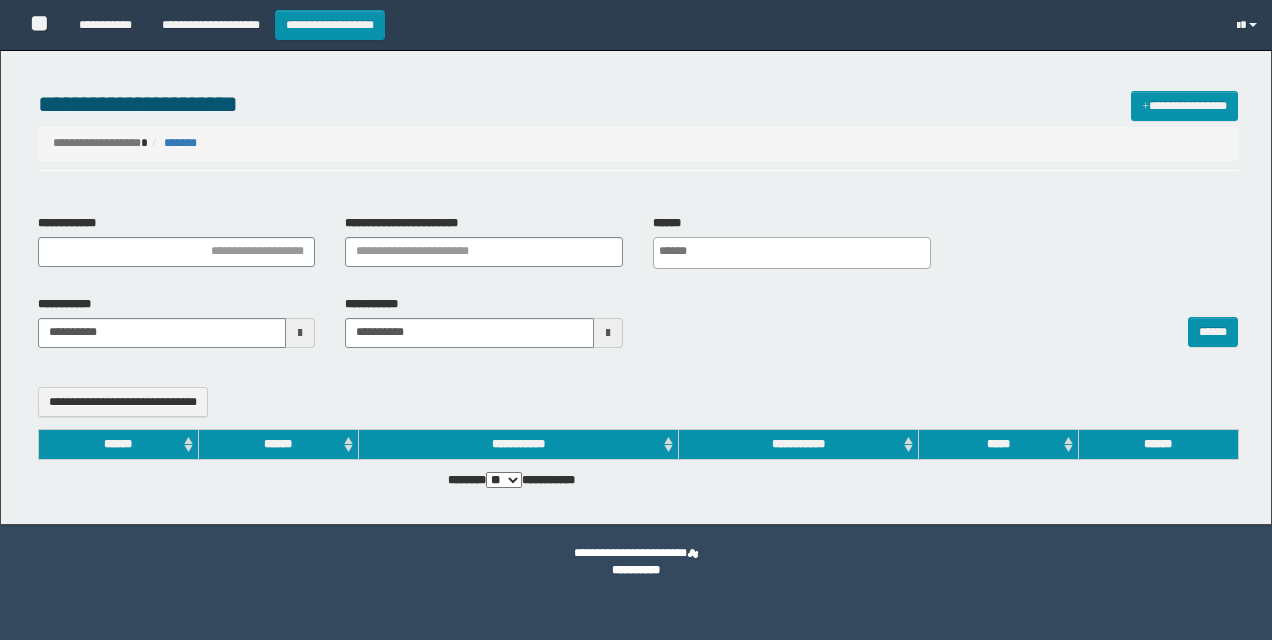 select 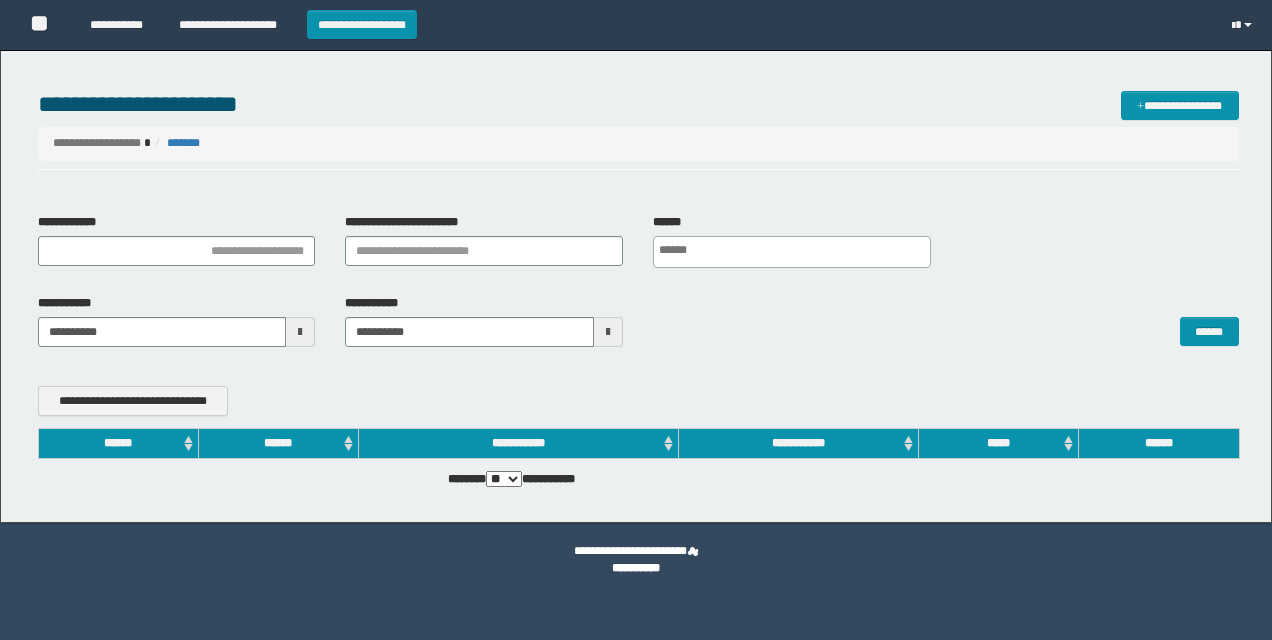 scroll, scrollTop: 0, scrollLeft: 0, axis: both 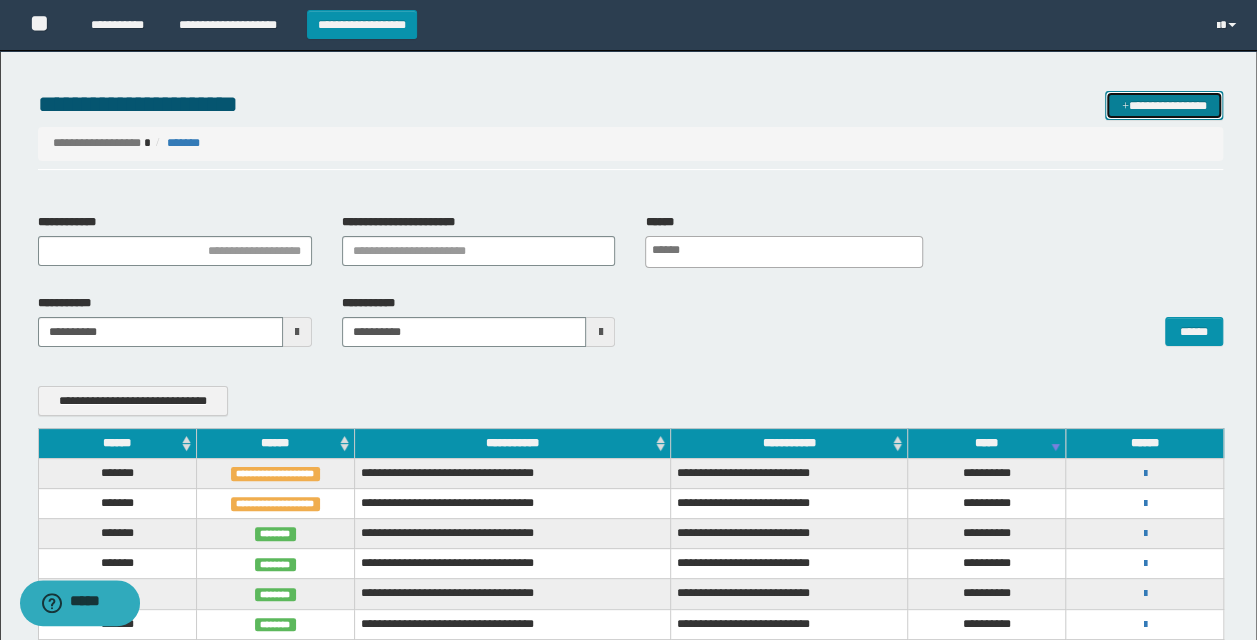drag, startPoint x: 1183, startPoint y: 107, endPoint x: 1168, endPoint y: 120, distance: 19.849434 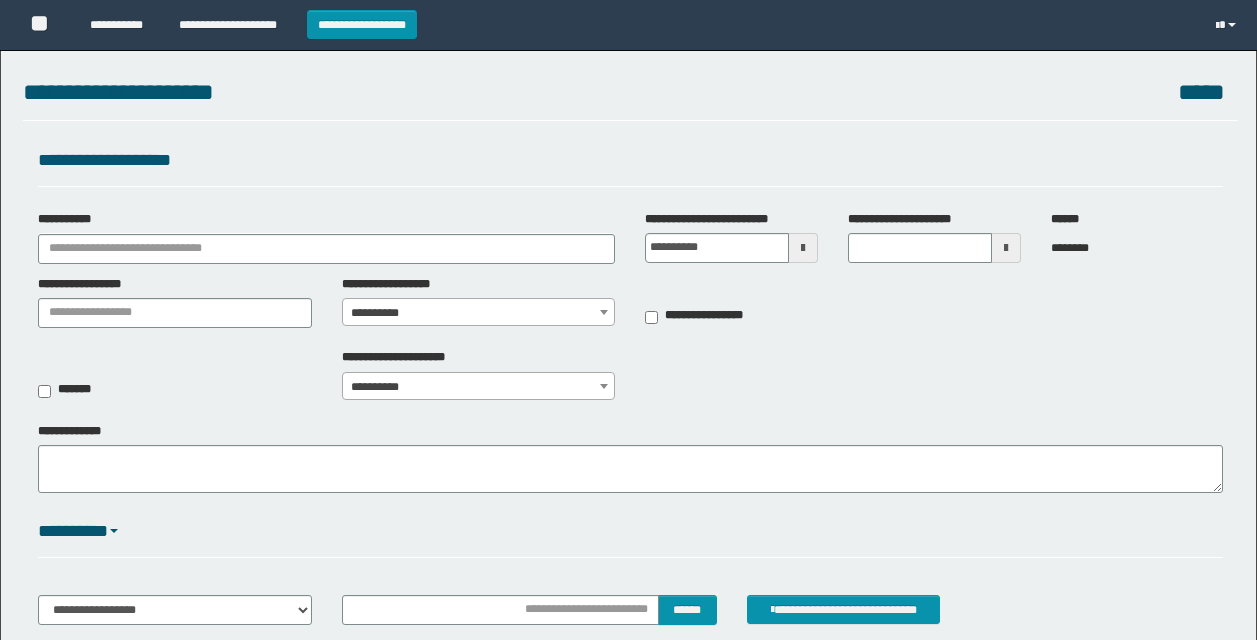 scroll, scrollTop: 0, scrollLeft: 0, axis: both 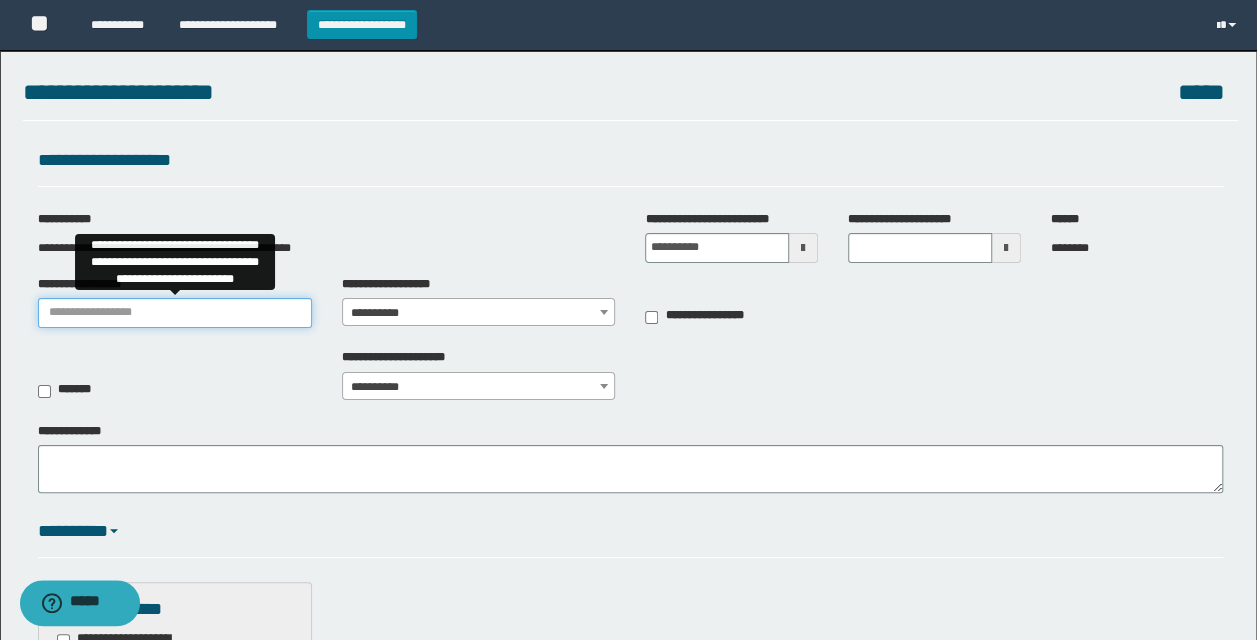 click on "**********" at bounding box center (175, 313) 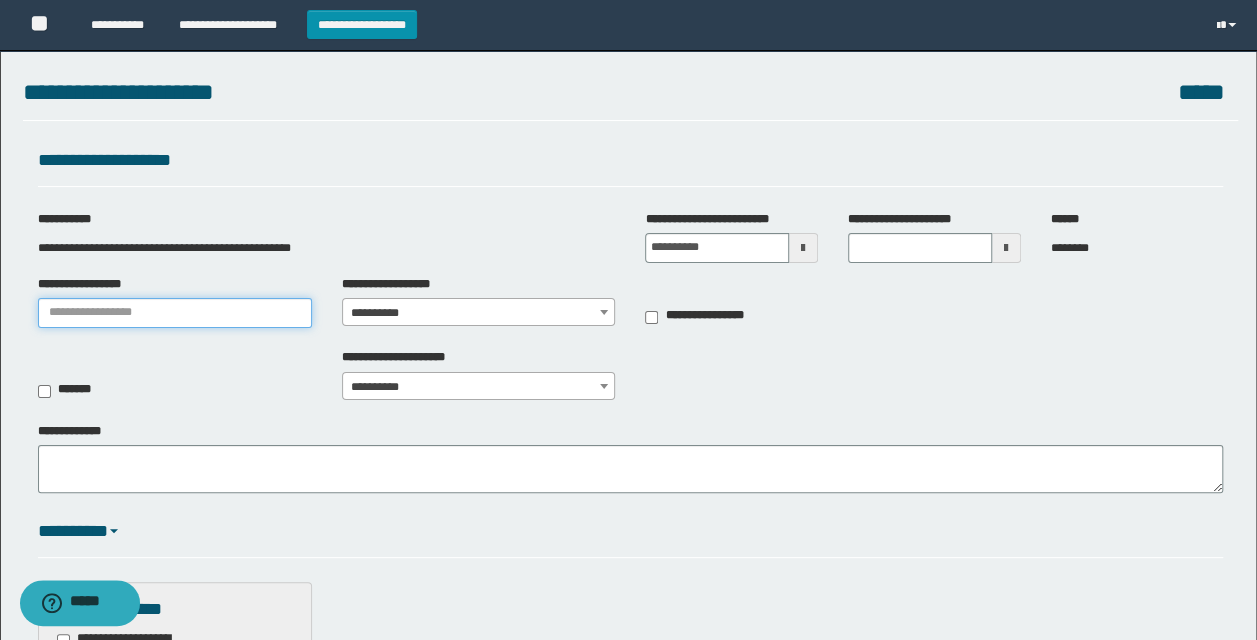type on "******" 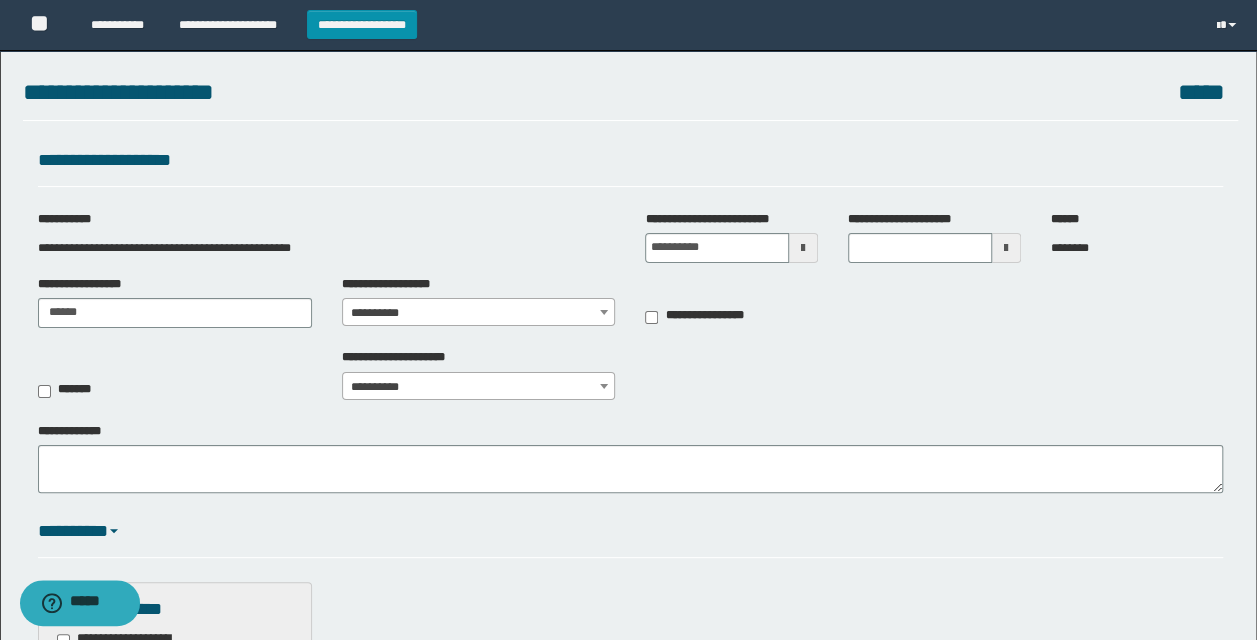 click on "**********" at bounding box center (479, 313) 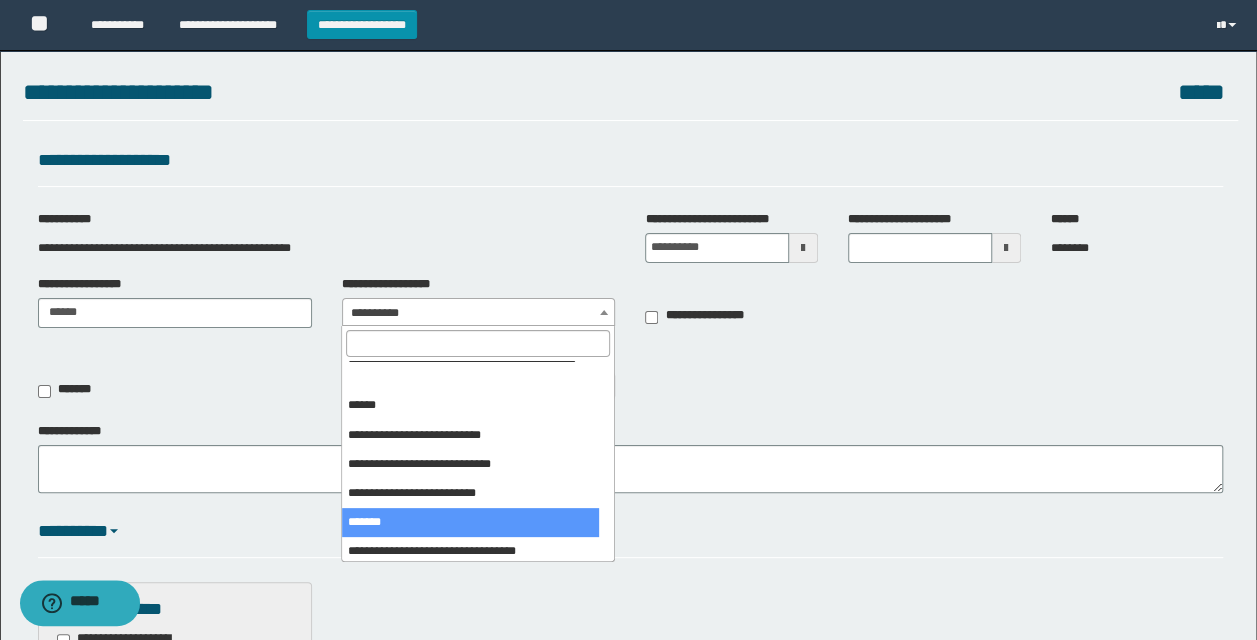 scroll, scrollTop: 500, scrollLeft: 0, axis: vertical 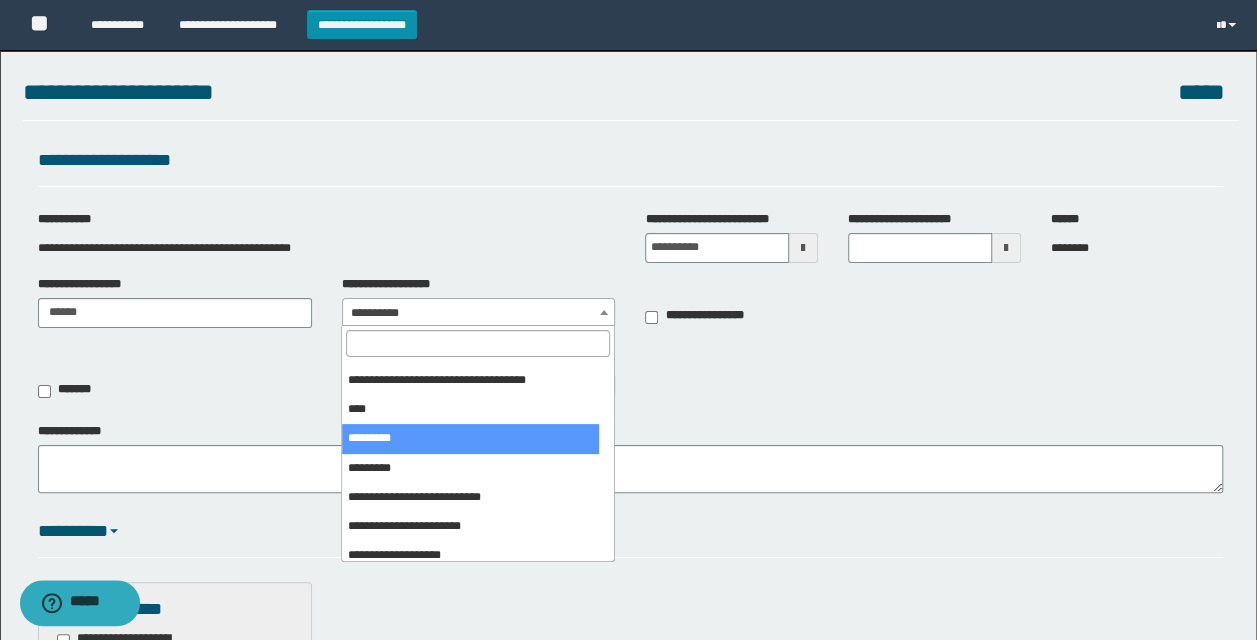 select on "***" 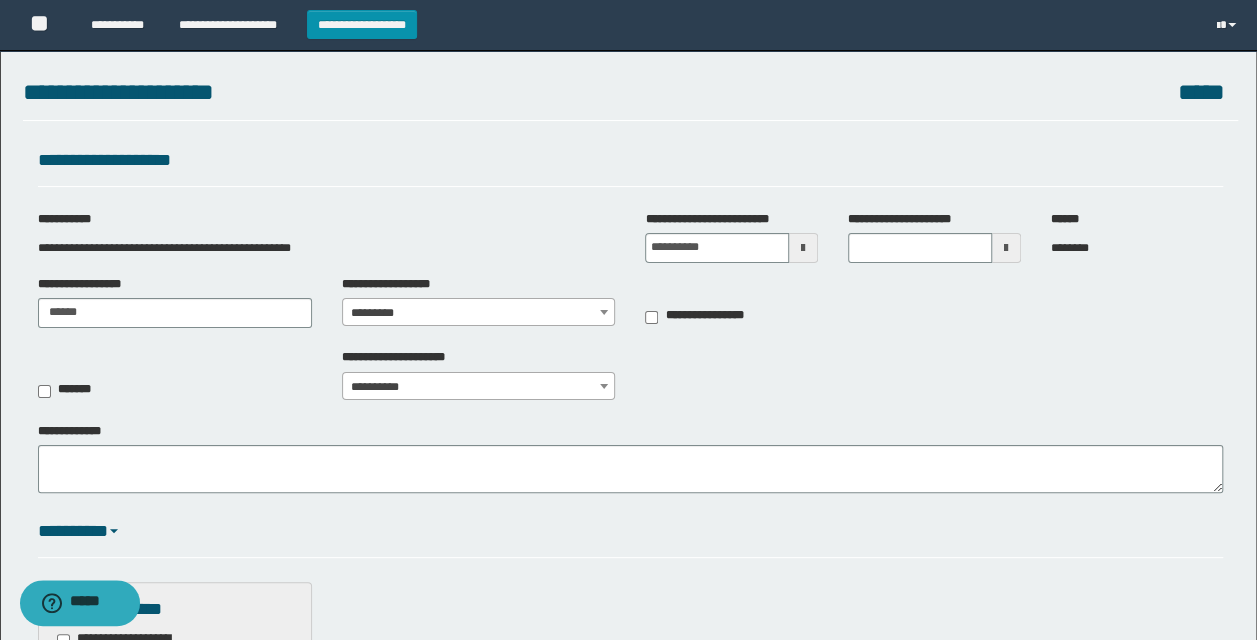 click at bounding box center (803, 248) 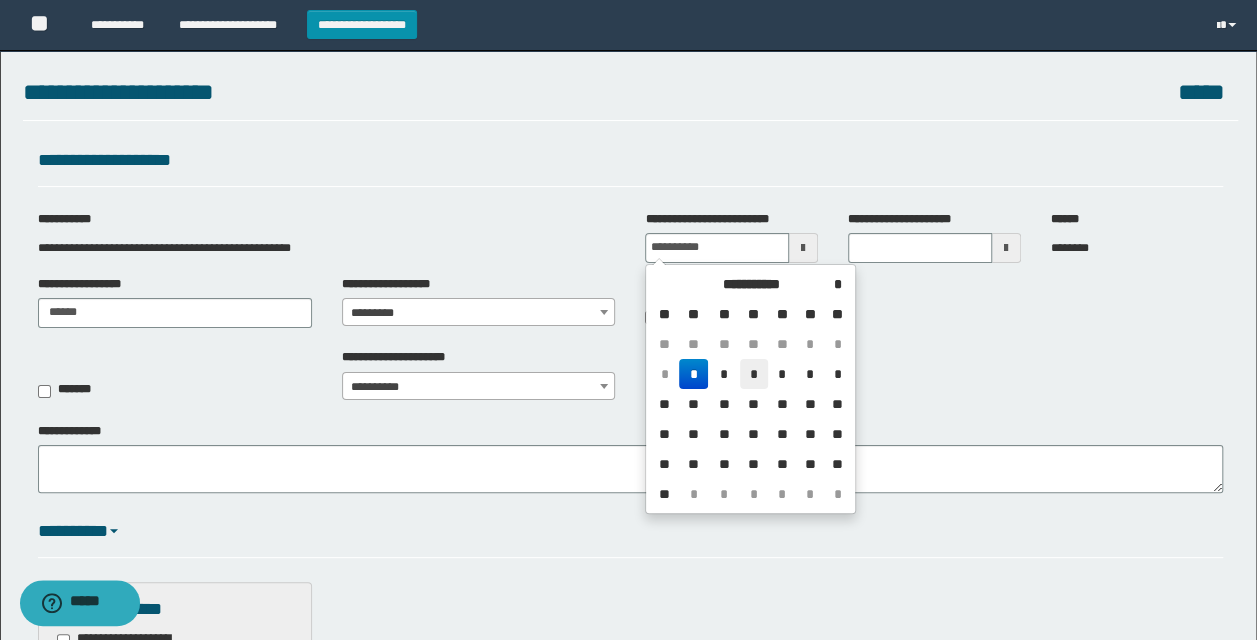 click on "*" at bounding box center [754, 374] 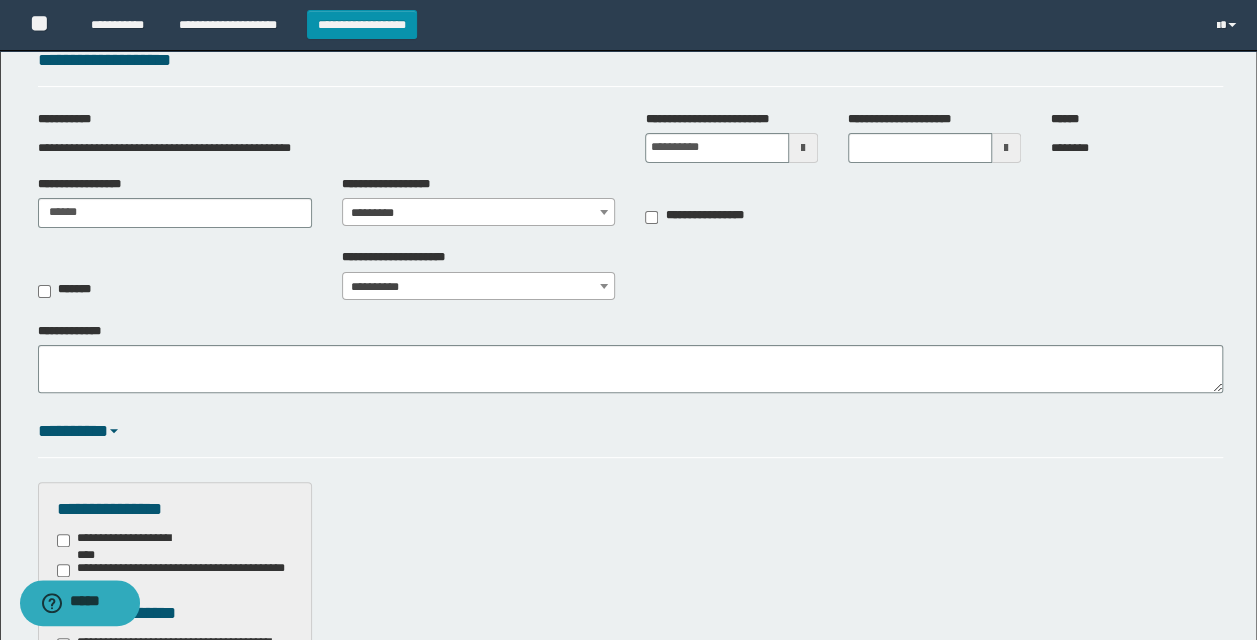 scroll, scrollTop: 200, scrollLeft: 0, axis: vertical 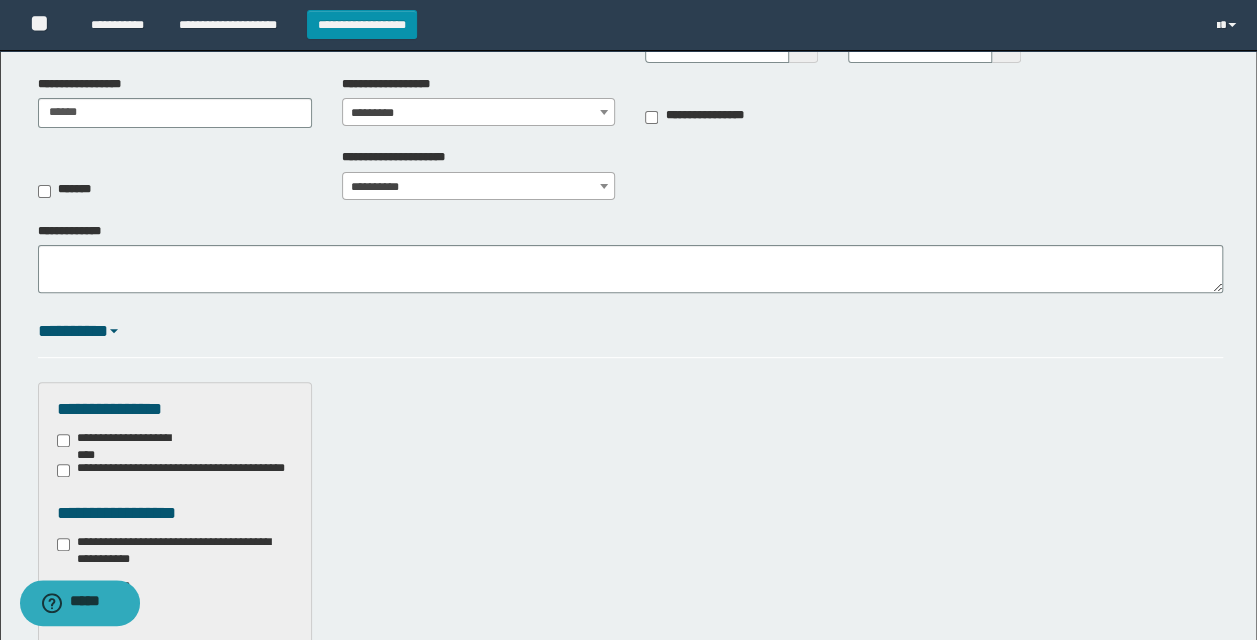 click on "**********" at bounding box center (175, 1054) 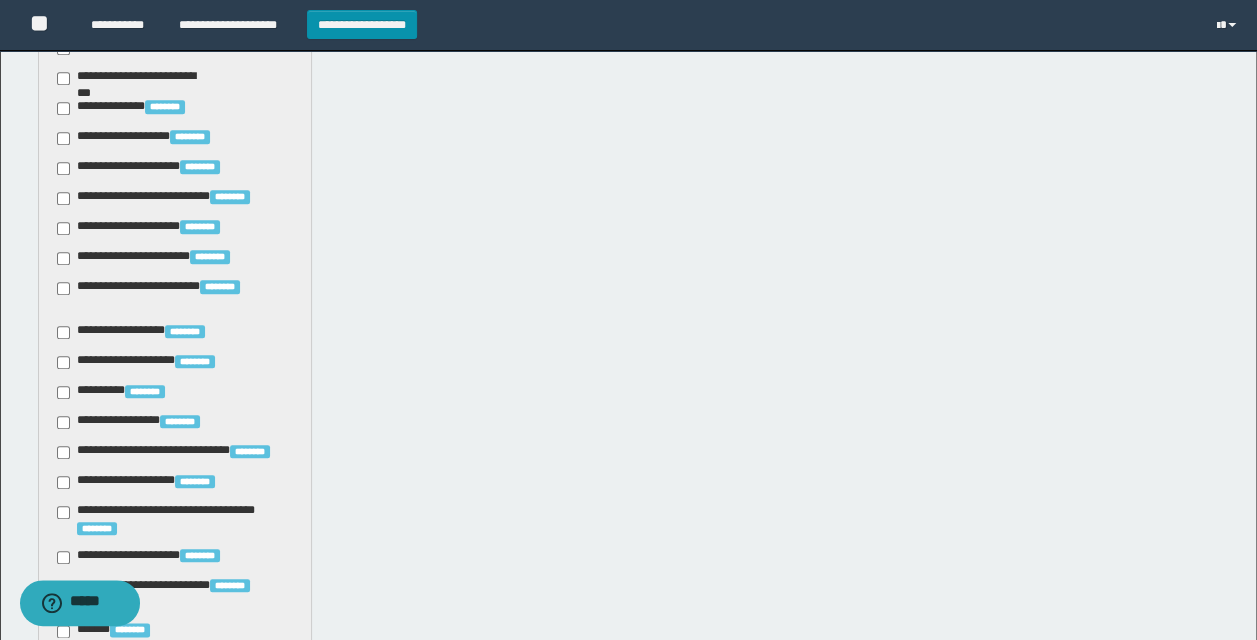 scroll, scrollTop: 1100, scrollLeft: 0, axis: vertical 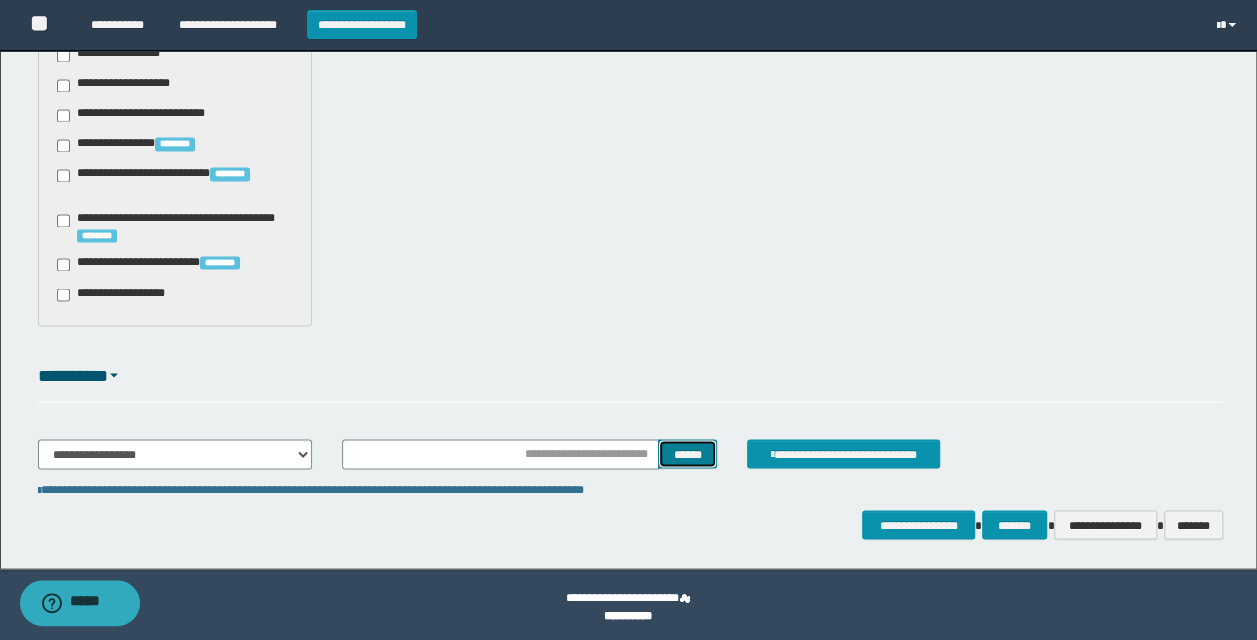 click on "******" at bounding box center (687, 453) 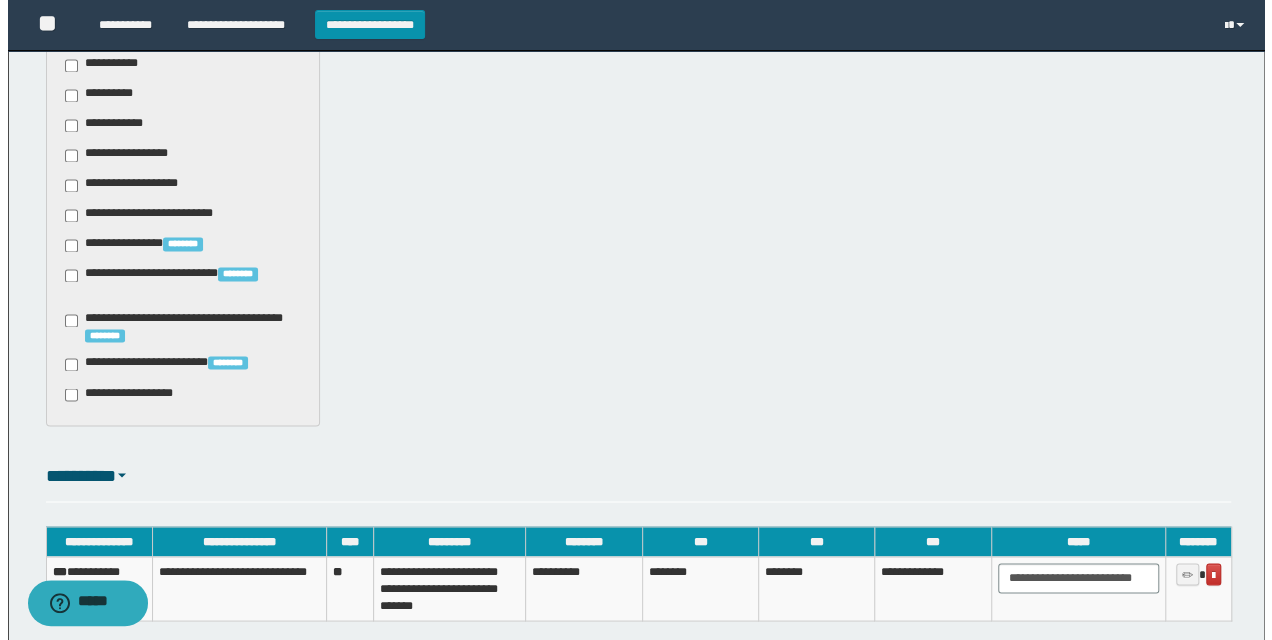 scroll, scrollTop: 1717, scrollLeft: 0, axis: vertical 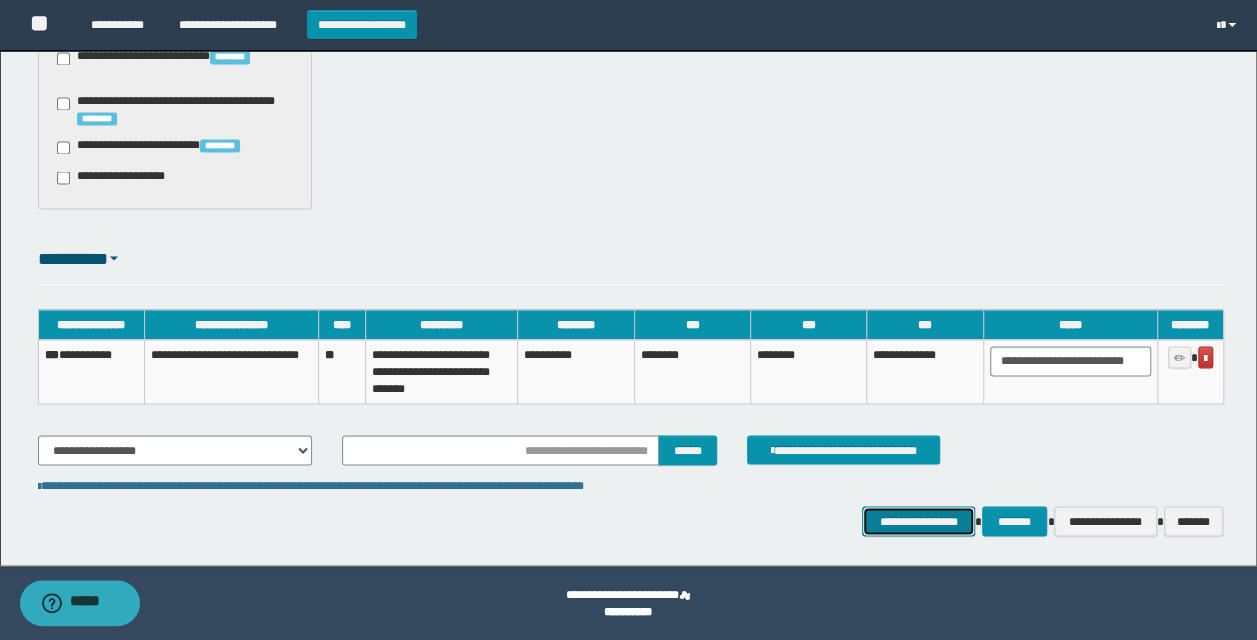 click on "**********" at bounding box center (918, 520) 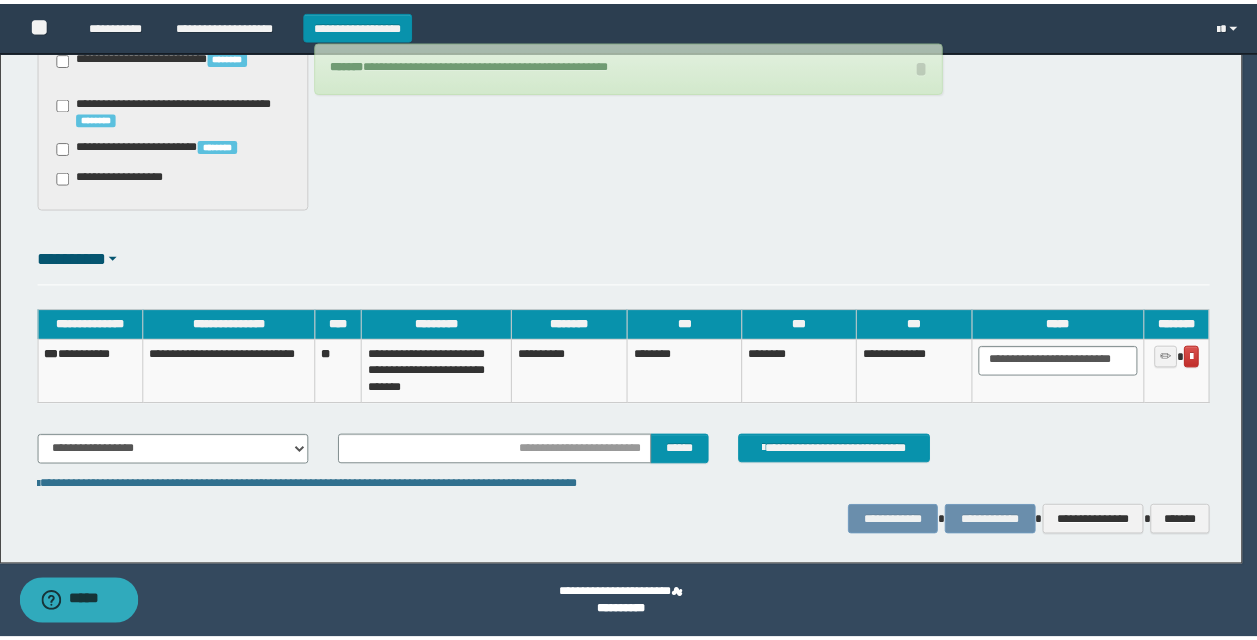scroll, scrollTop: 1702, scrollLeft: 0, axis: vertical 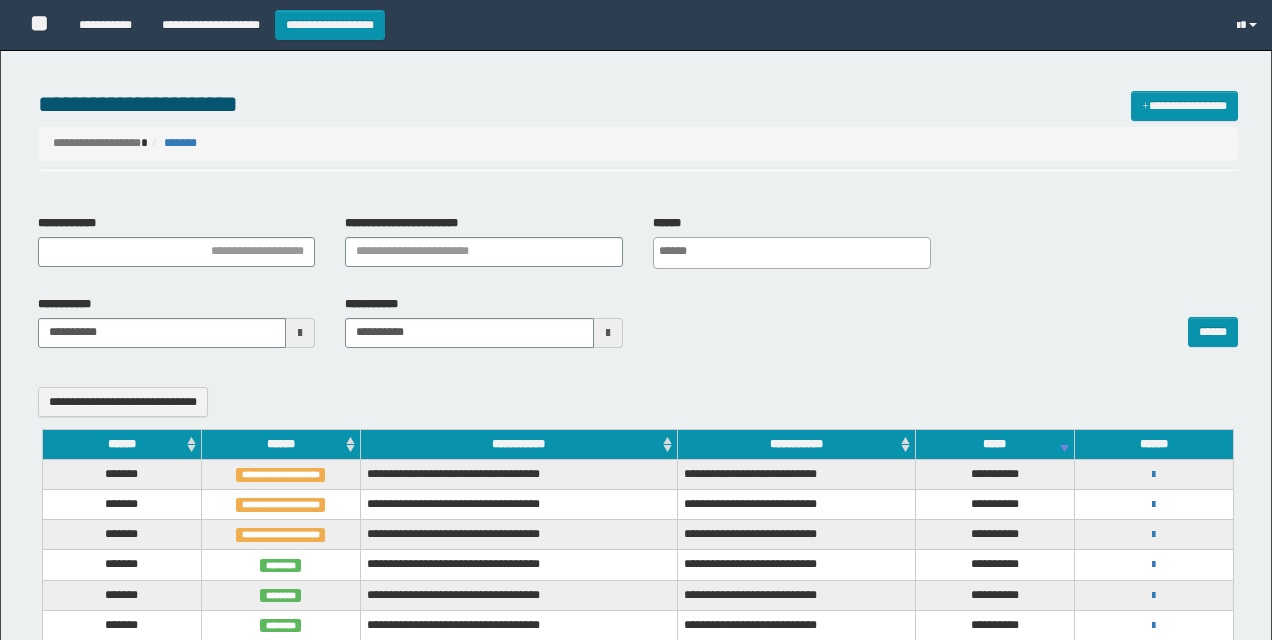 select 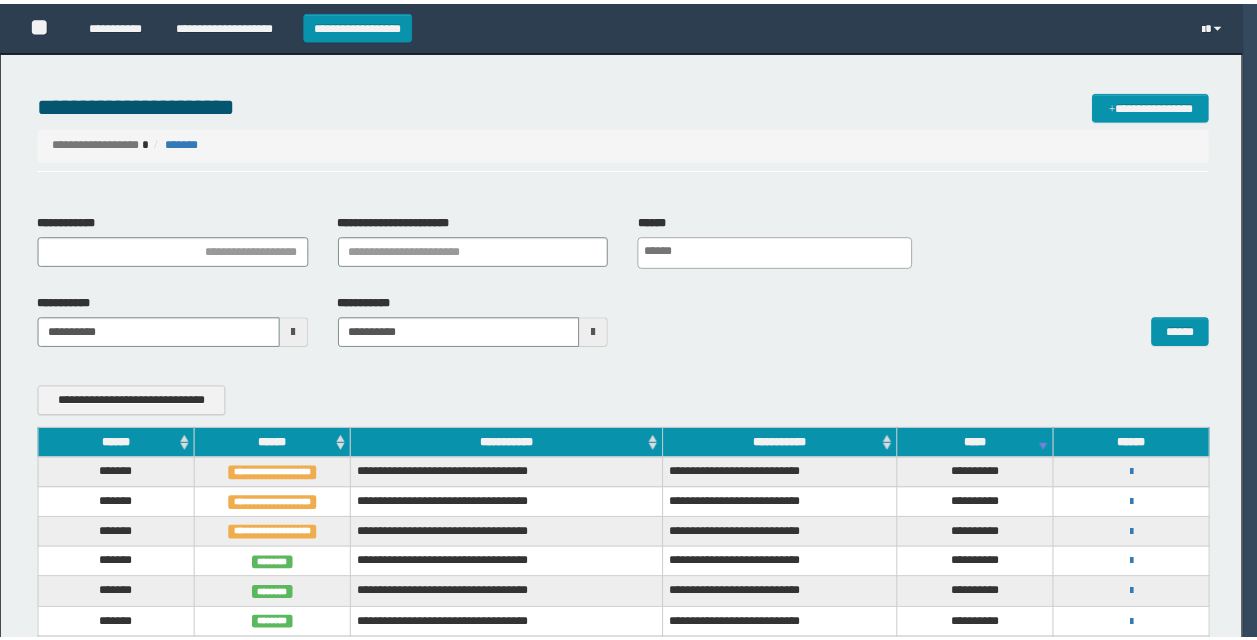 scroll, scrollTop: 0, scrollLeft: 0, axis: both 